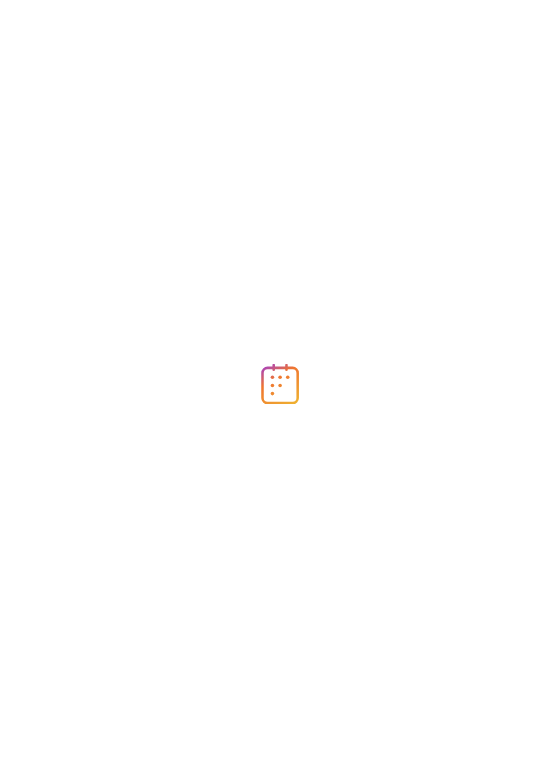 scroll, scrollTop: 0, scrollLeft: 0, axis: both 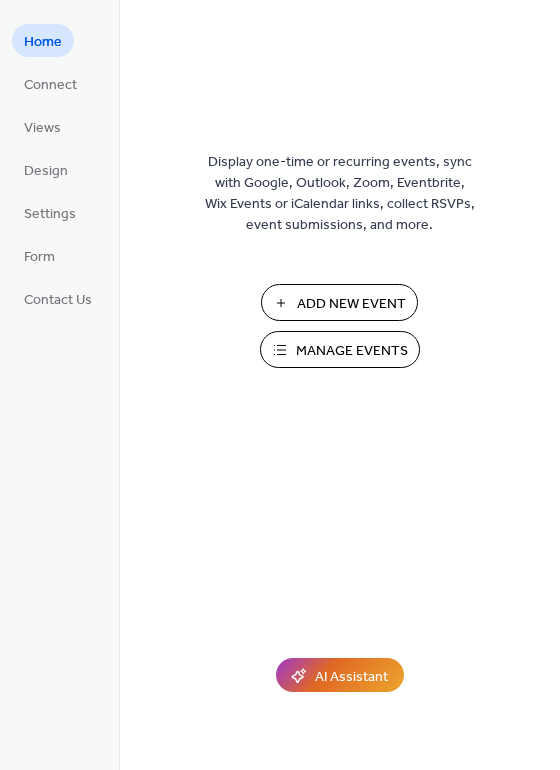 click on "Add New Event" at bounding box center [351, 304] 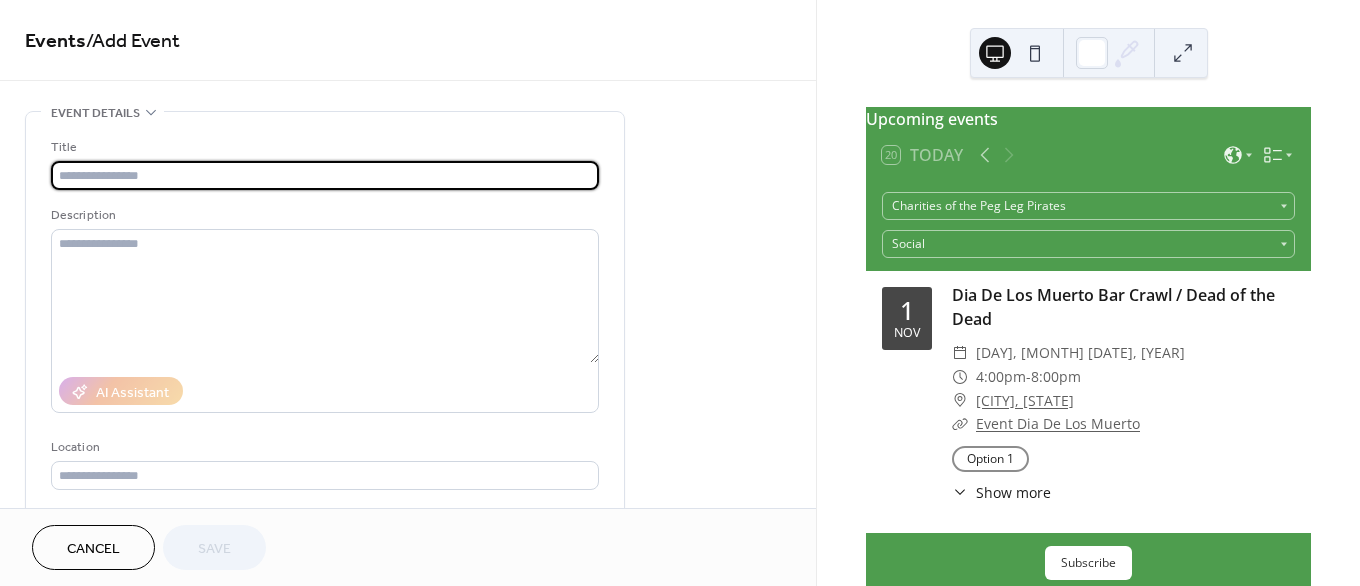 scroll, scrollTop: 0, scrollLeft: 0, axis: both 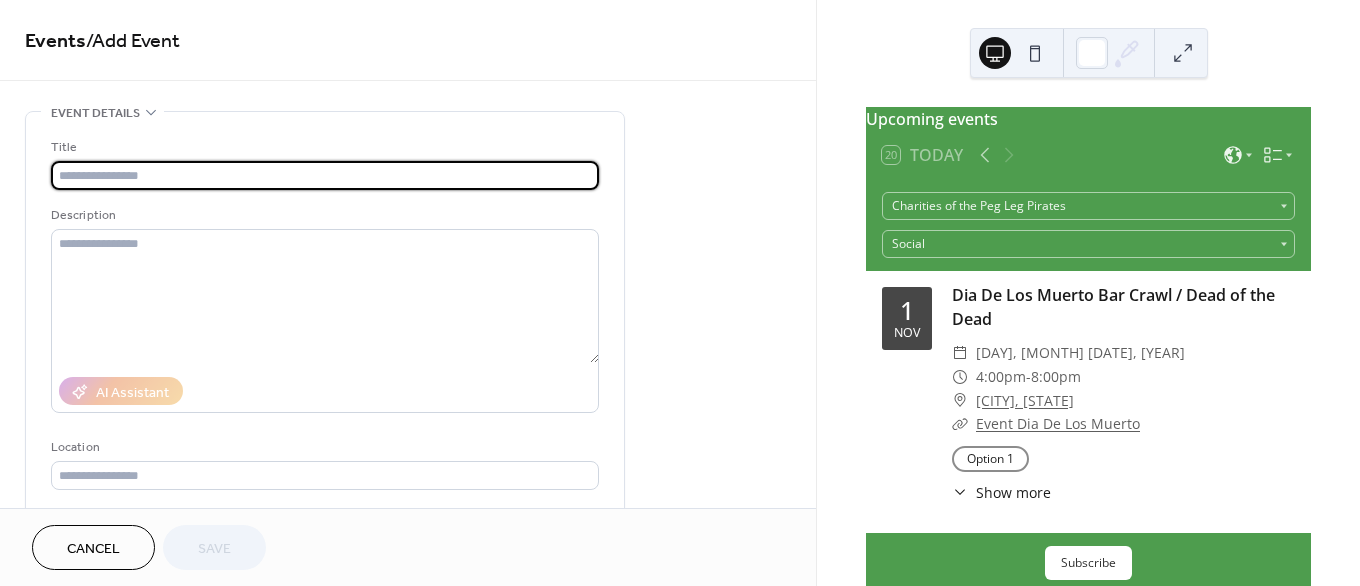 click at bounding box center [325, 175] 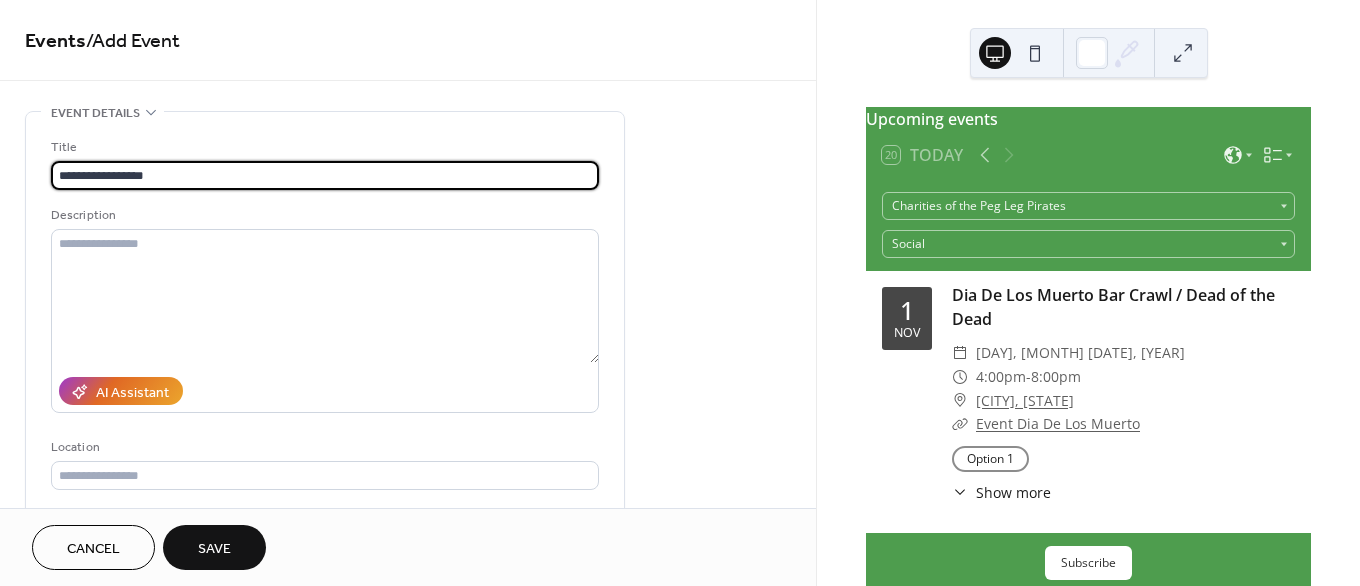 click on "**********" at bounding box center [325, 175] 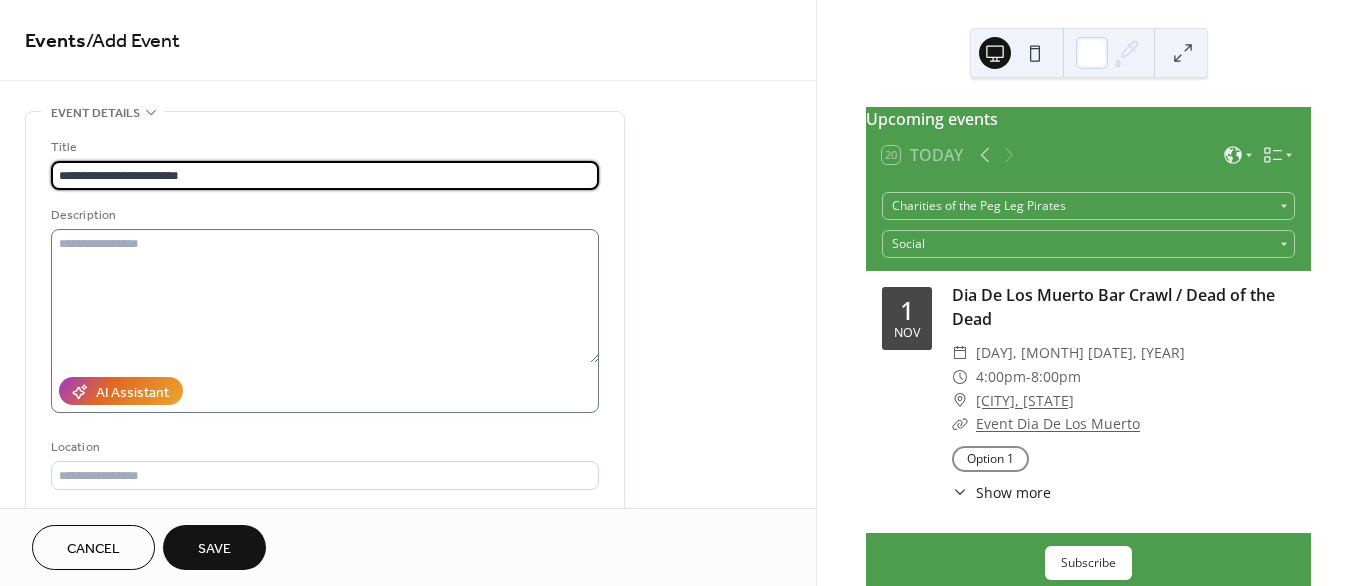 type on "**********" 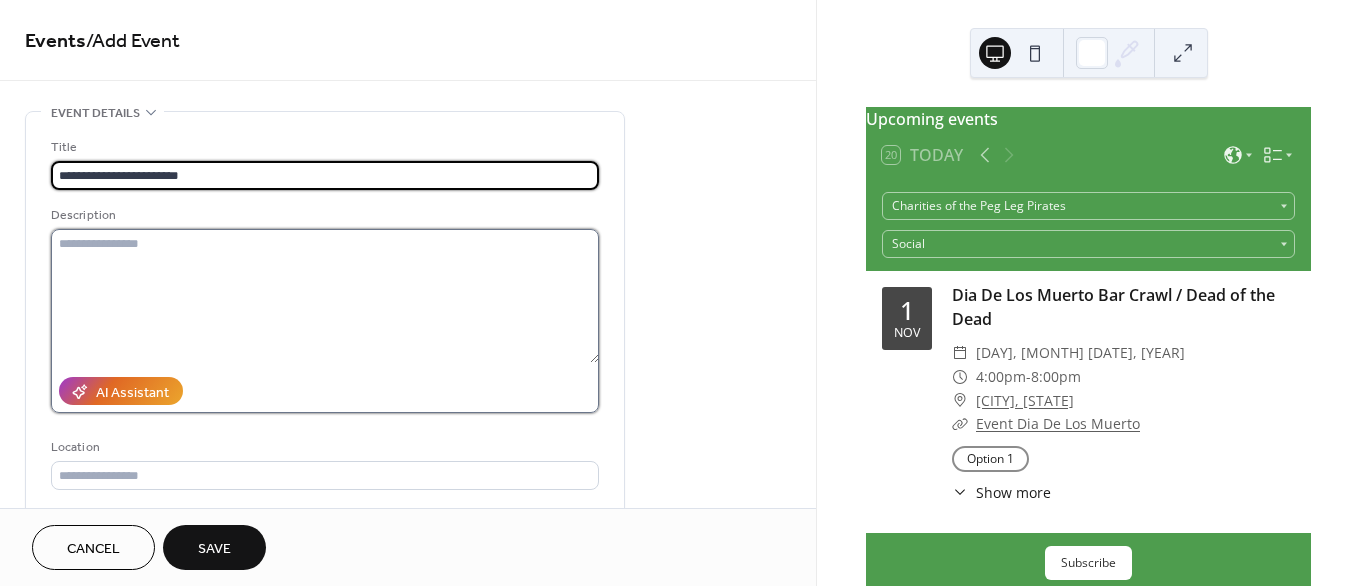click at bounding box center [325, 296] 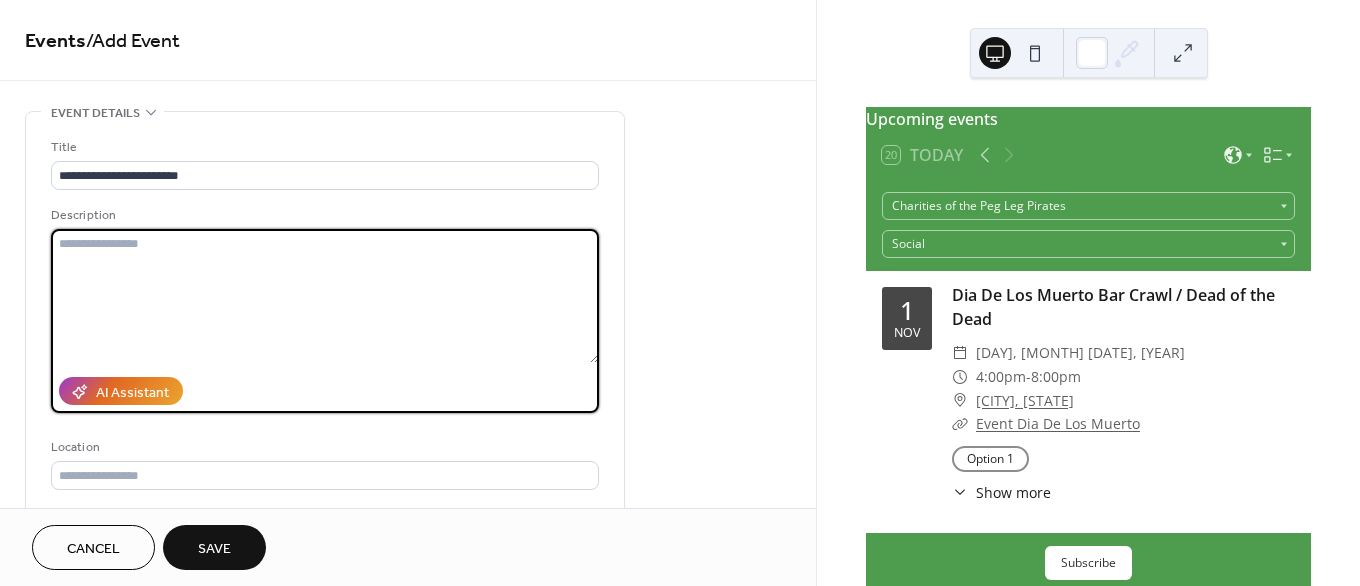 click at bounding box center (325, 296) 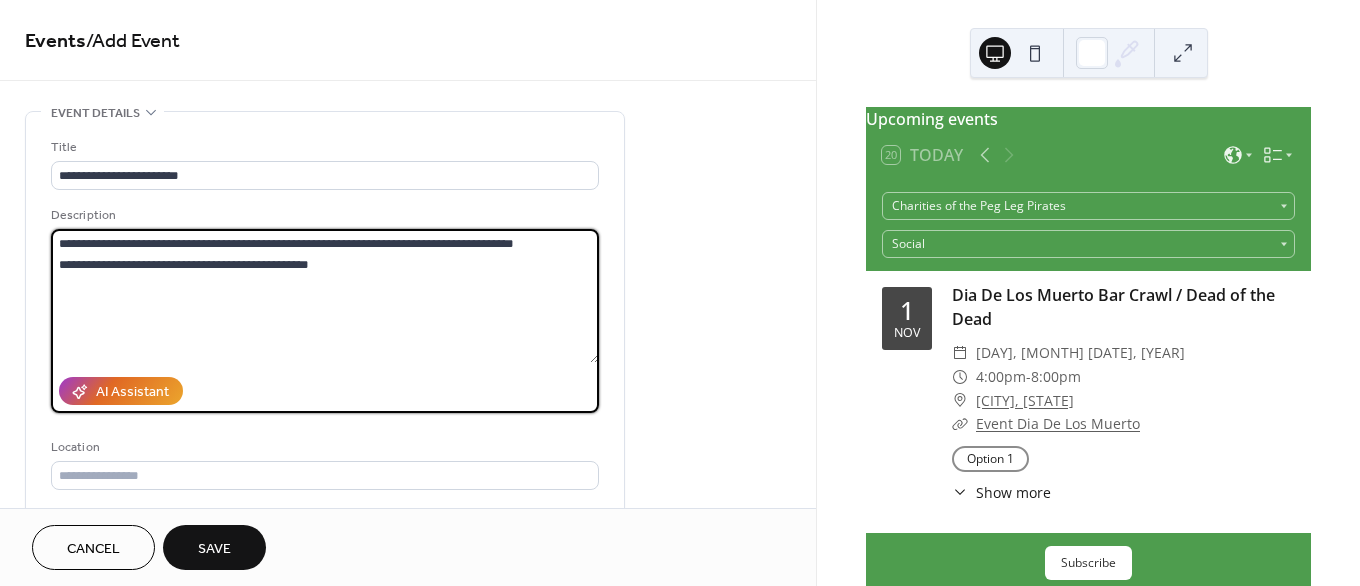 click on "**********" at bounding box center (325, 296) 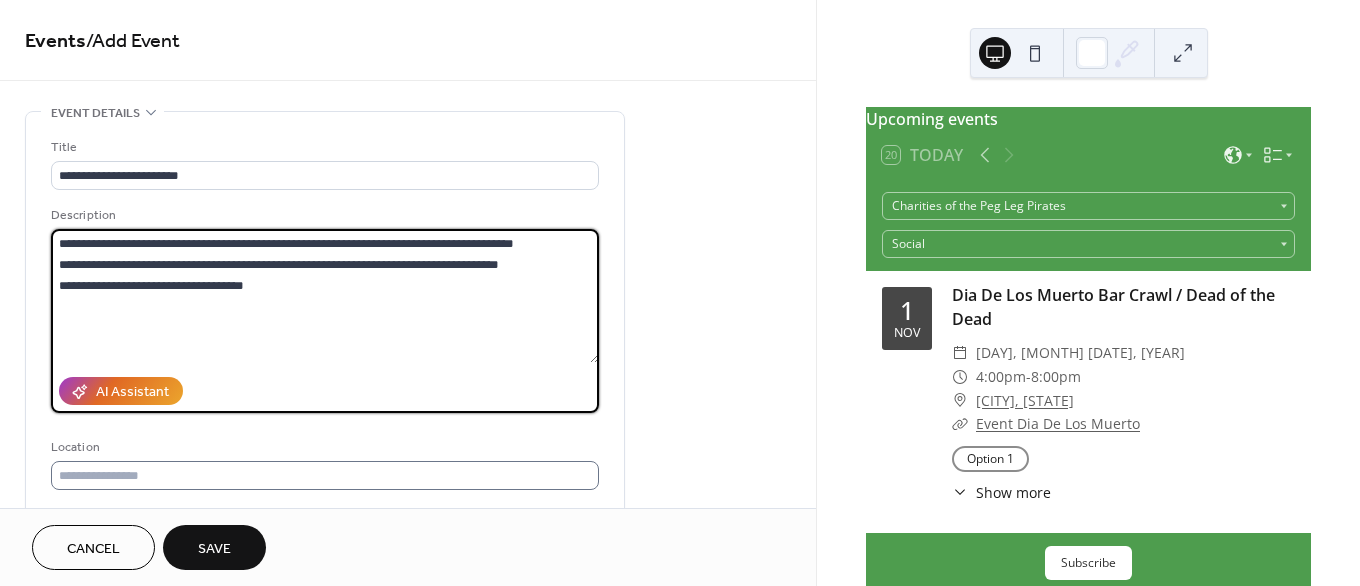 type on "**********" 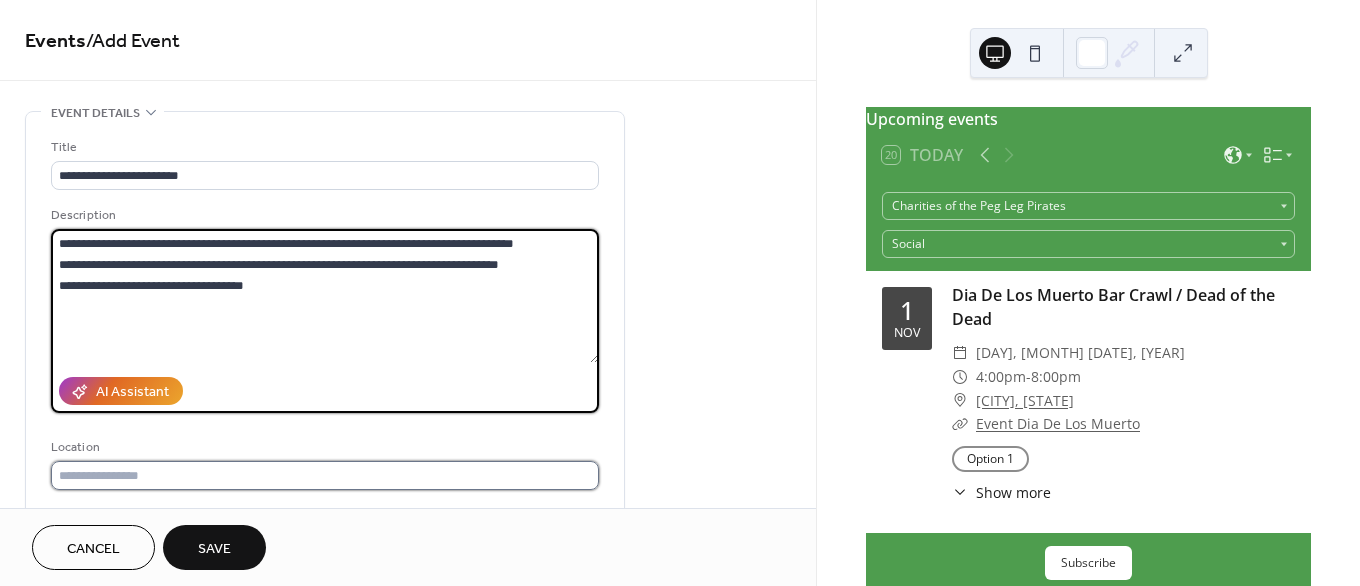 click at bounding box center (325, 475) 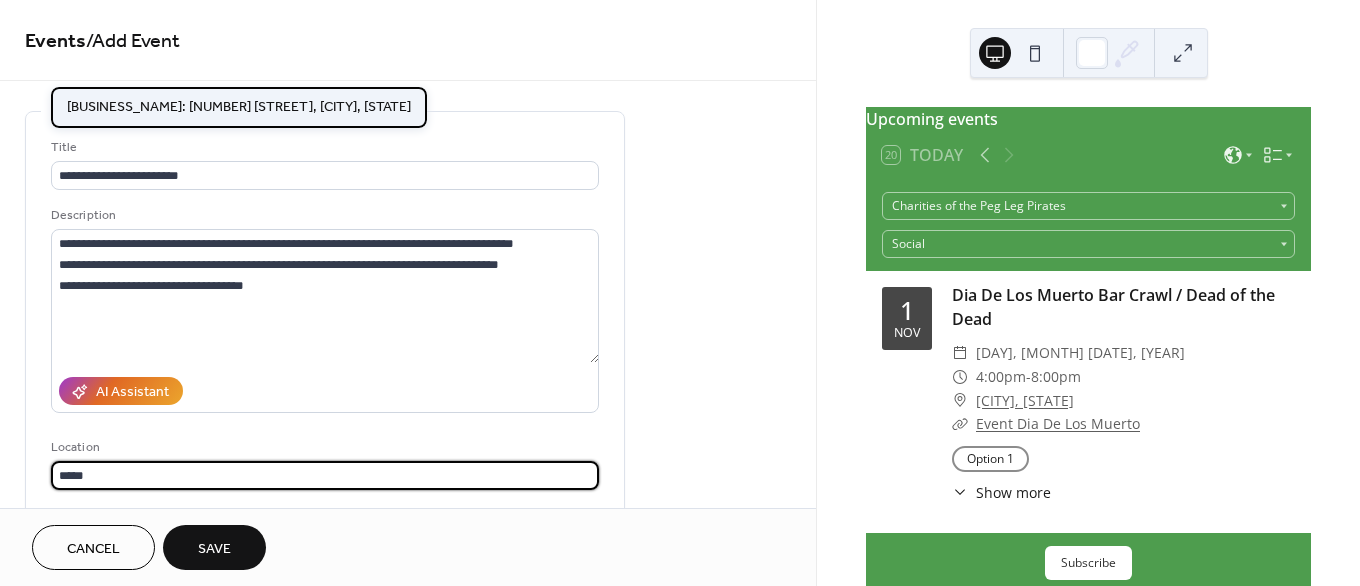 click on "Brandon Crossroad Bowling: 609 Crater Ln, [CITY], [STATE] [POSTAL_CODE]" at bounding box center [239, 107] 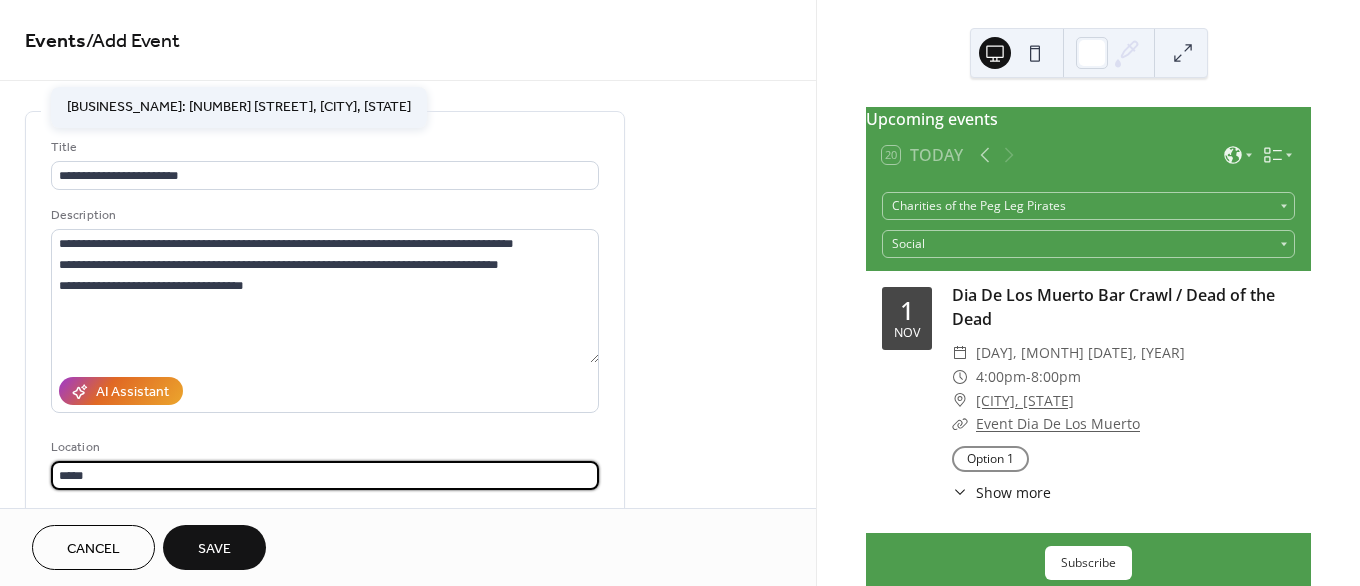 type on "**********" 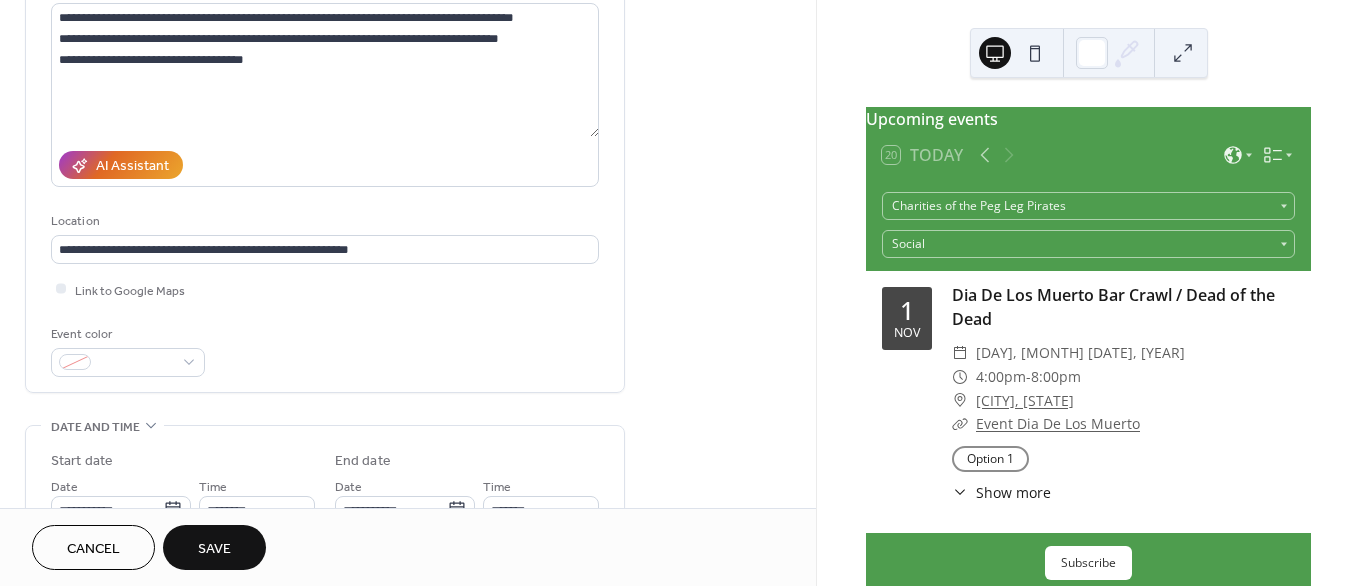 scroll, scrollTop: 250, scrollLeft: 0, axis: vertical 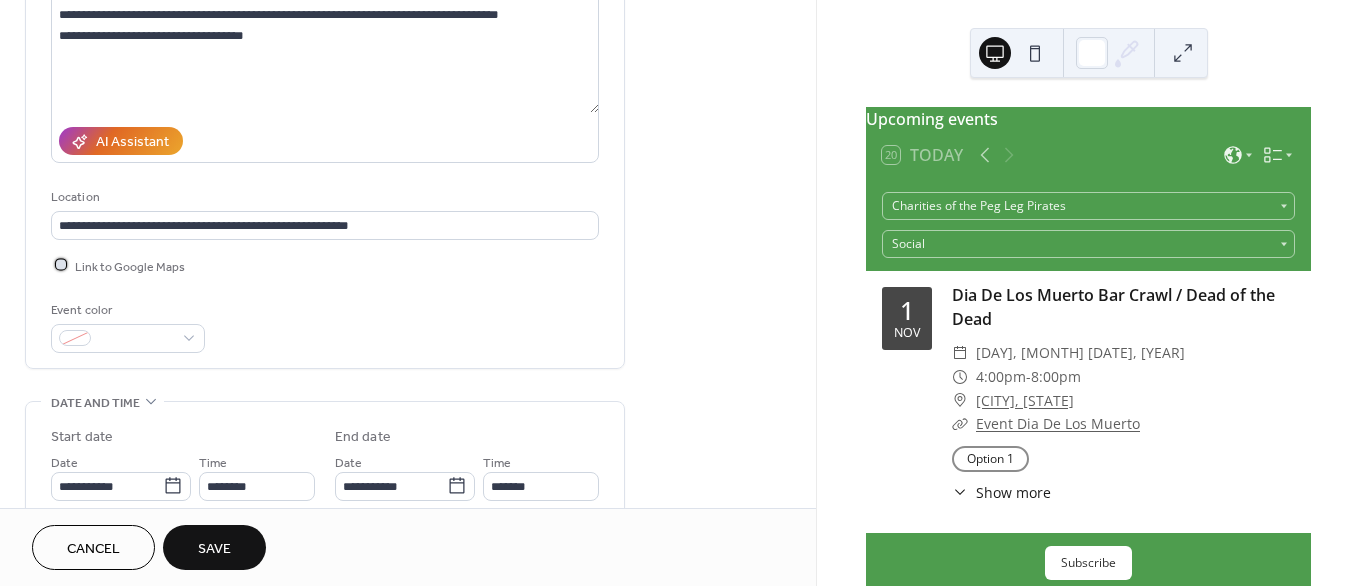 click at bounding box center (61, 265) 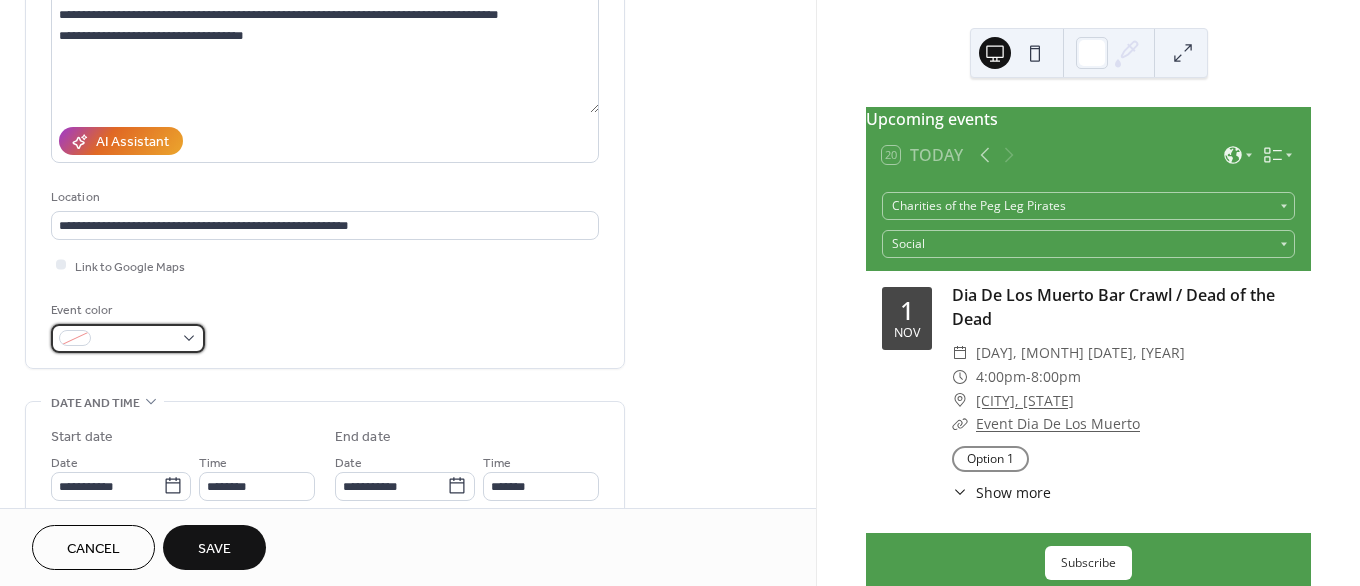 click at bounding box center (128, 338) 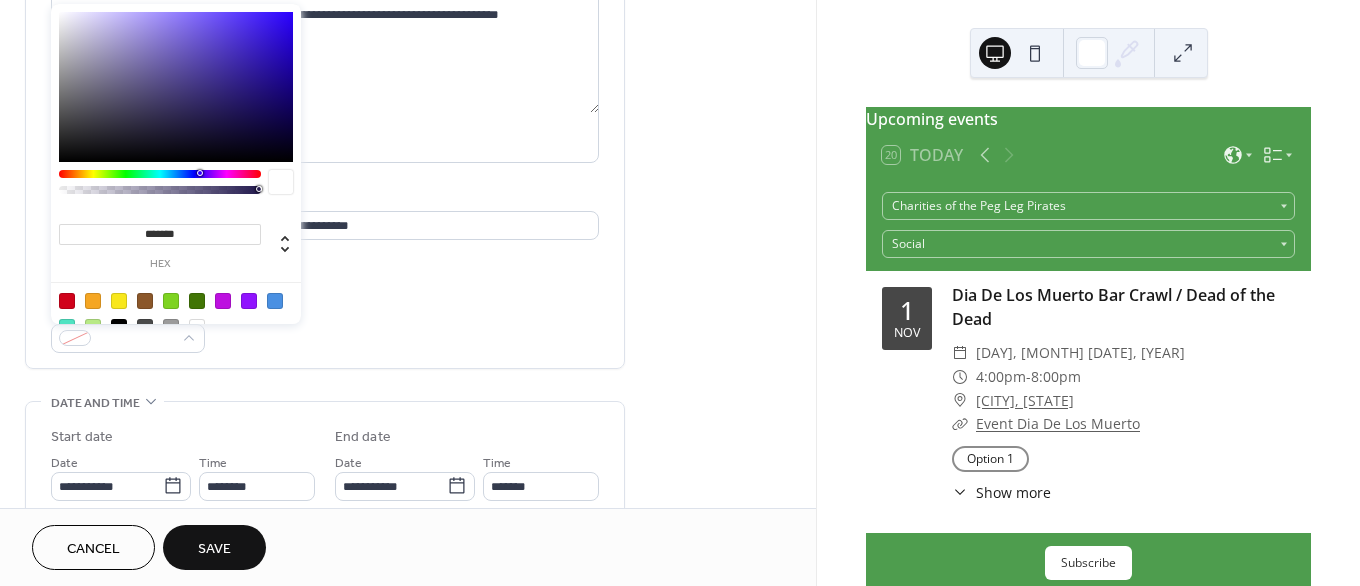 click at bounding box center [67, 301] 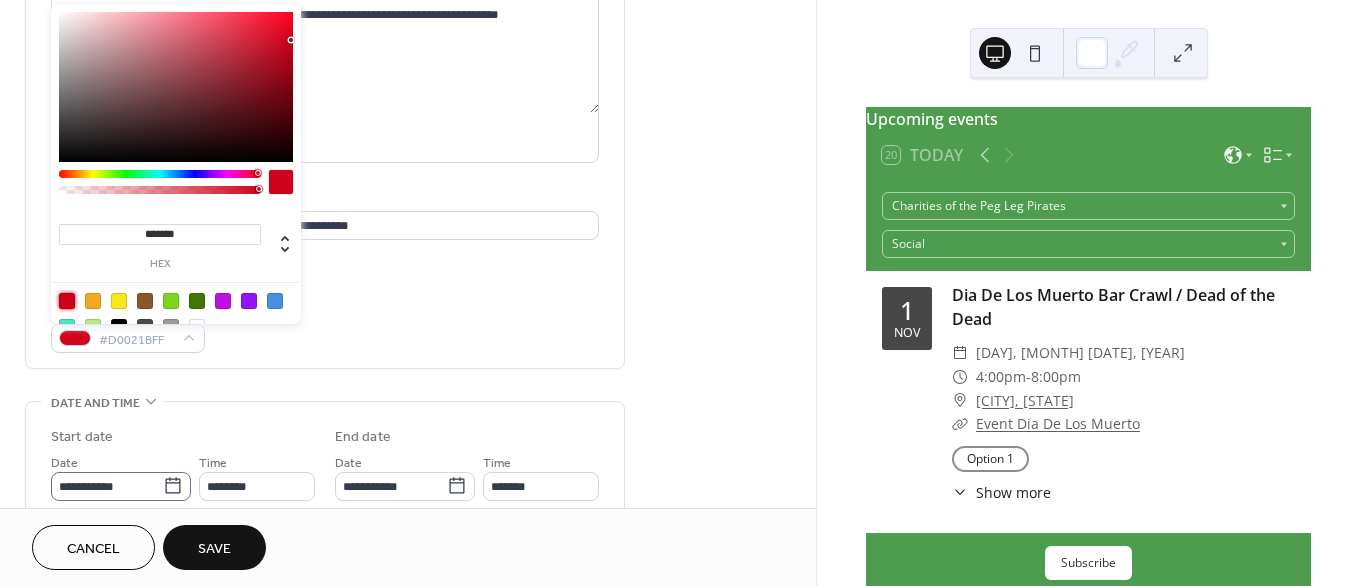 click 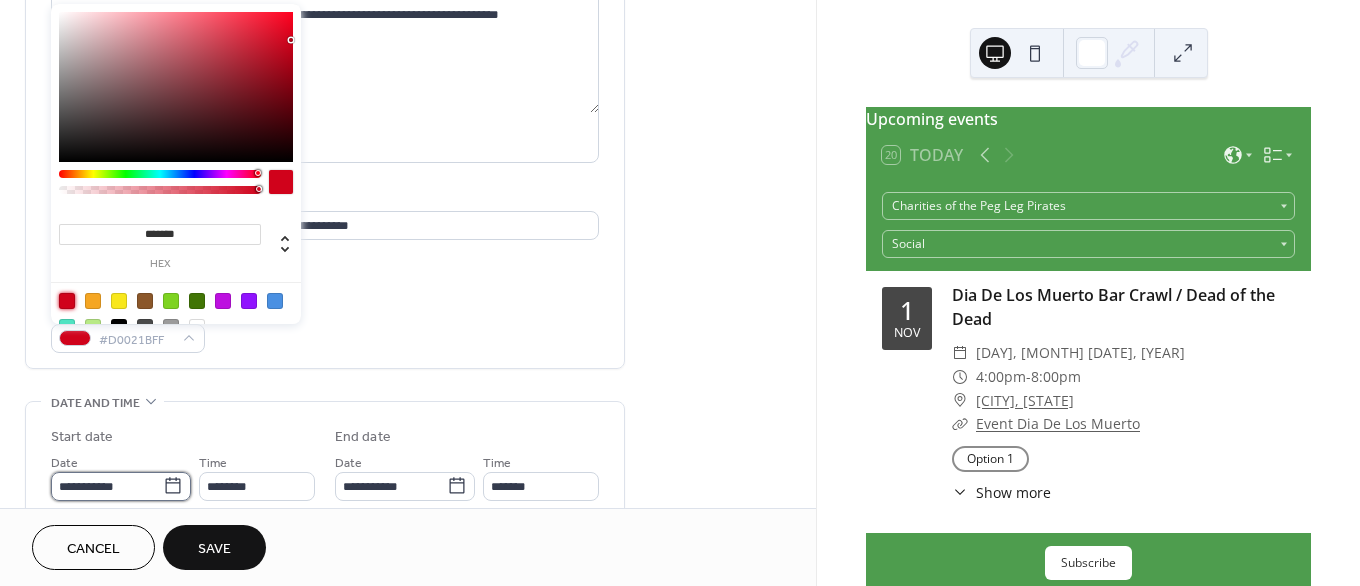 click on "**********" at bounding box center [107, 486] 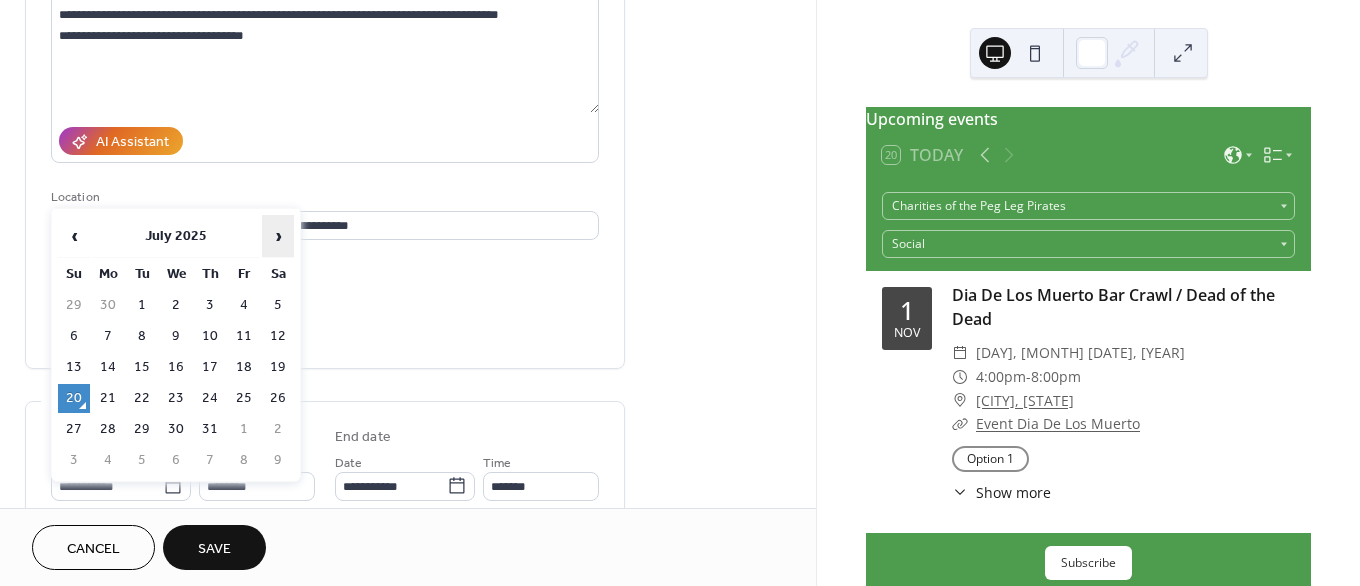 click on "›" at bounding box center (278, 236) 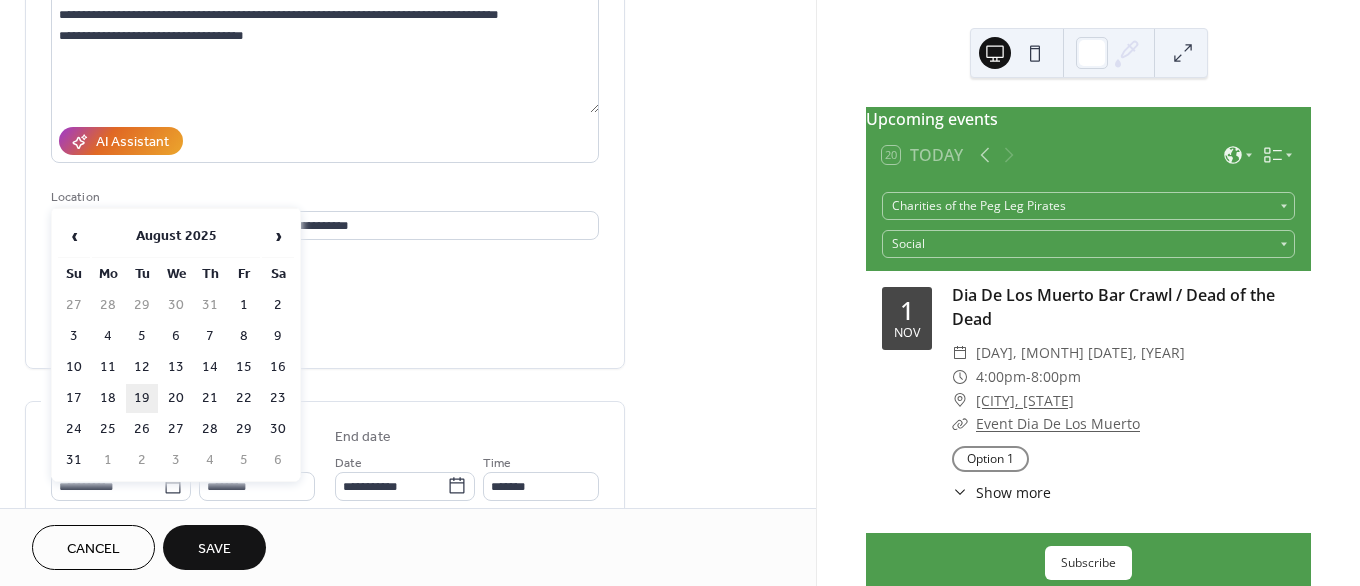 click on "19" at bounding box center (142, 398) 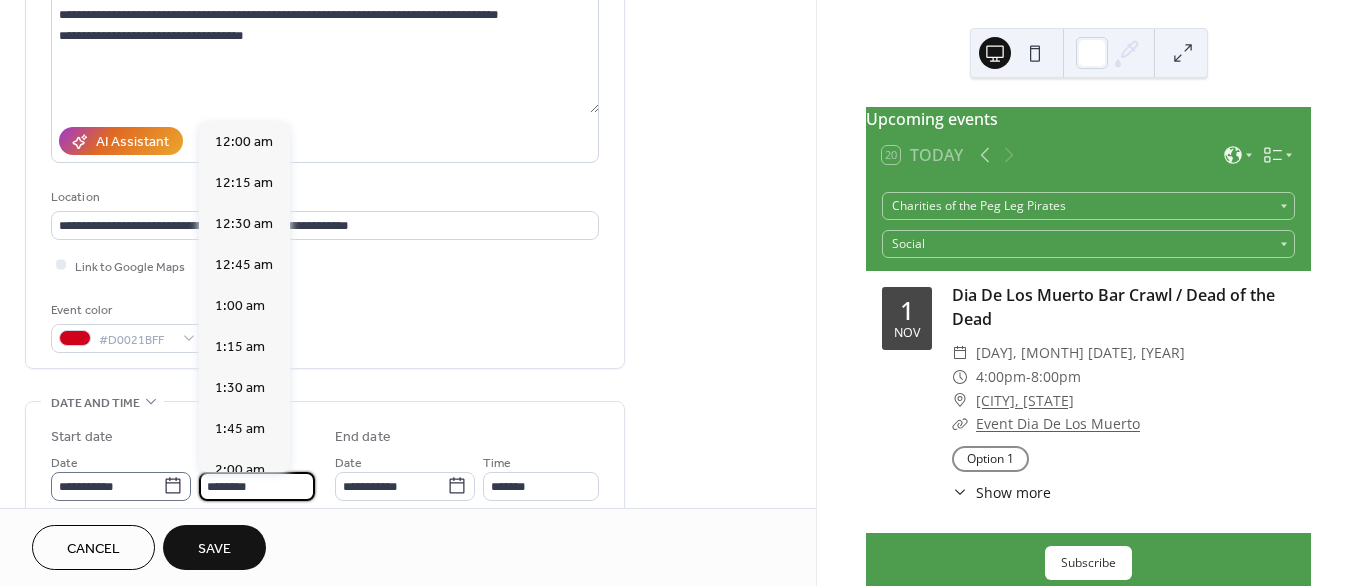 click on "**********" at bounding box center [183, 476] 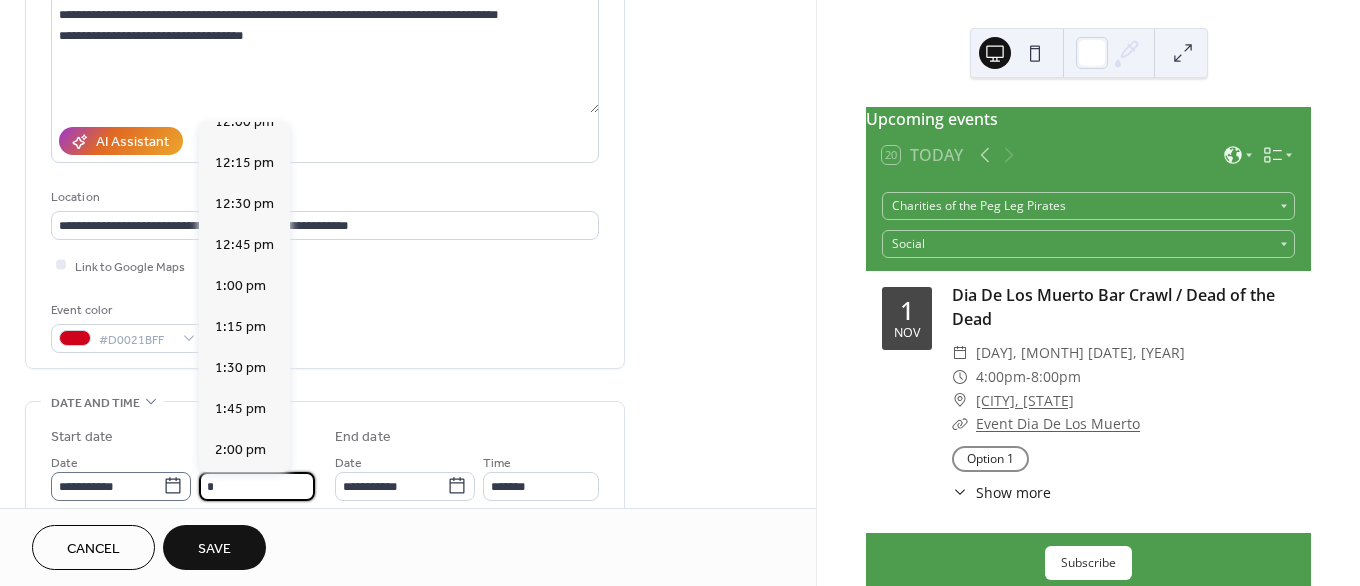 scroll, scrollTop: 1160, scrollLeft: 0, axis: vertical 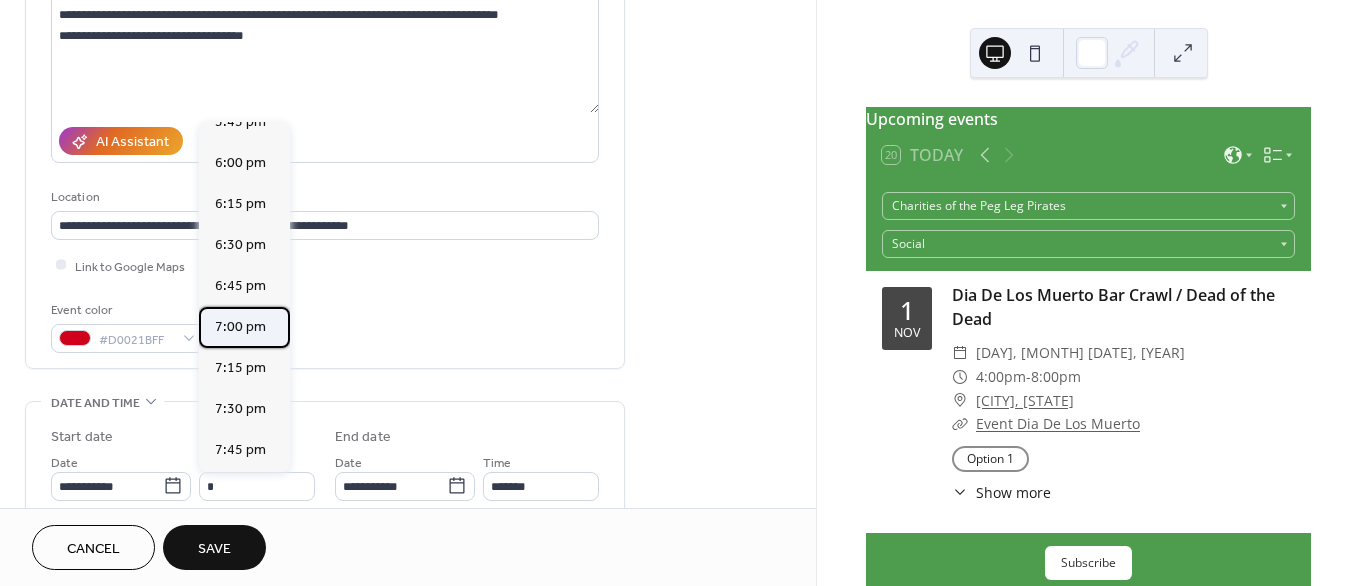 click on "7:00 pm" at bounding box center [240, 327] 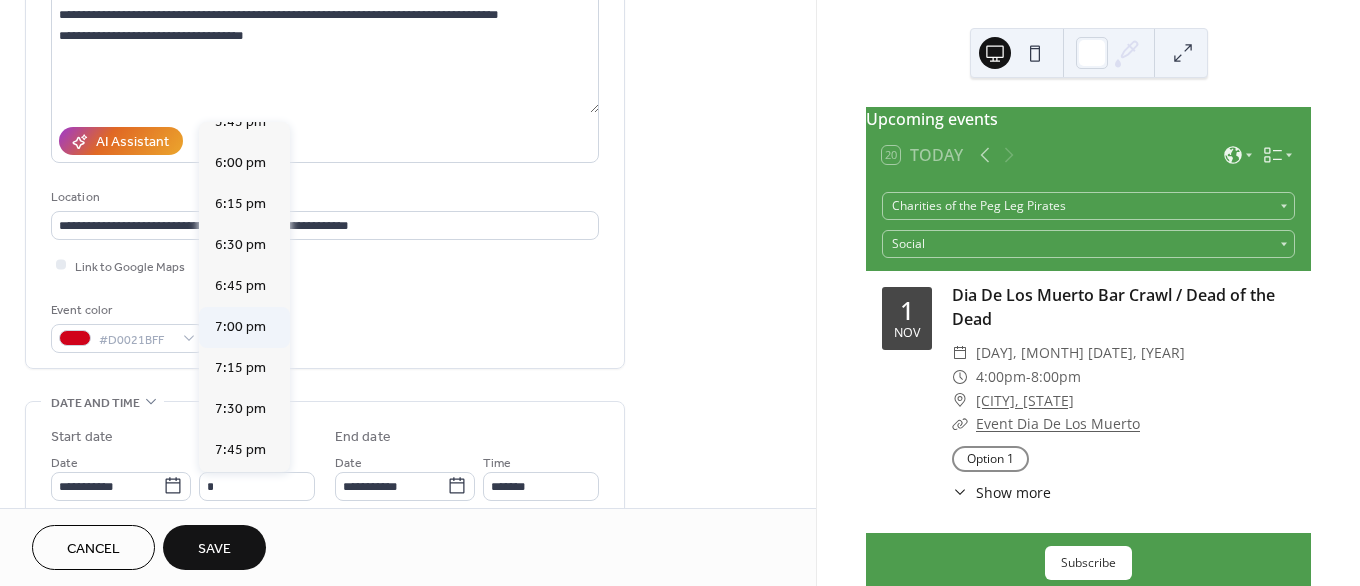 type on "*******" 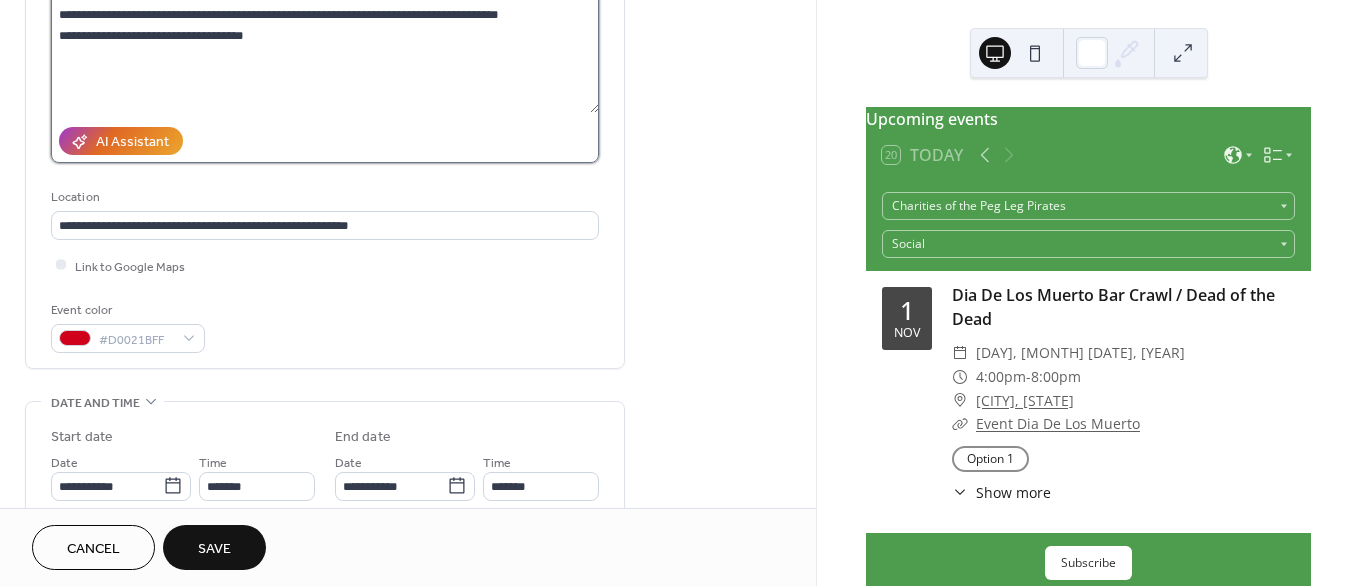 click on "**********" at bounding box center [325, 46] 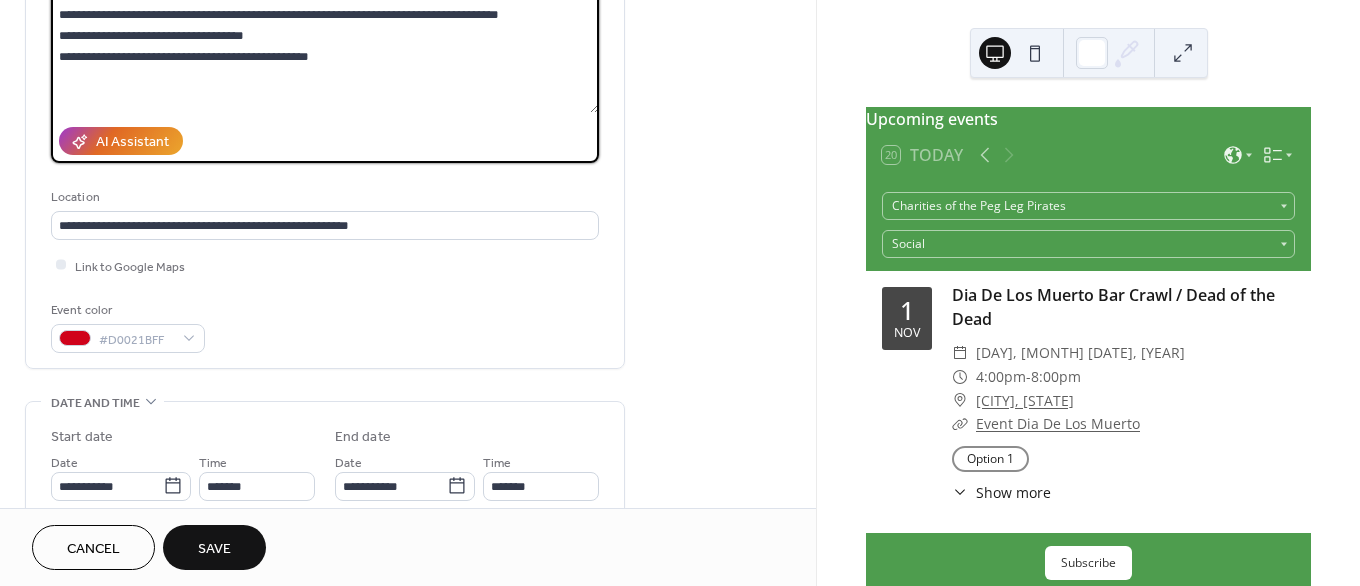 click on "**********" at bounding box center (325, 46) 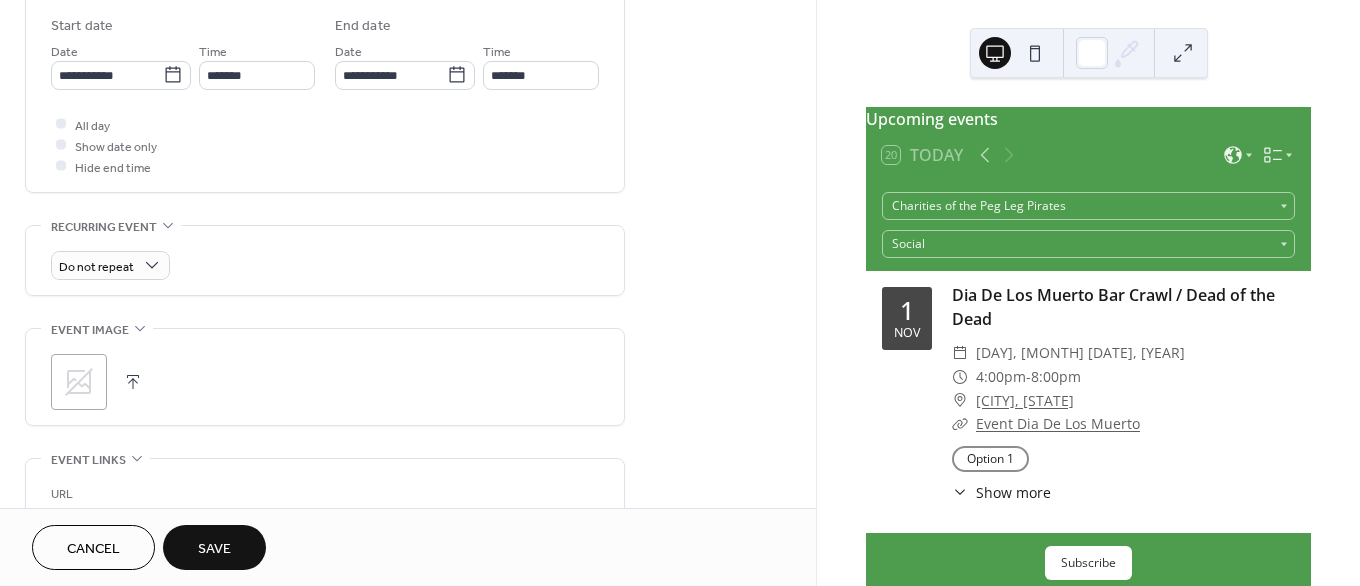 scroll, scrollTop: 668, scrollLeft: 0, axis: vertical 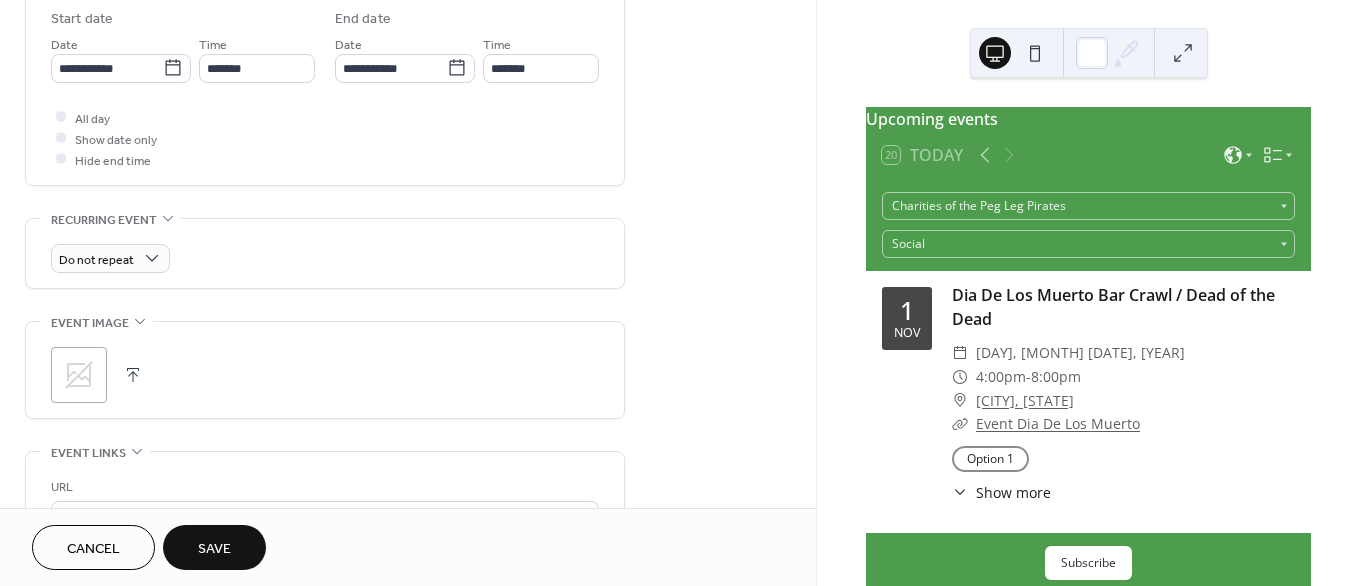 type on "**********" 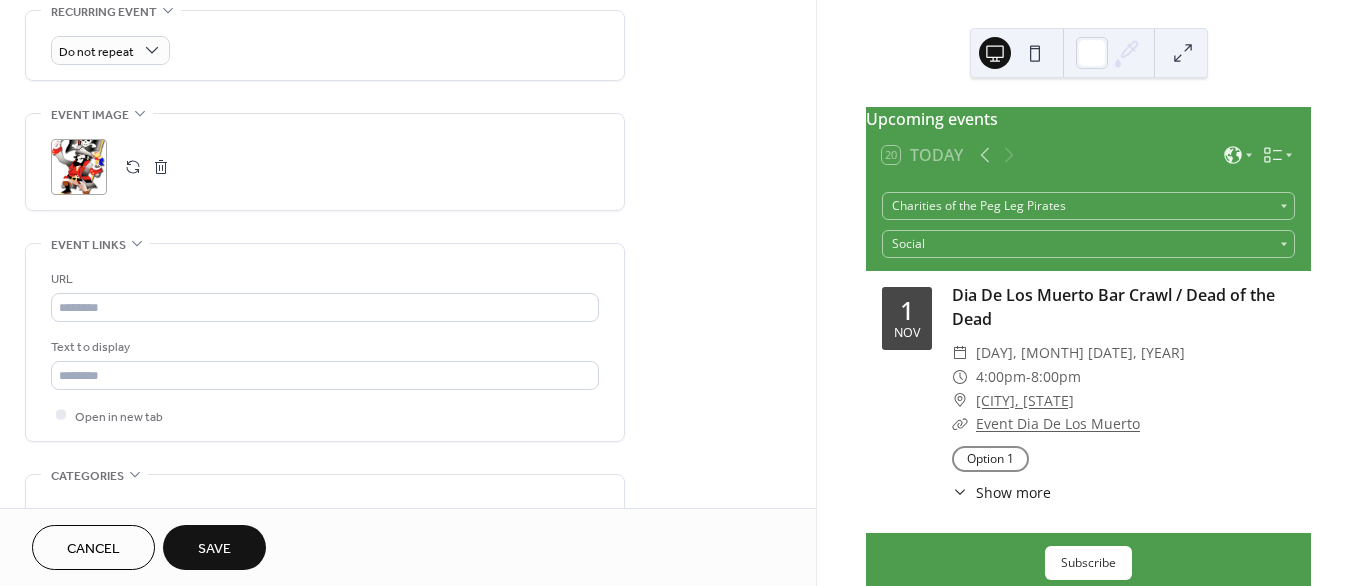 scroll, scrollTop: 880, scrollLeft: 0, axis: vertical 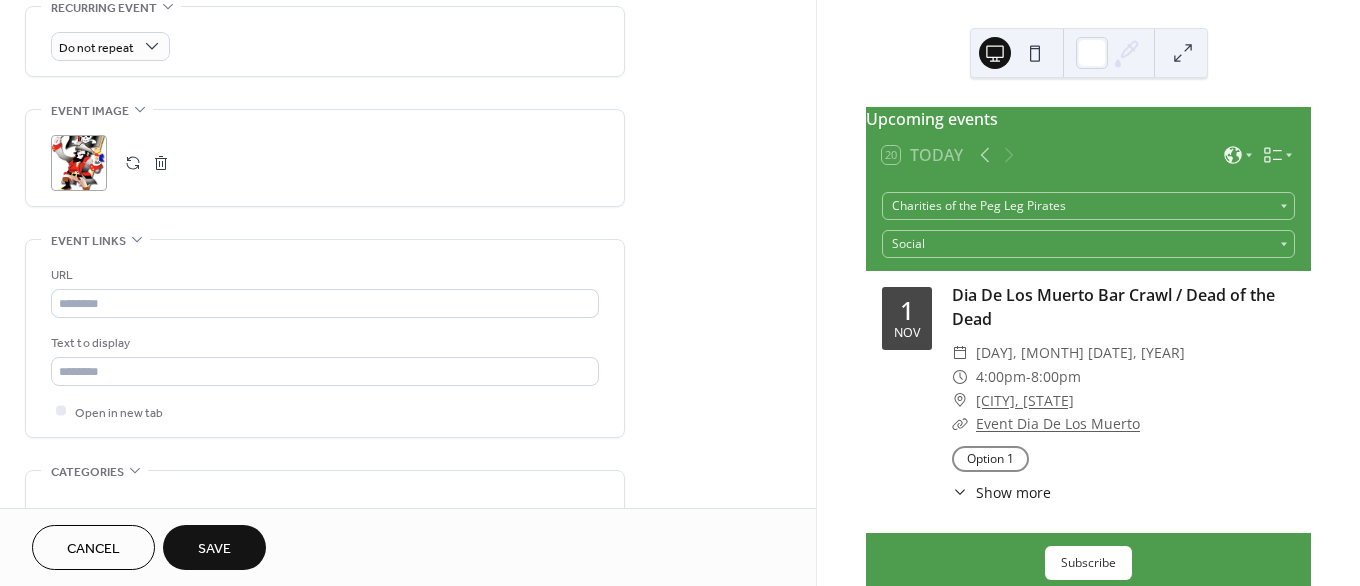 click on "Save" at bounding box center [214, 549] 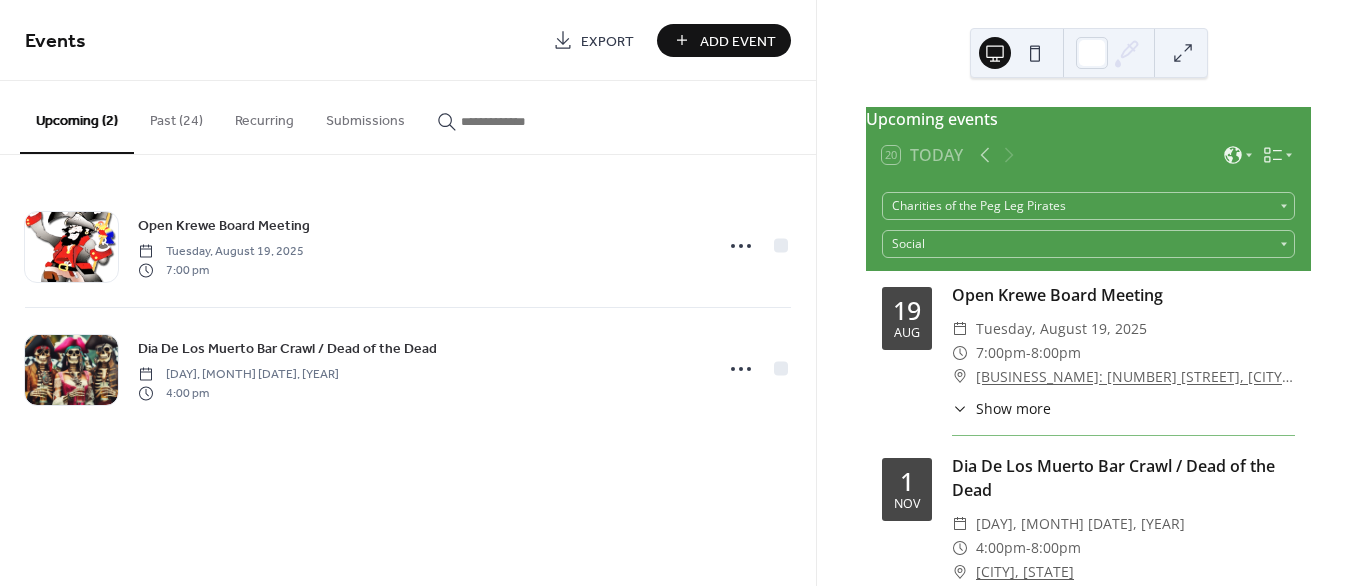click on "Add Event" at bounding box center (738, 41) 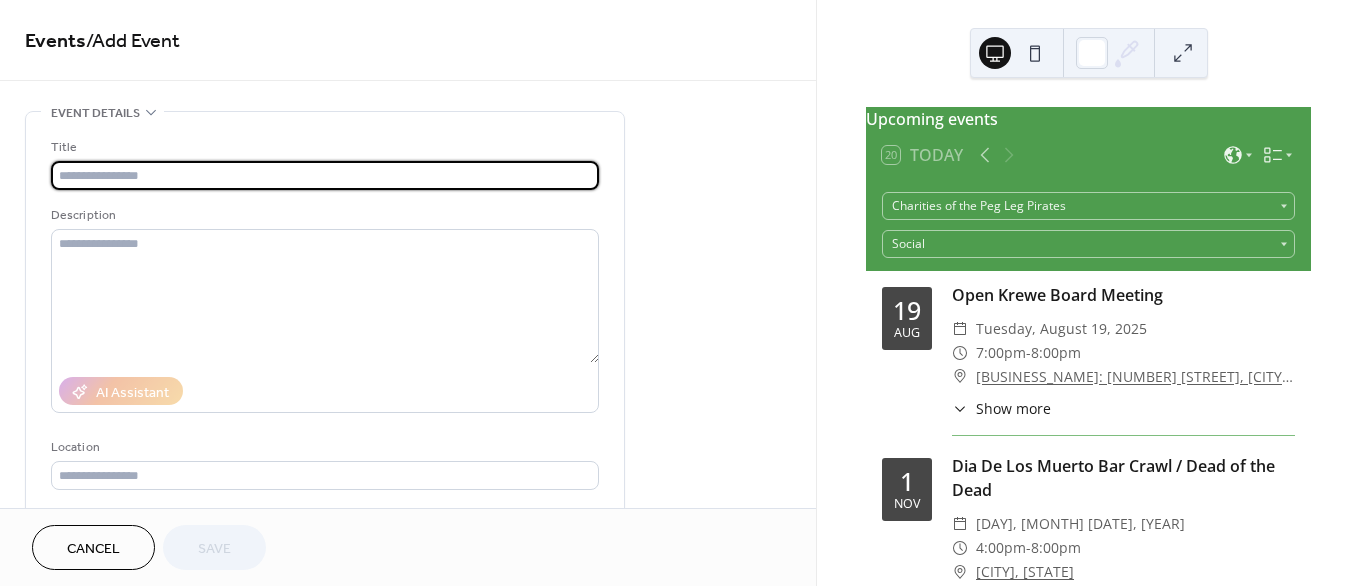 click at bounding box center [325, 175] 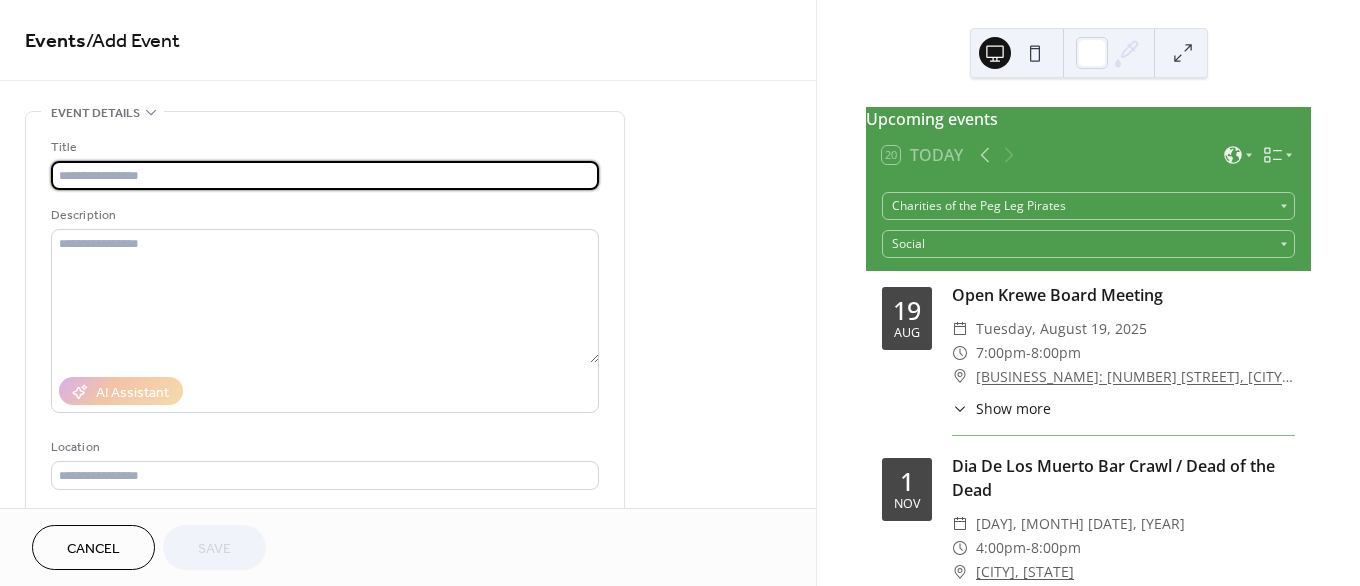 paste on "**********" 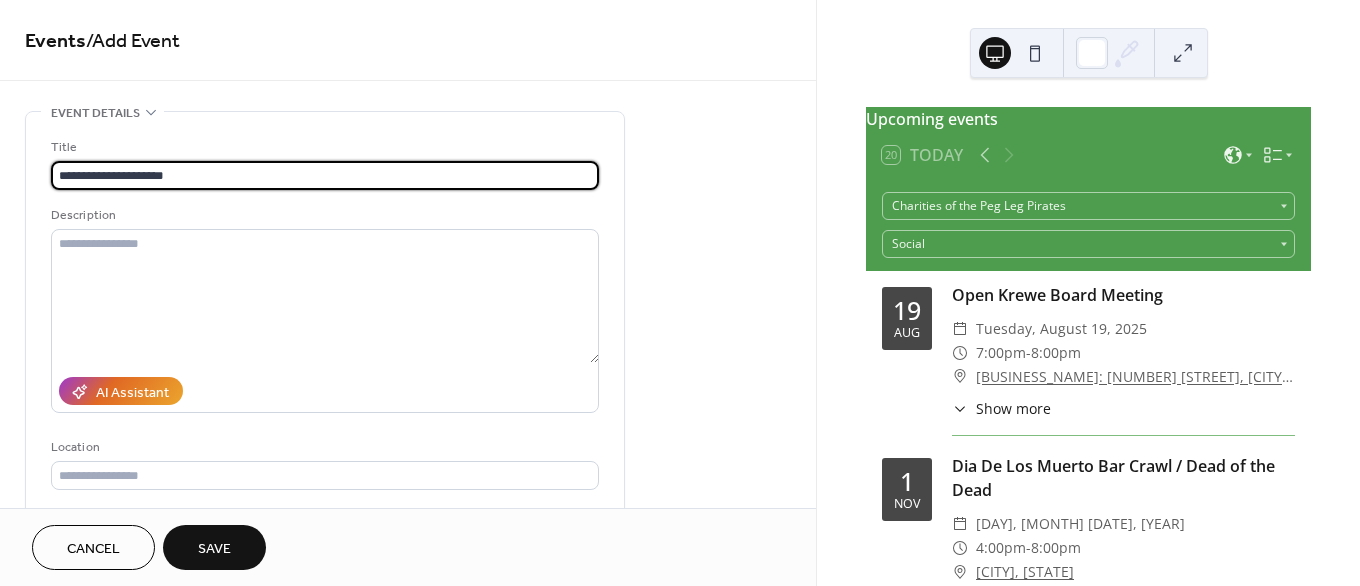 type on "**********" 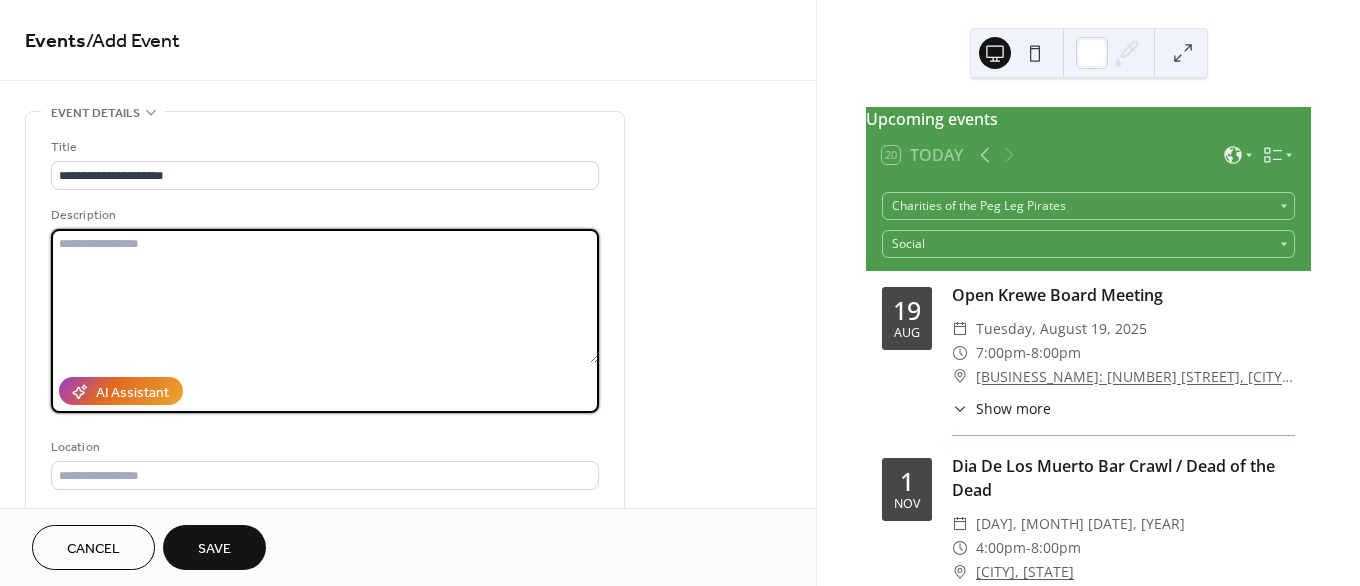 click at bounding box center (325, 296) 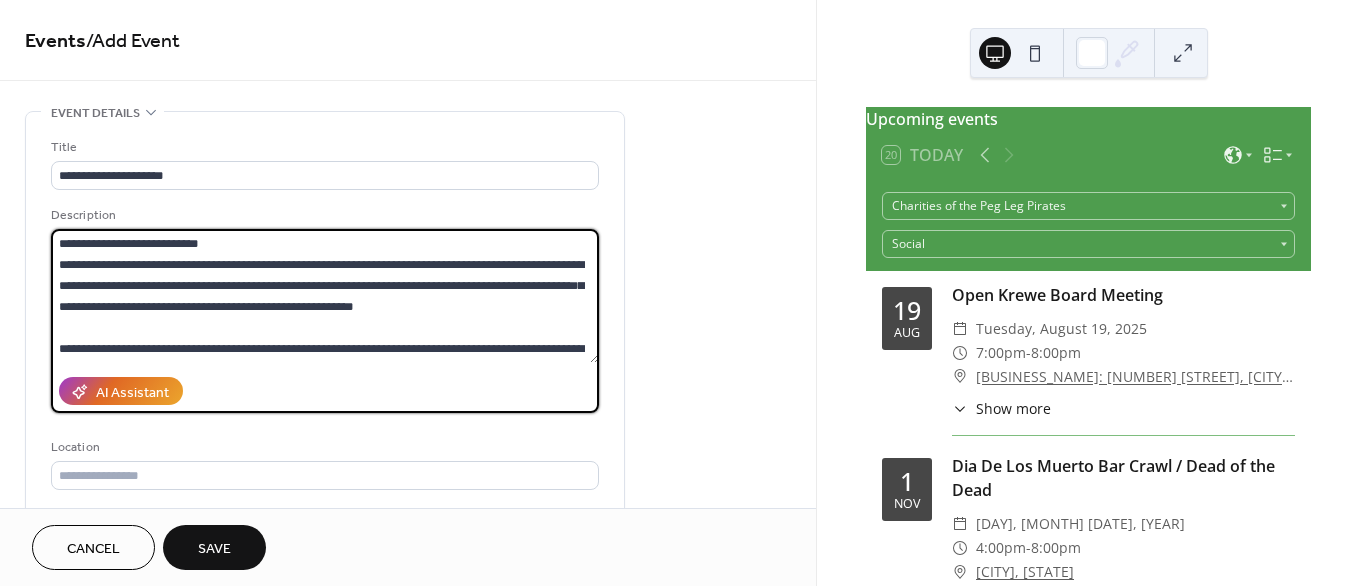 scroll, scrollTop: 81, scrollLeft: 0, axis: vertical 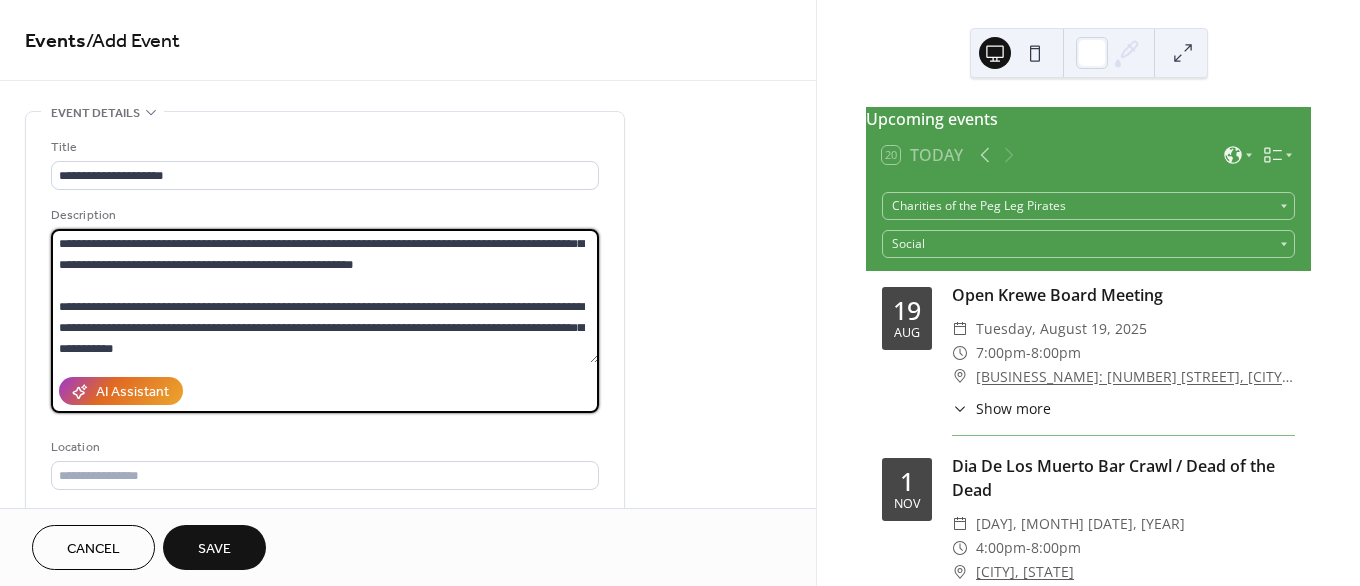 click on "**********" at bounding box center (325, 296) 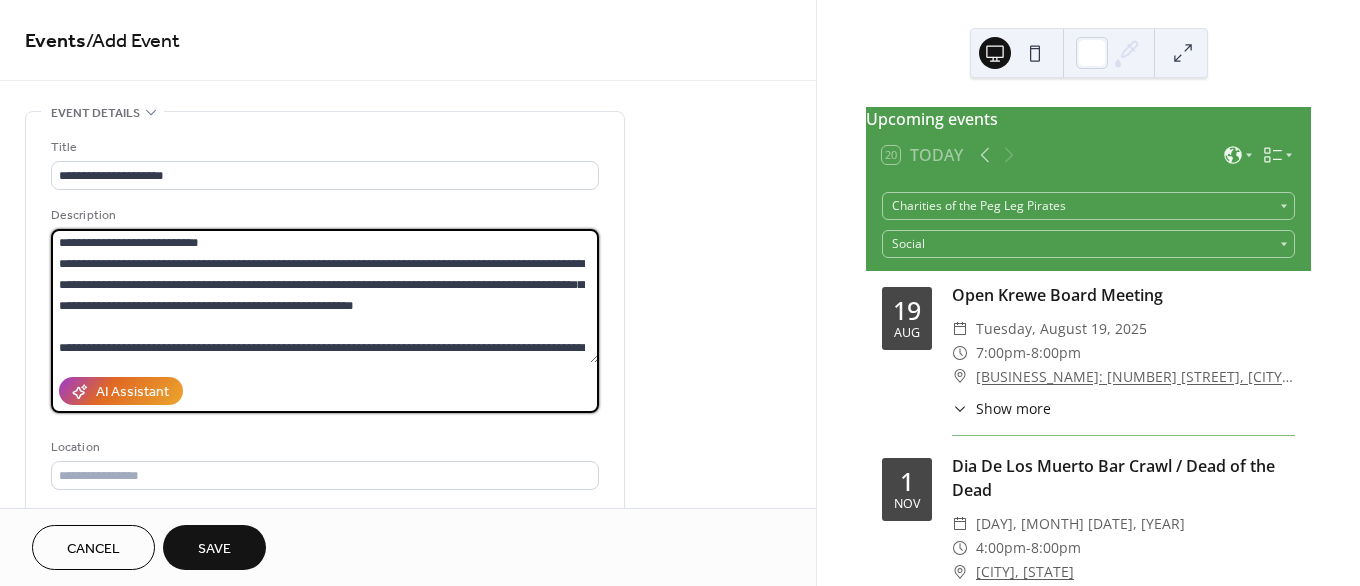 click on "**********" at bounding box center [325, 296] 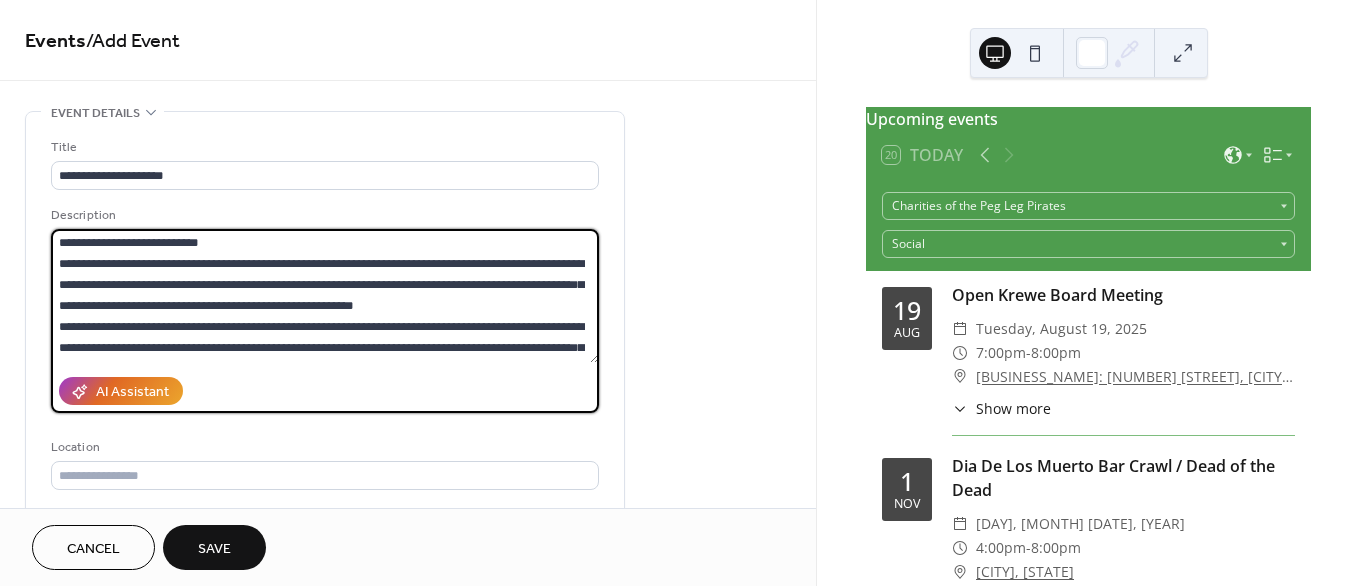 click on "**********" at bounding box center [325, 296] 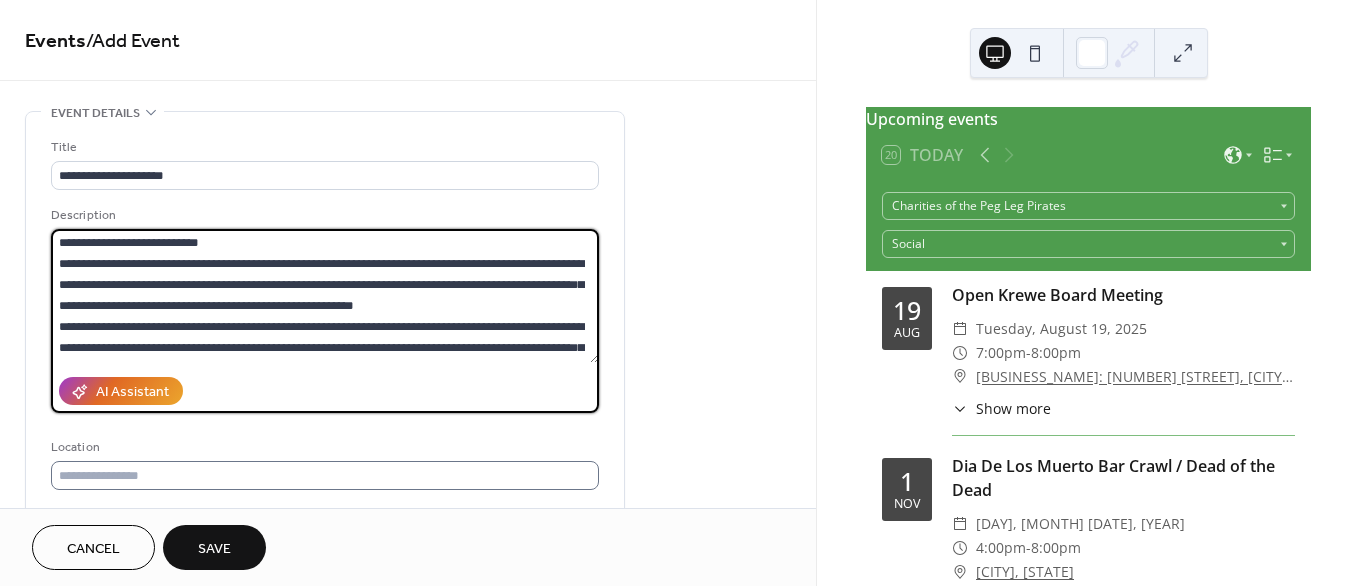 type on "**********" 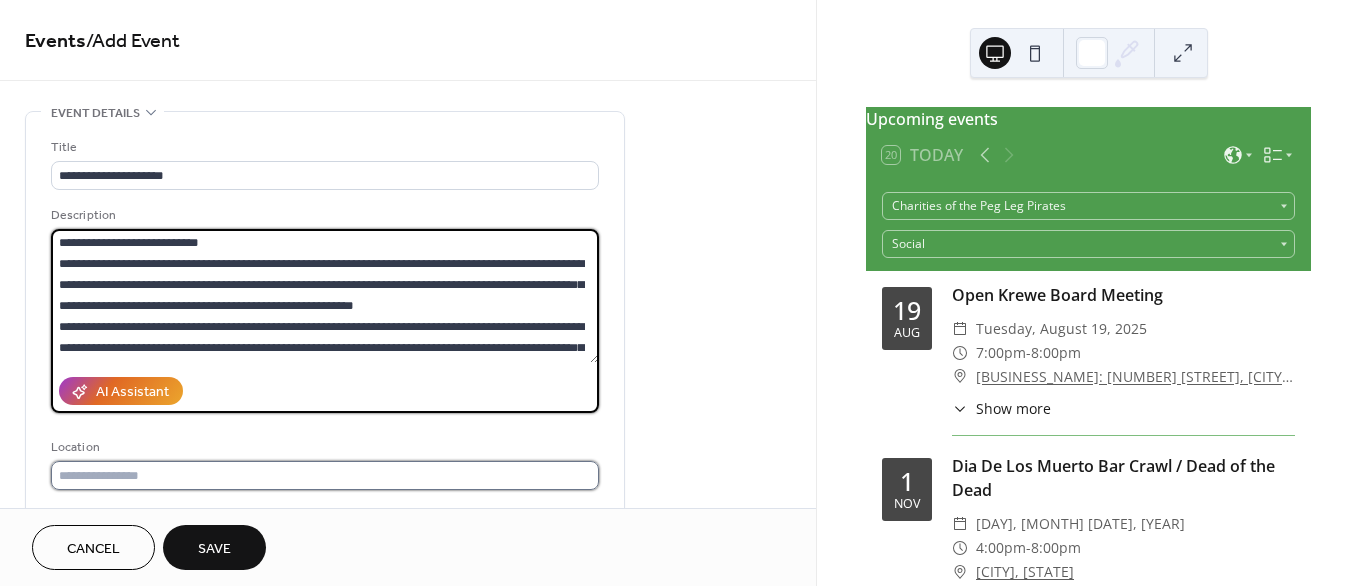 click at bounding box center [325, 475] 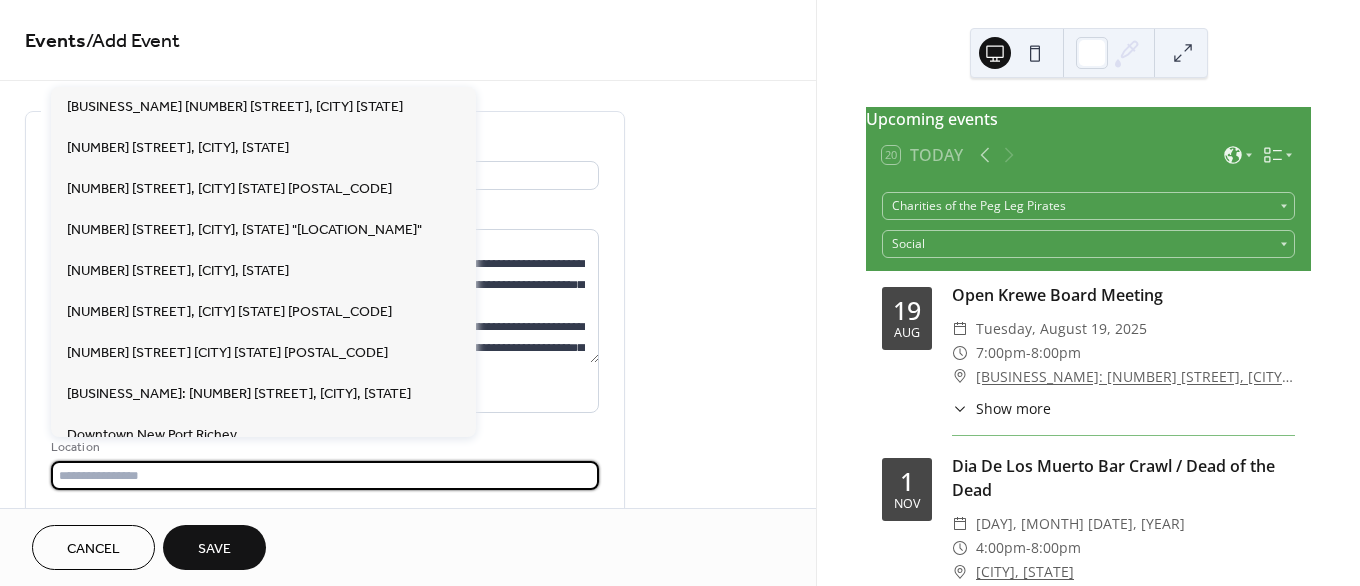 click at bounding box center [325, 475] 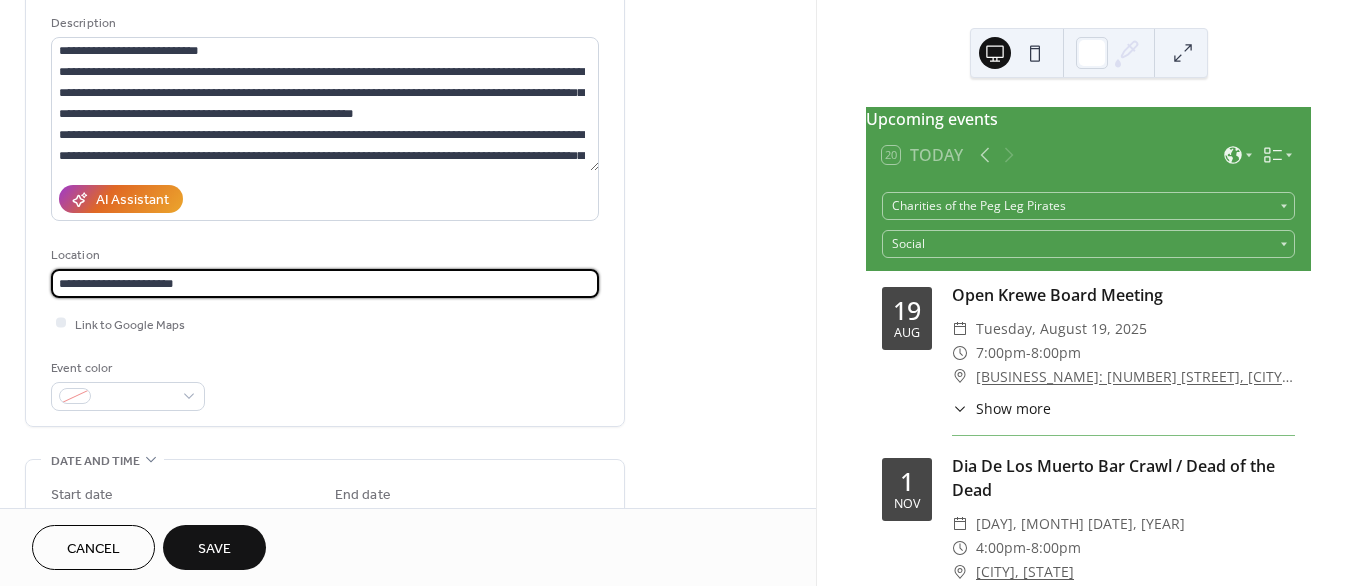 scroll, scrollTop: 265, scrollLeft: 0, axis: vertical 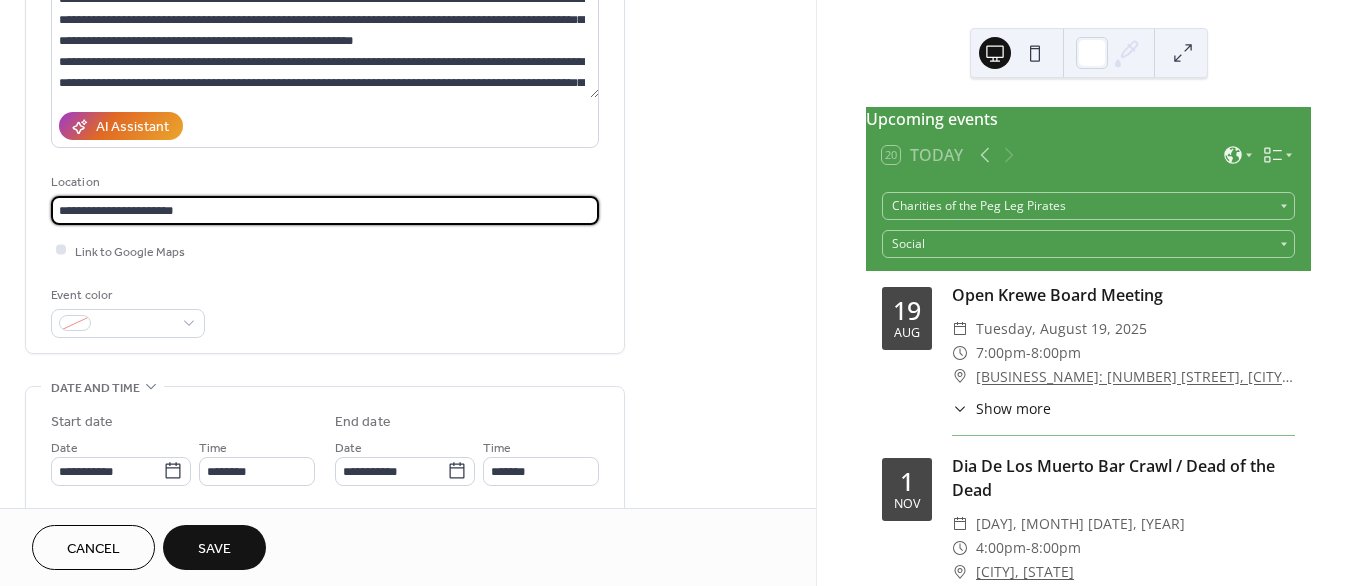 type on "**********" 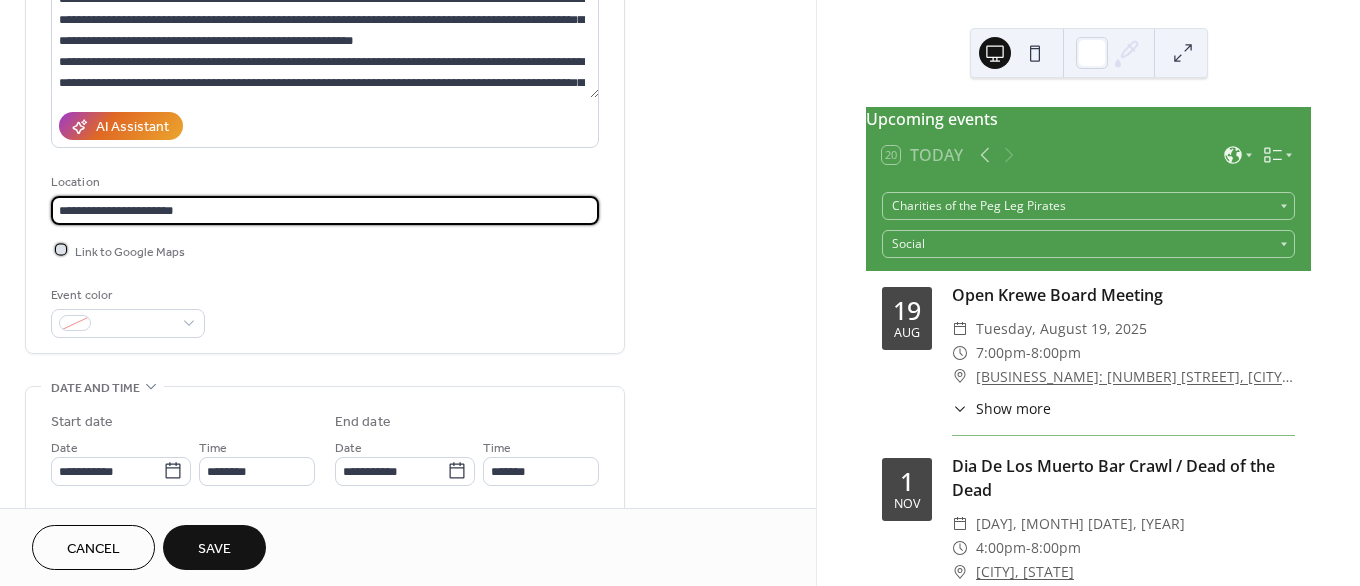 click at bounding box center [61, 250] 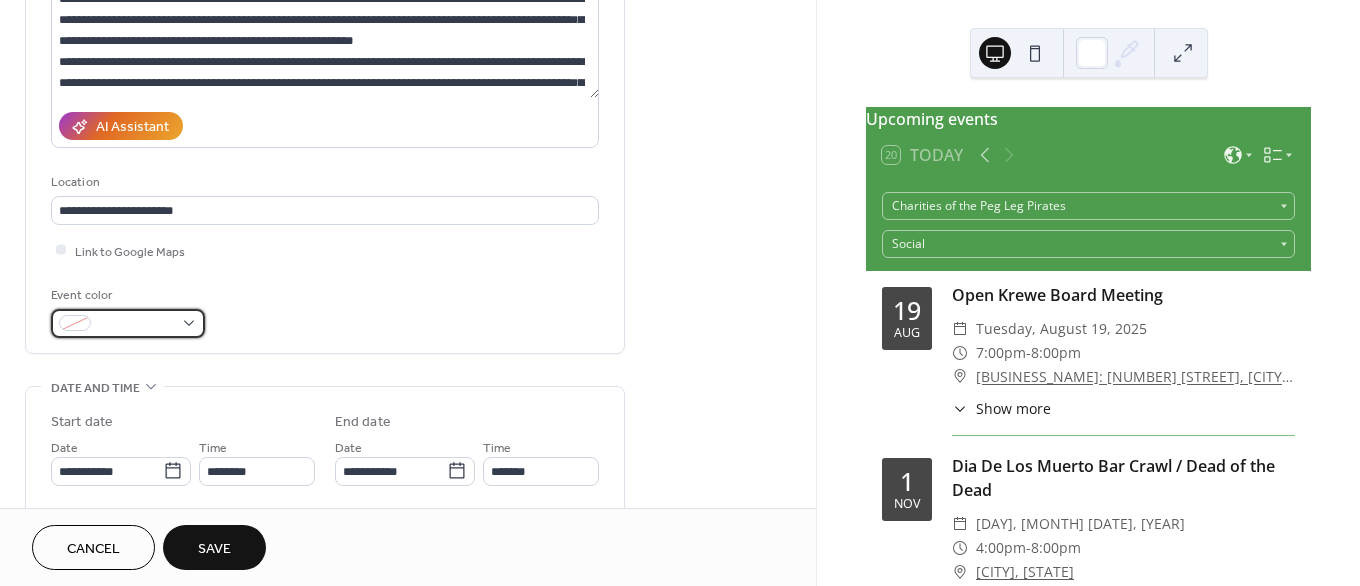 click at bounding box center (128, 323) 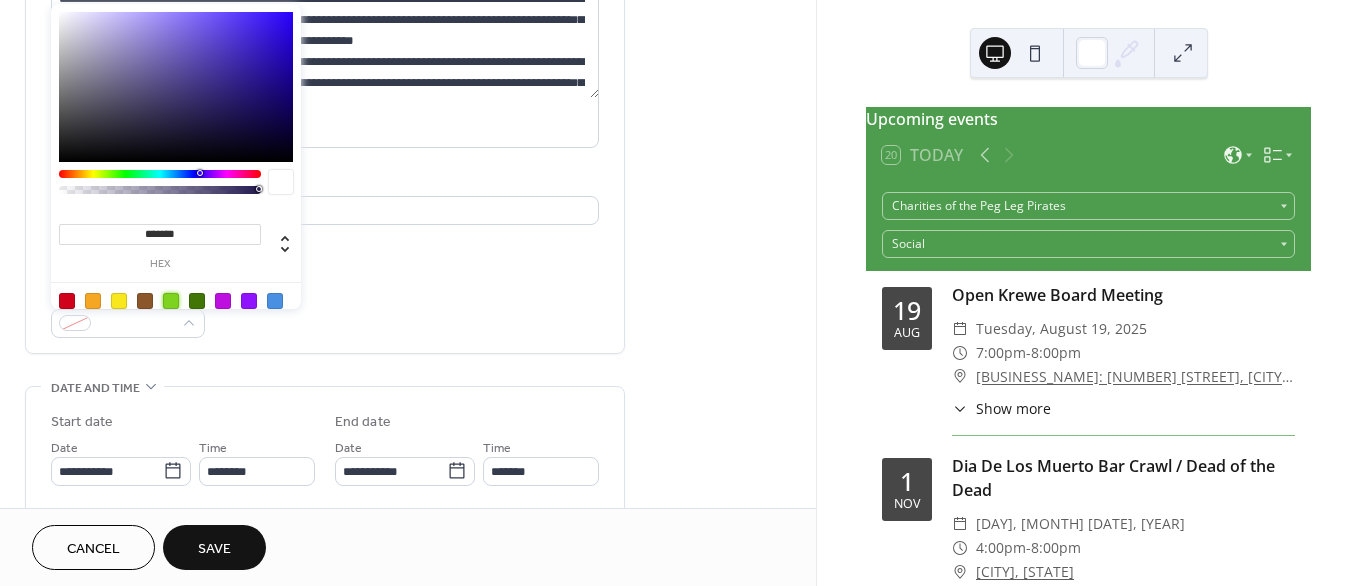 click at bounding box center (171, 301) 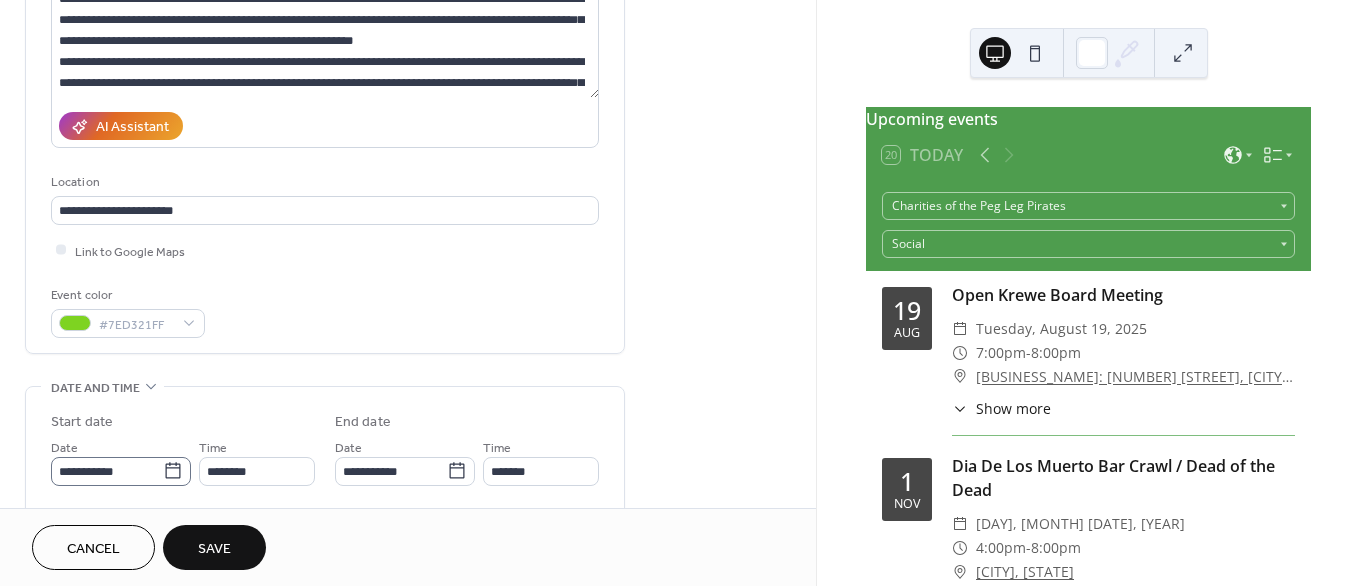 click 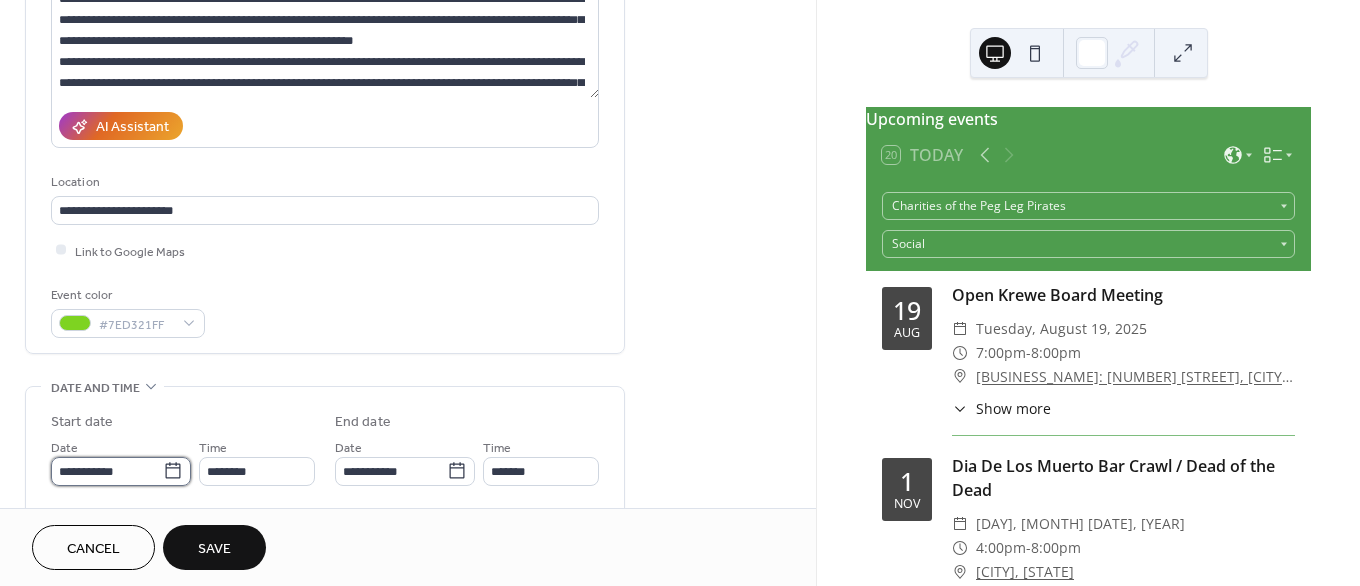 click on "**********" at bounding box center (107, 471) 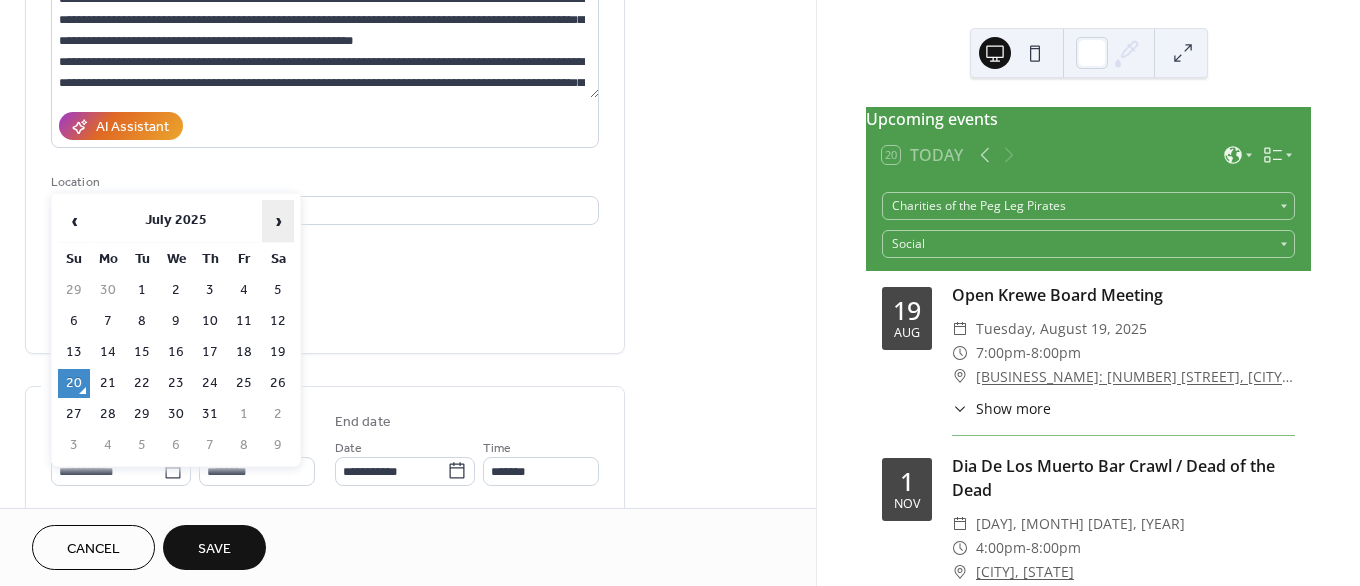 click on "›" at bounding box center (278, 221) 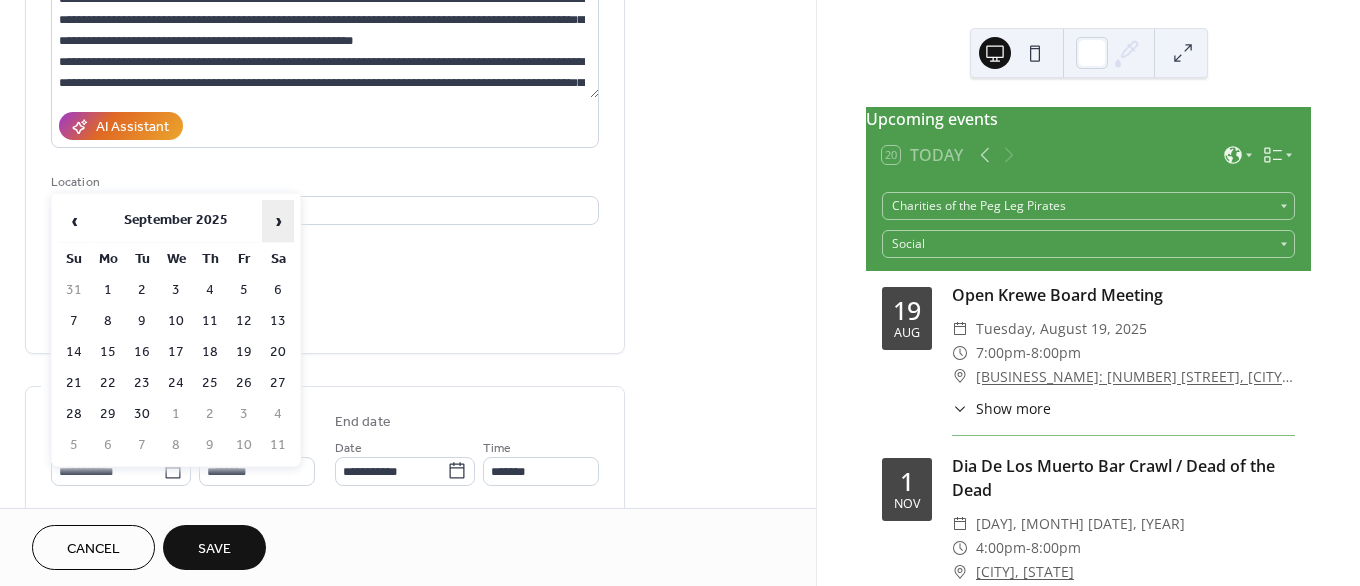 click on "›" at bounding box center (278, 221) 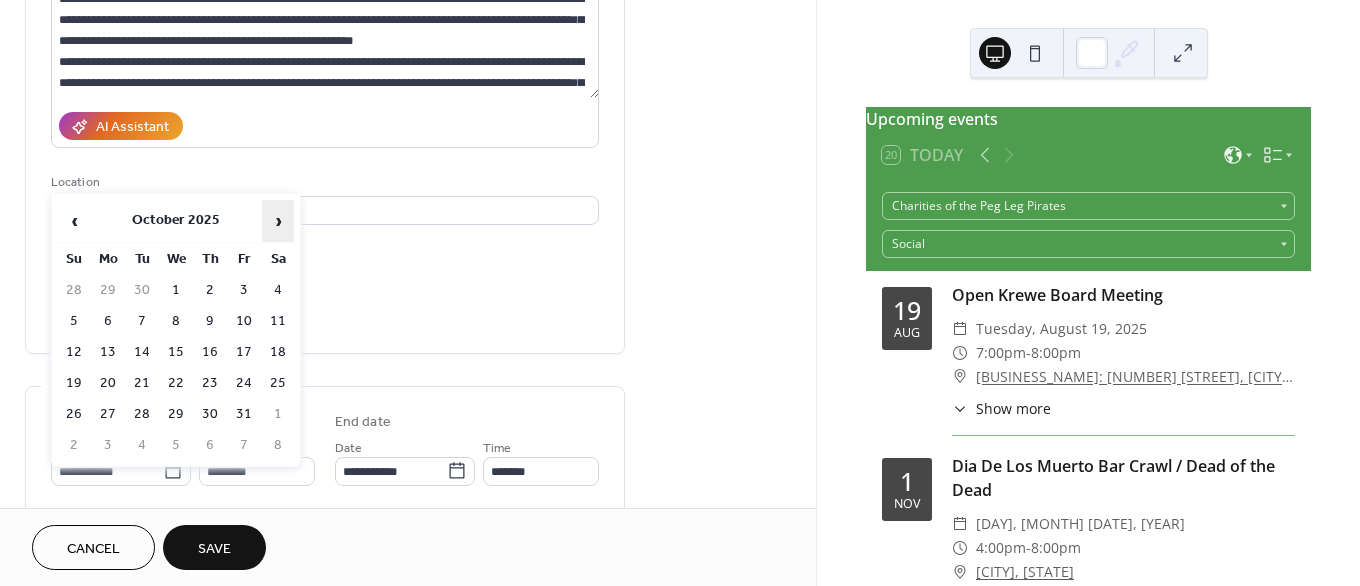 click on "›" at bounding box center [278, 221] 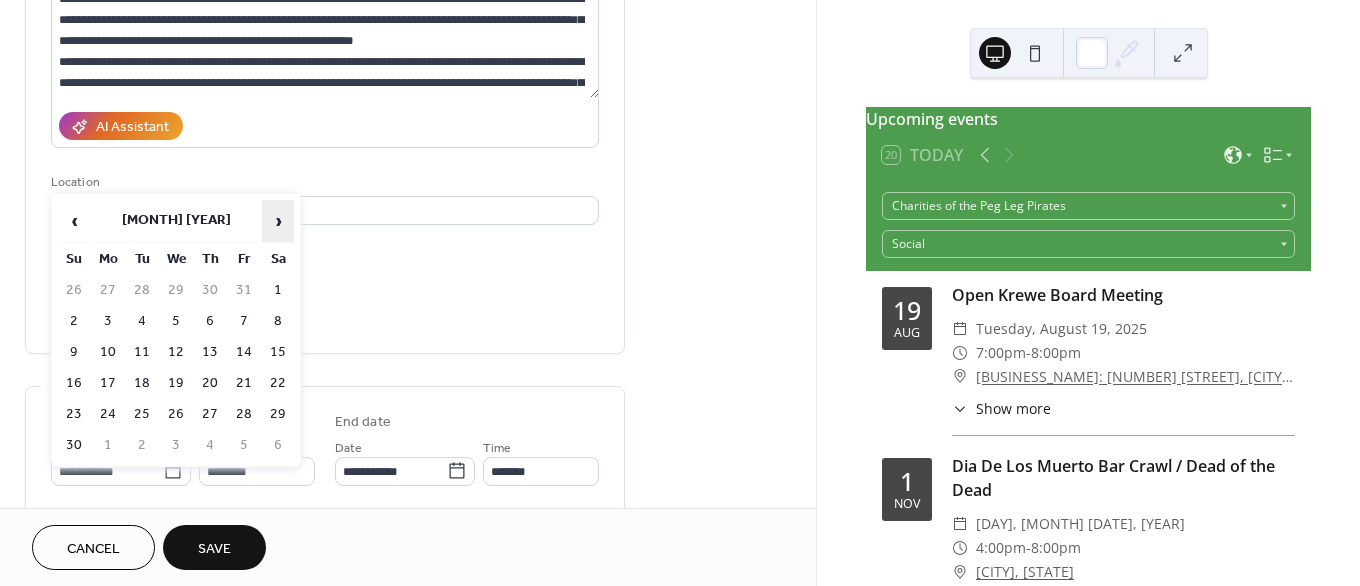 click on "›" at bounding box center (278, 221) 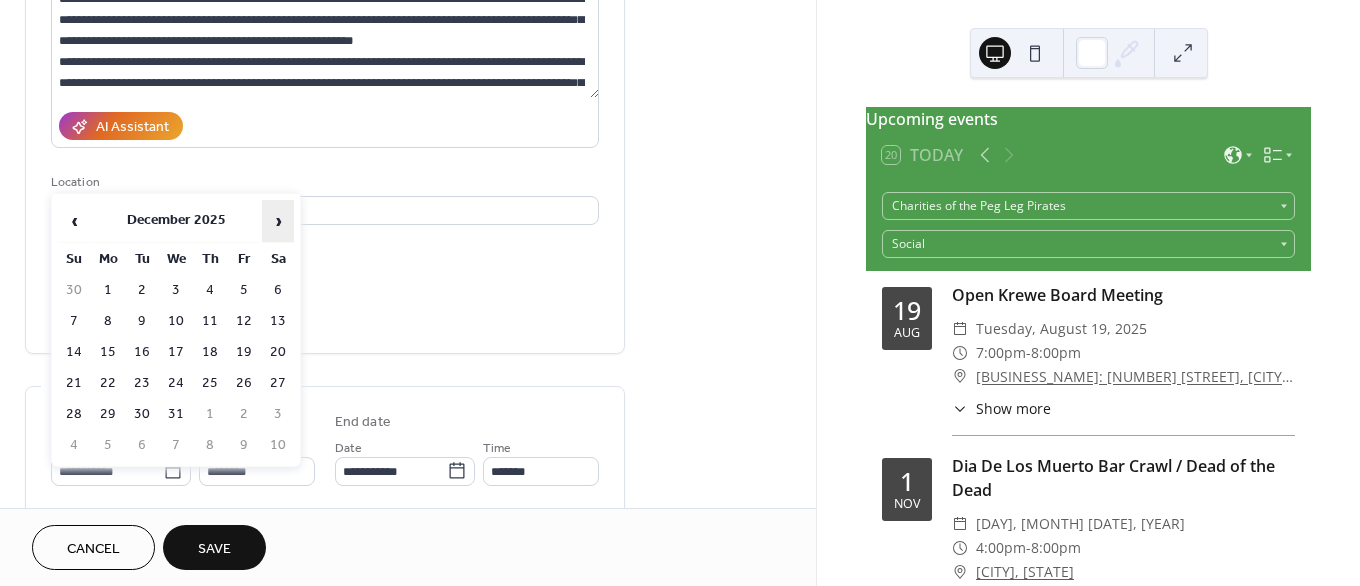 click on "›" at bounding box center (278, 221) 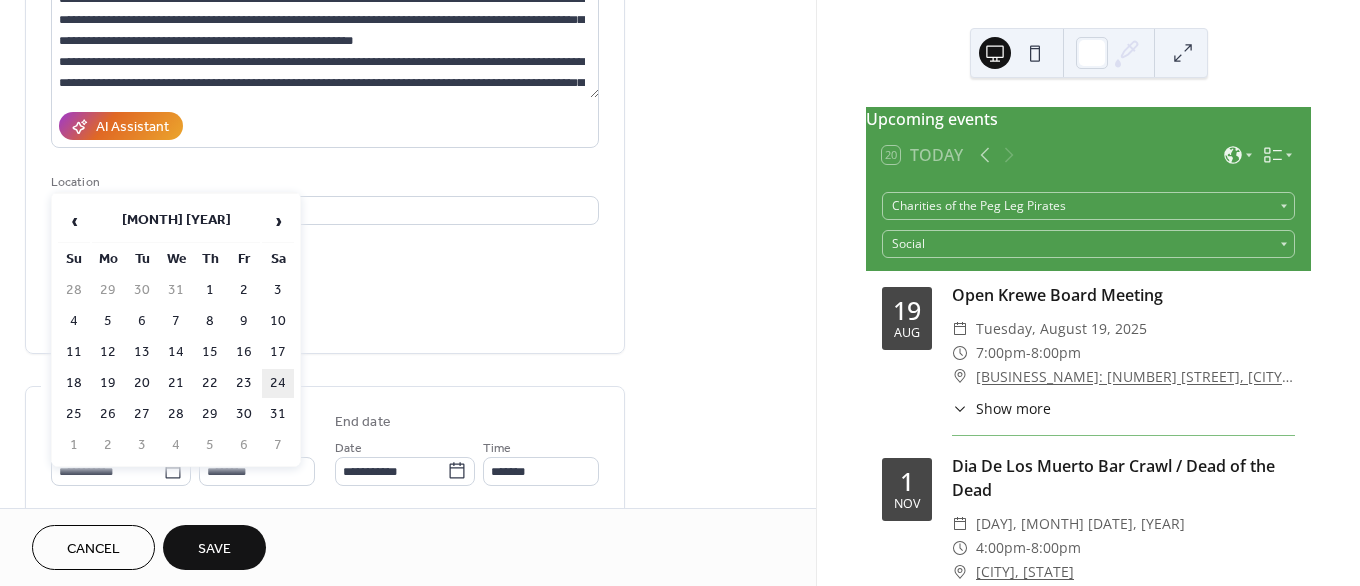 click on "24" at bounding box center [278, 383] 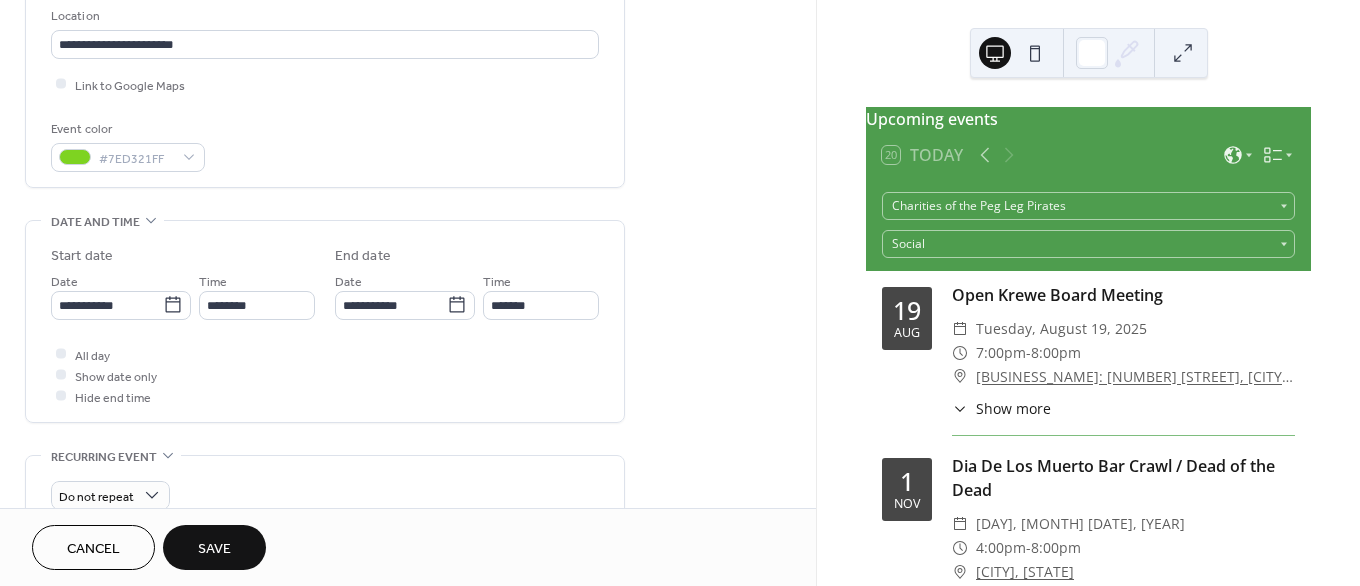 scroll, scrollTop: 445, scrollLeft: 0, axis: vertical 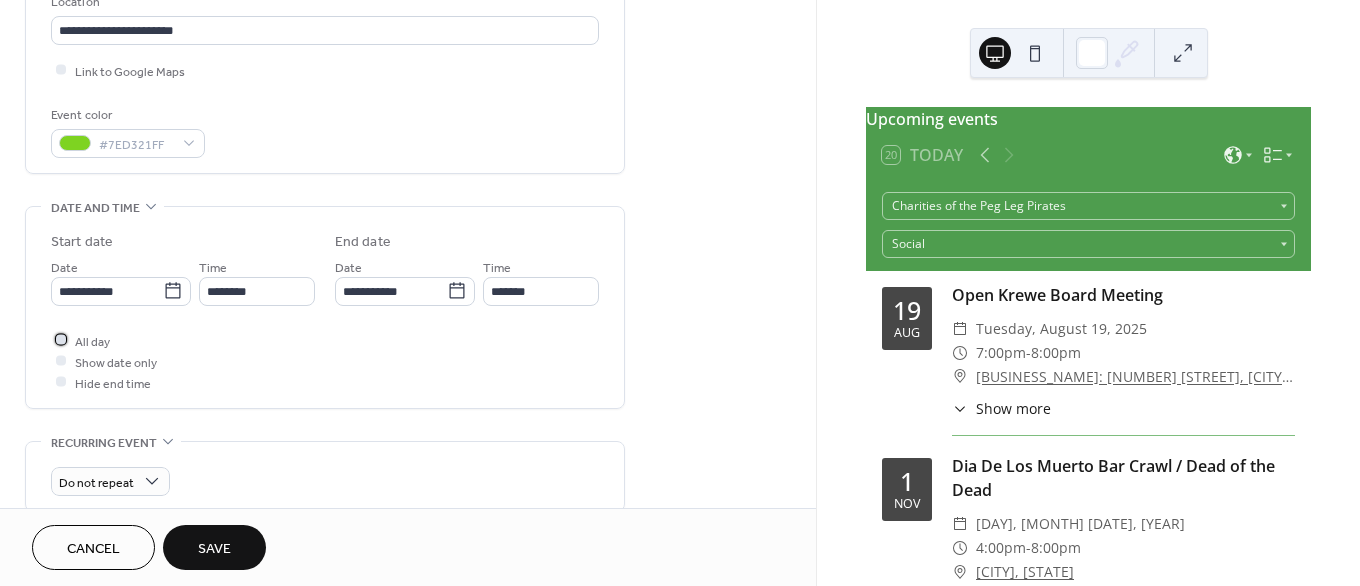 click at bounding box center (61, 340) 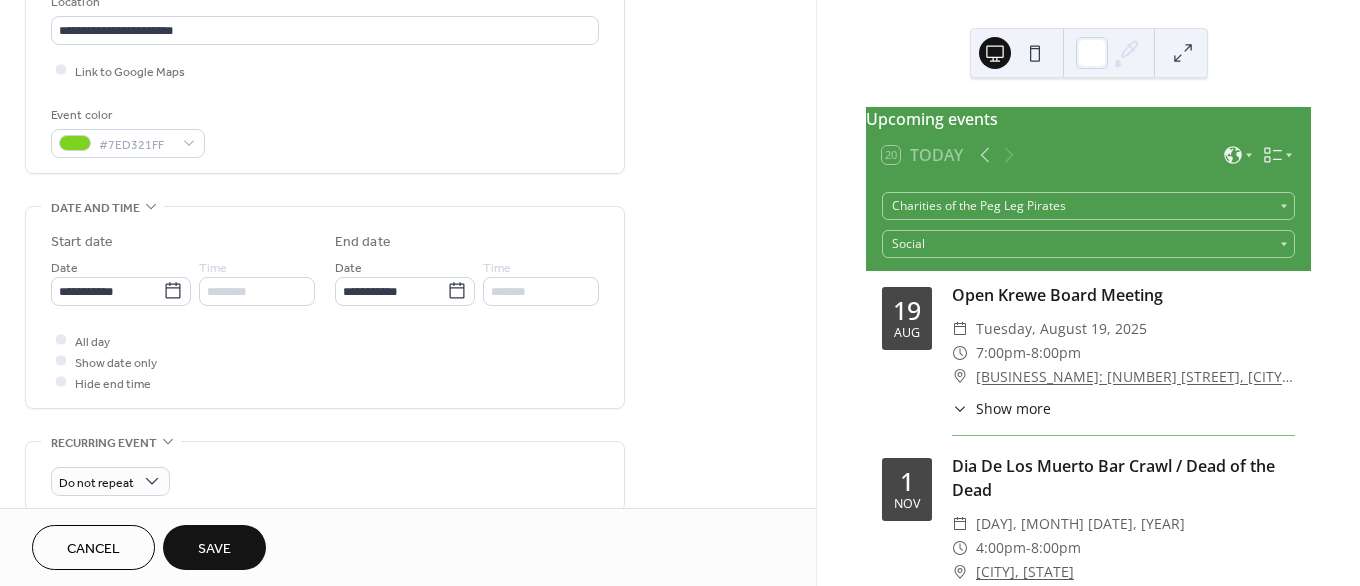 click at bounding box center [61, 361] 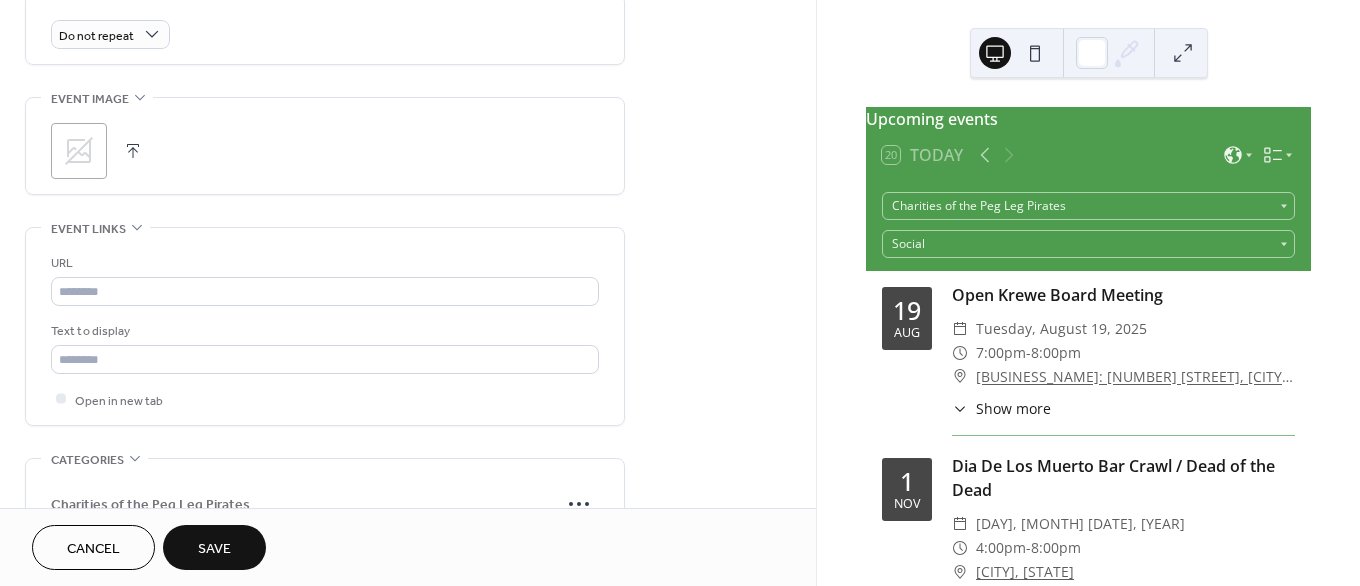scroll, scrollTop: 895, scrollLeft: 0, axis: vertical 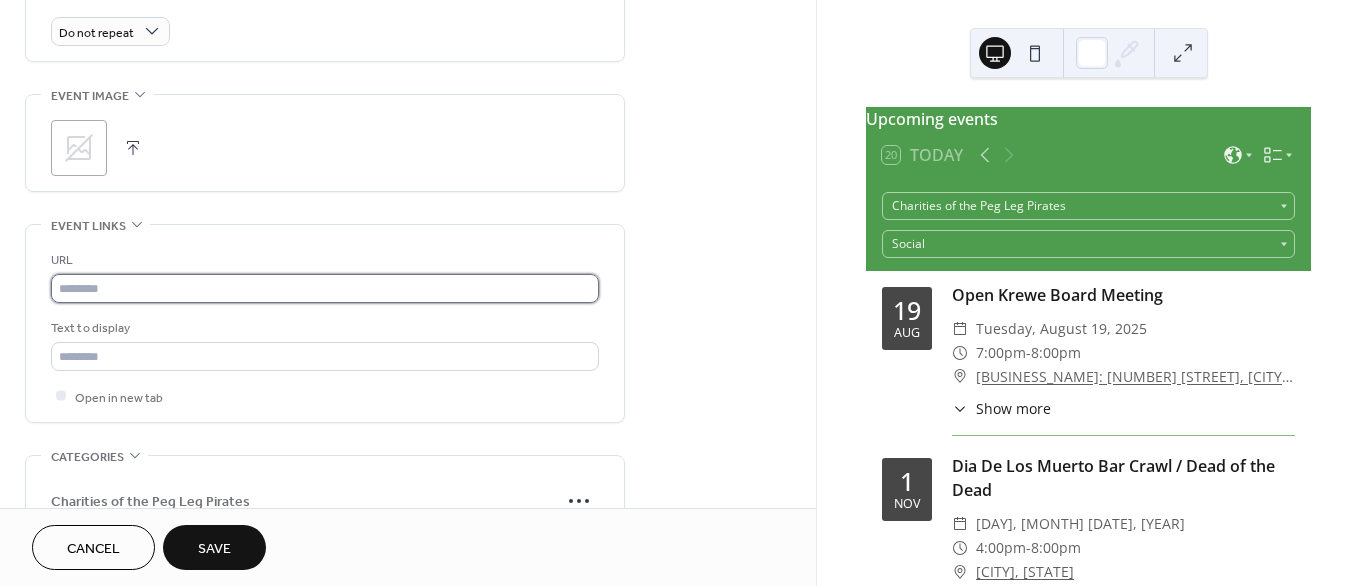 click at bounding box center [325, 288] 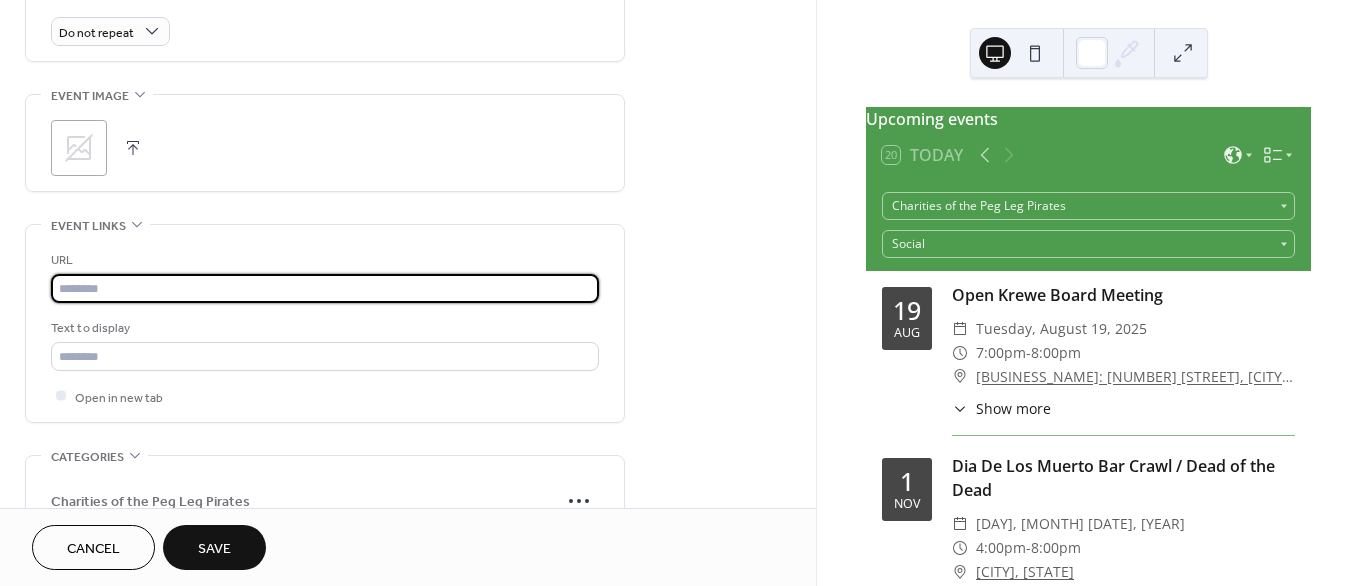 paste on "**********" 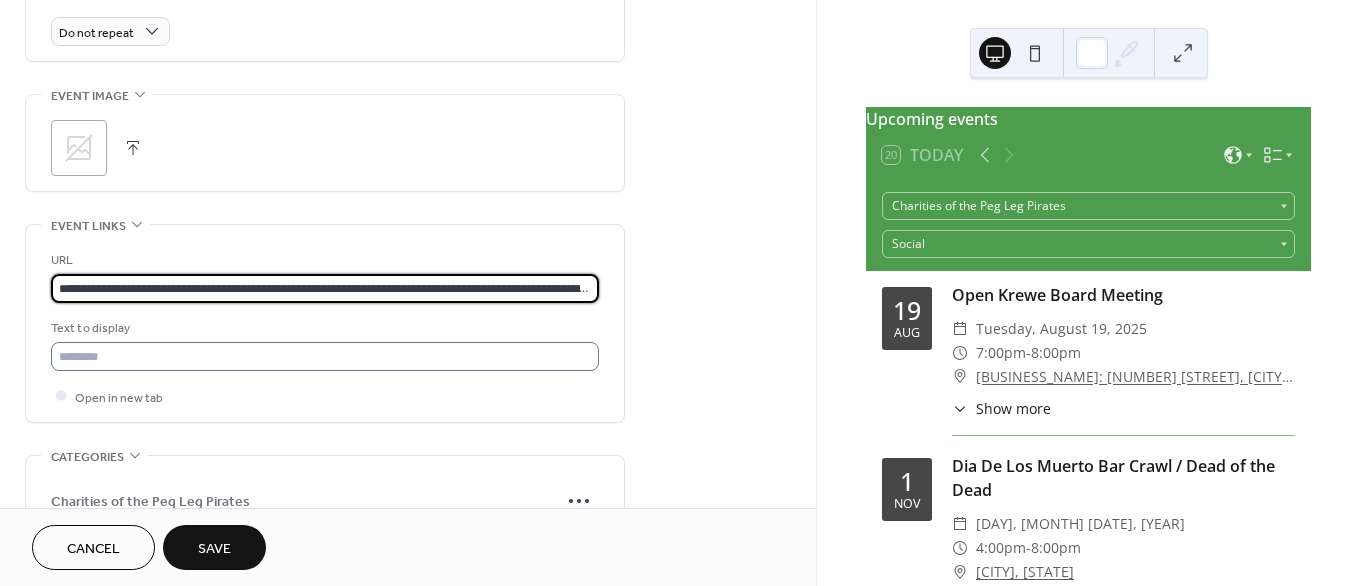 scroll, scrollTop: 0, scrollLeft: 336, axis: horizontal 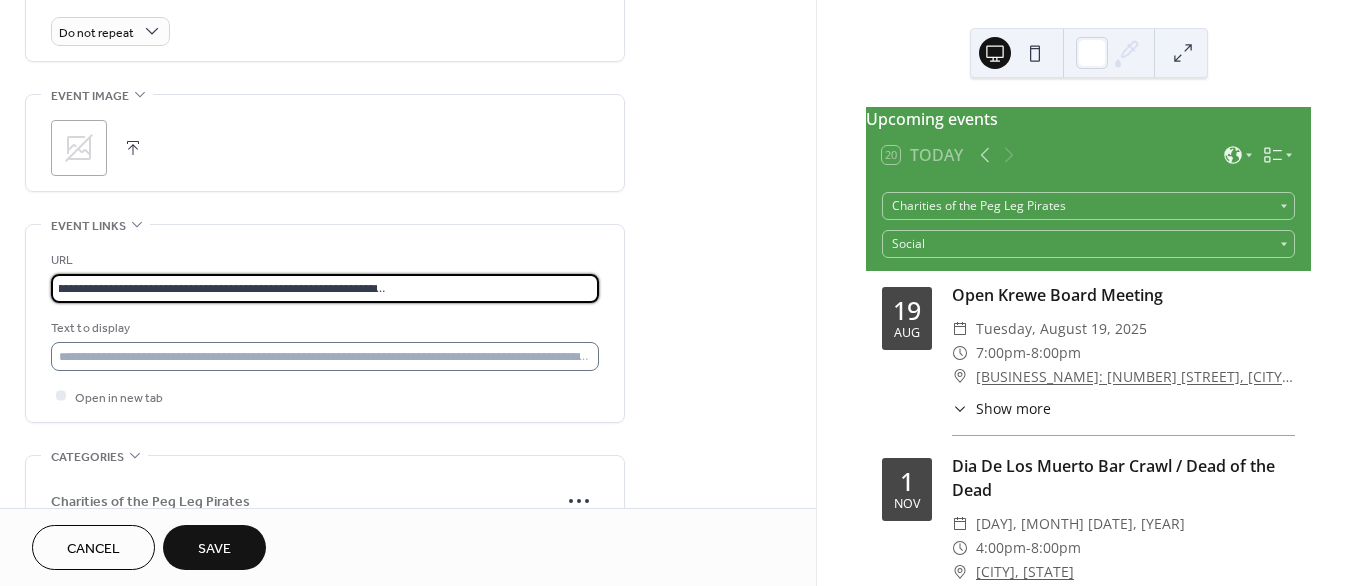 type on "**********" 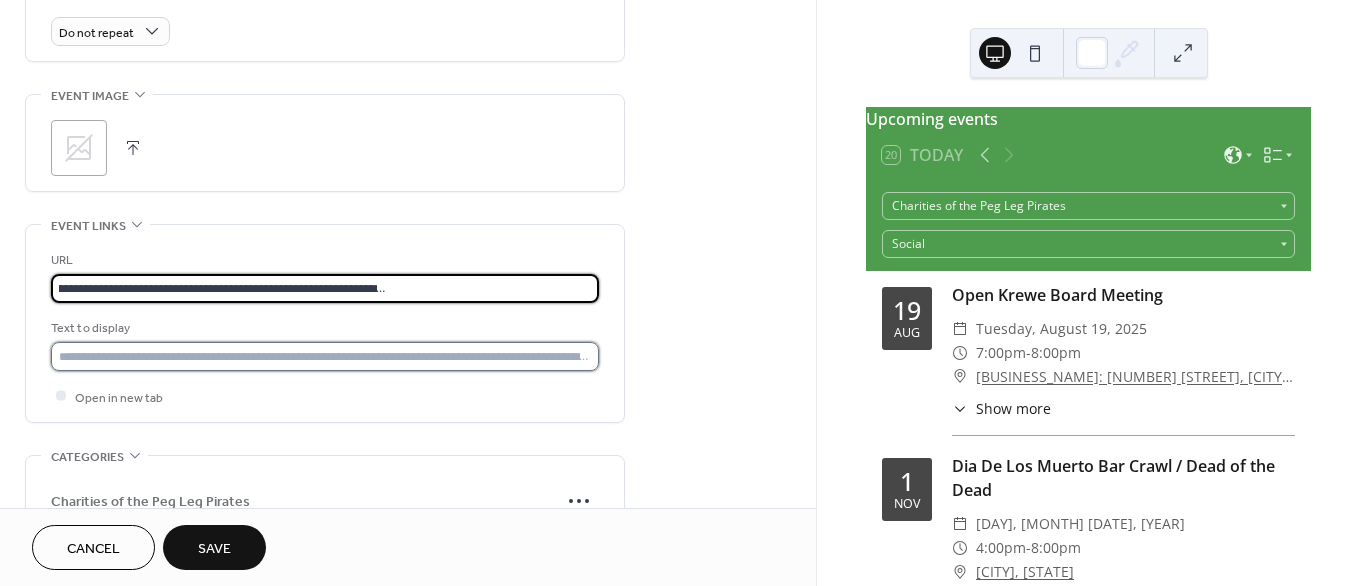scroll, scrollTop: 0, scrollLeft: 0, axis: both 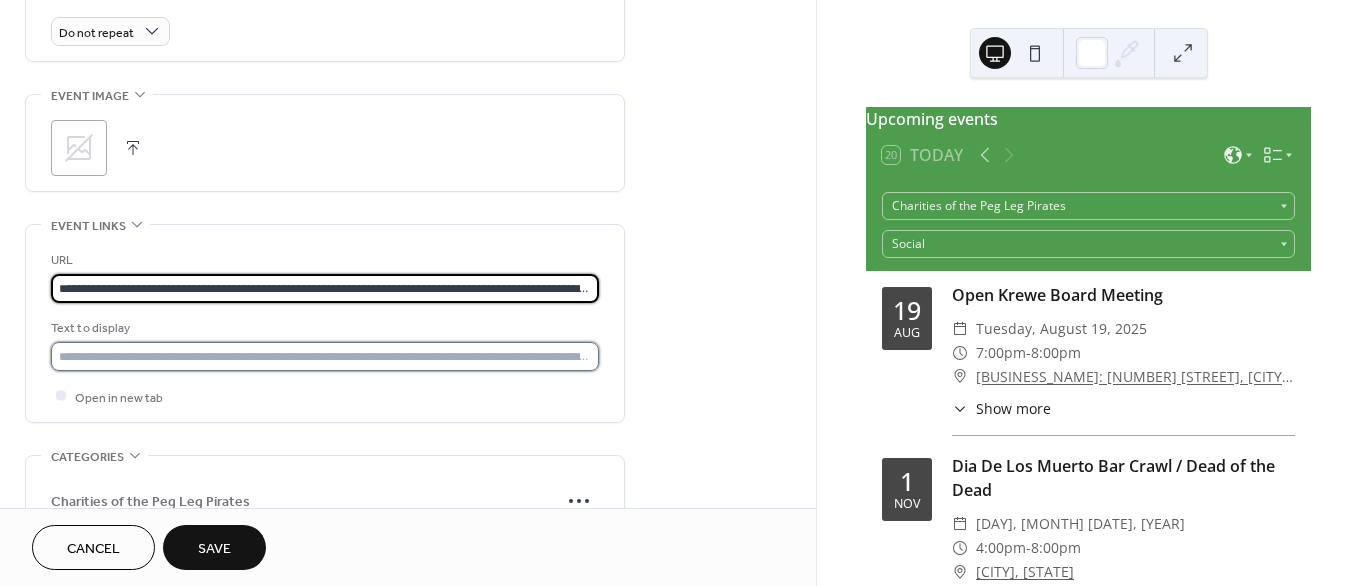 click at bounding box center (325, 356) 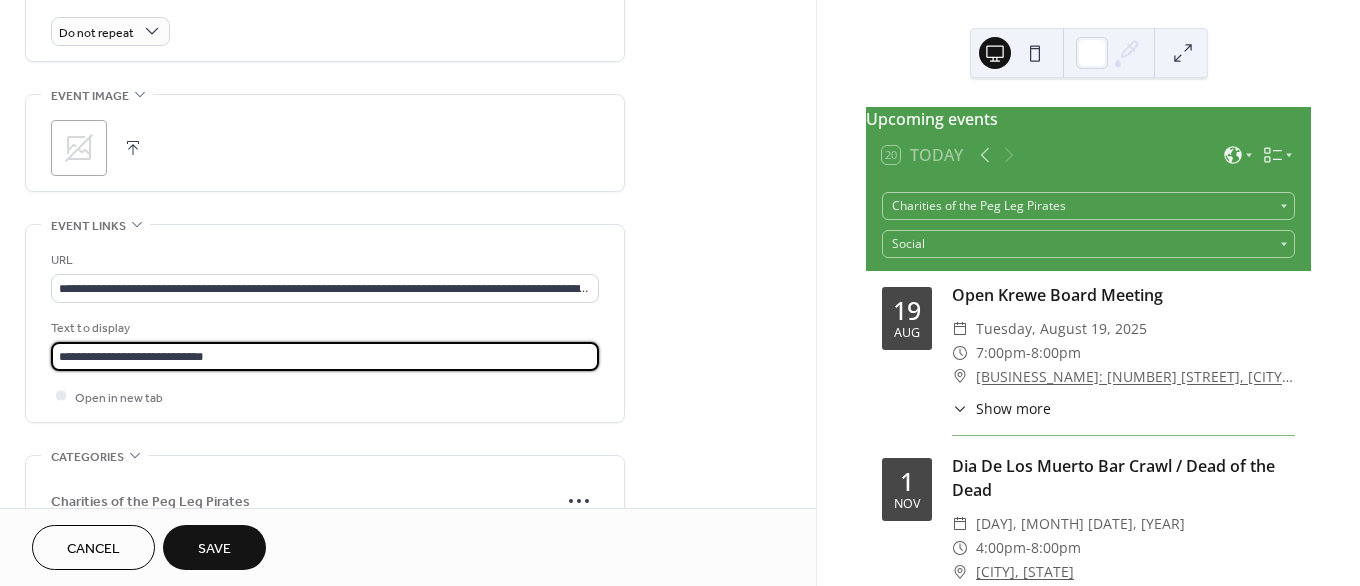 type on "**********" 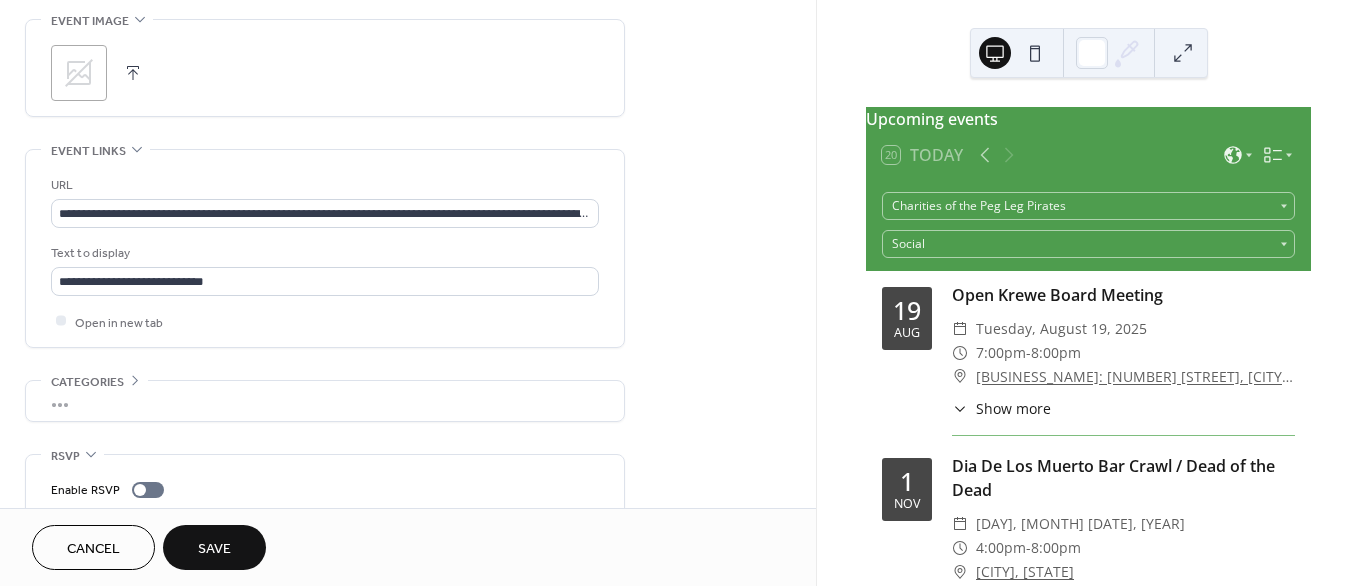 scroll, scrollTop: 1044, scrollLeft: 0, axis: vertical 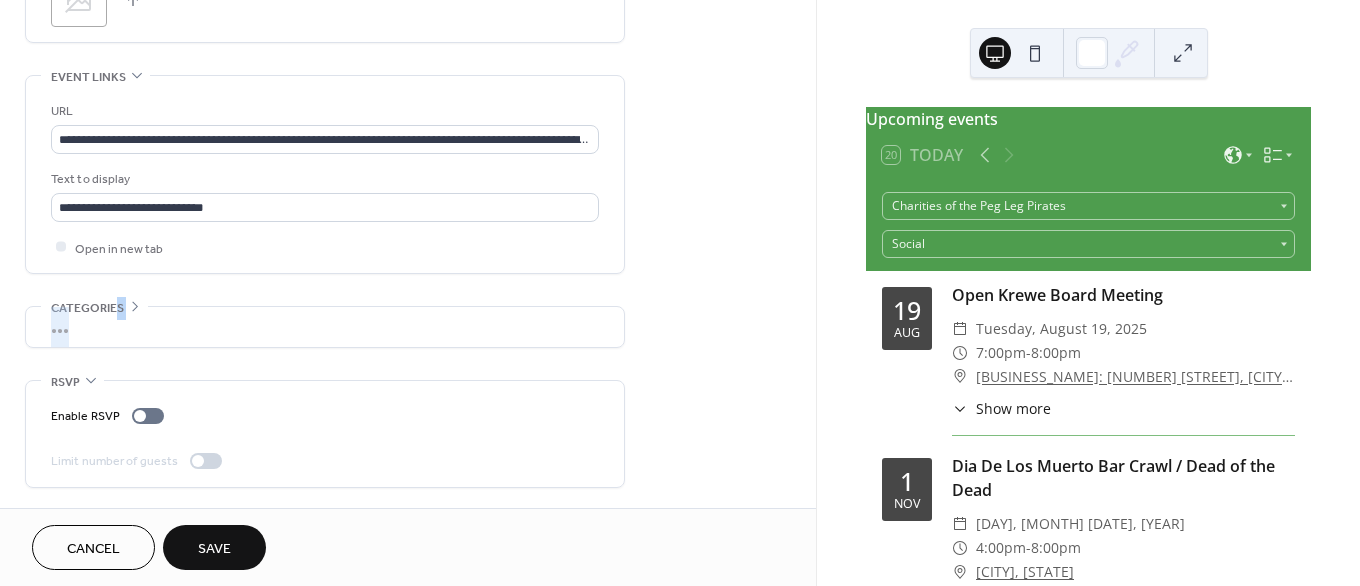 drag, startPoint x: 116, startPoint y: 305, endPoint x: 101, endPoint y: 317, distance: 19.209373 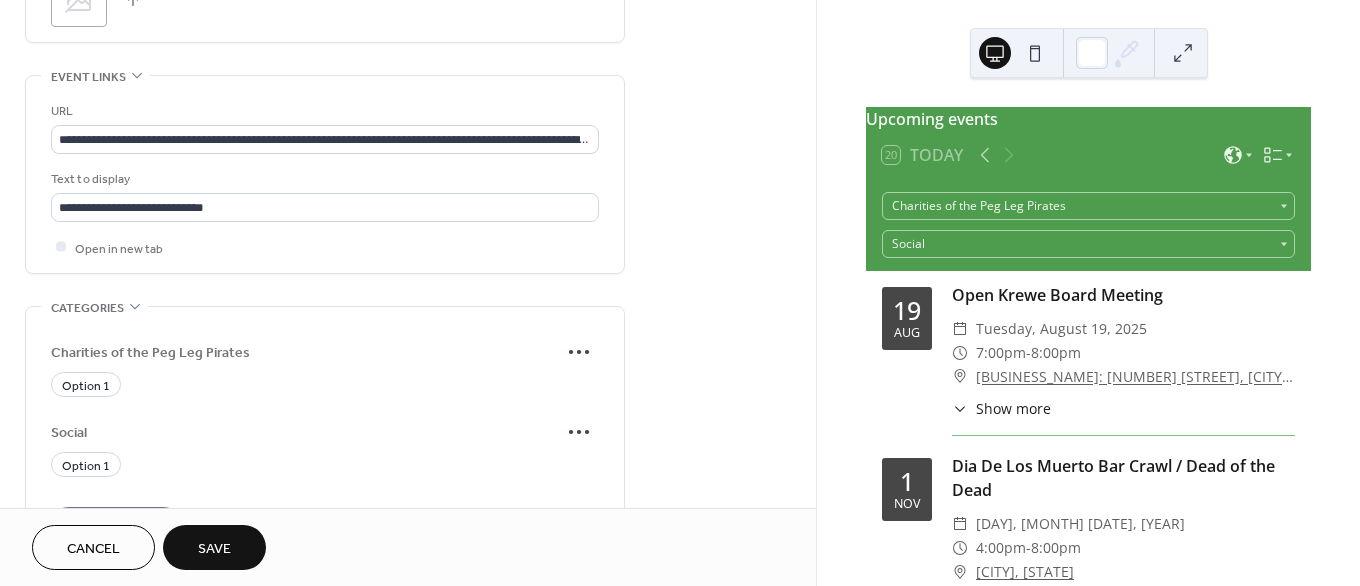scroll, scrollTop: 1044, scrollLeft: 0, axis: vertical 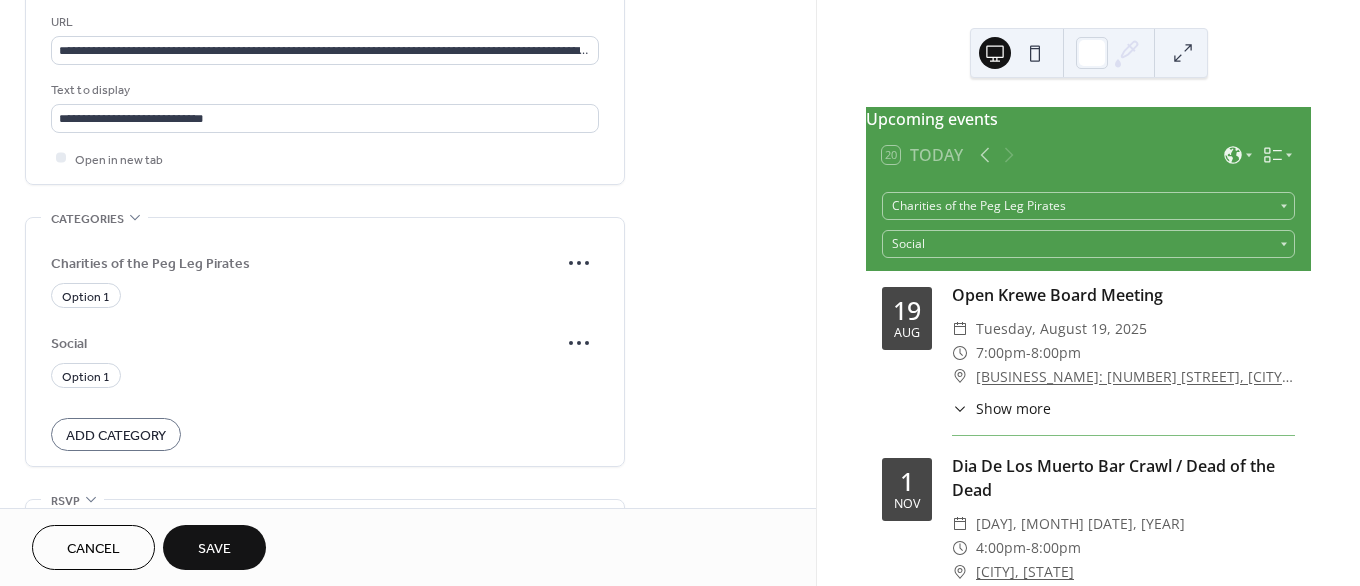 click on "Add Category" at bounding box center [116, 435] 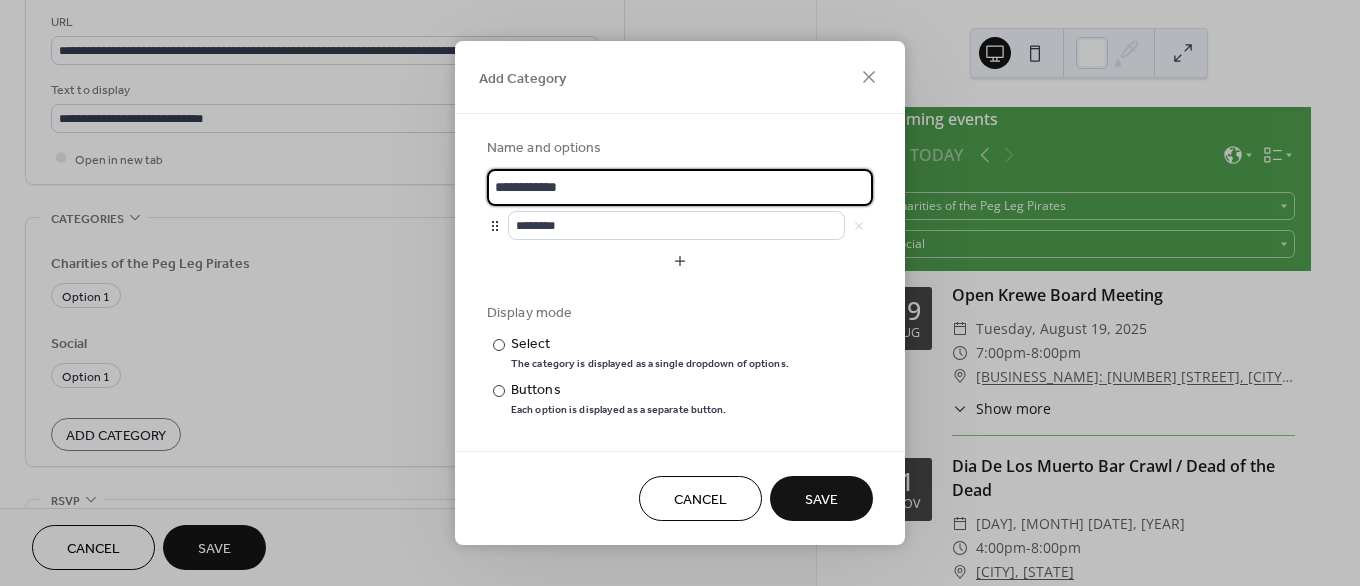drag, startPoint x: 598, startPoint y: 182, endPoint x: 363, endPoint y: 167, distance: 235.47824 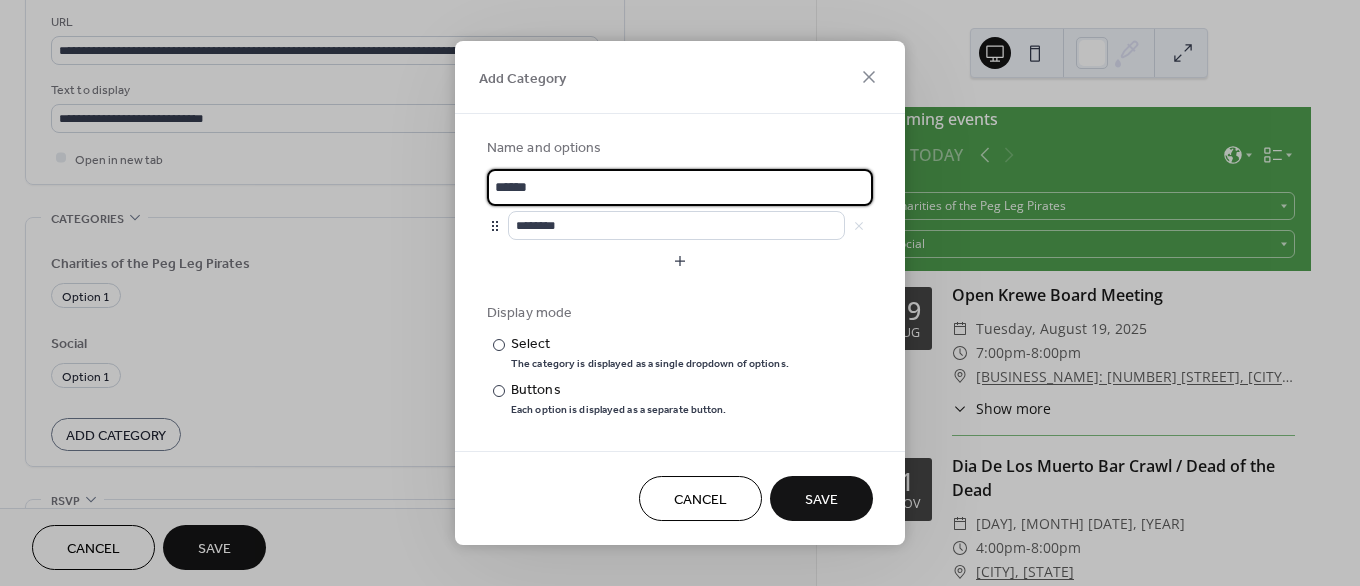 type on "******" 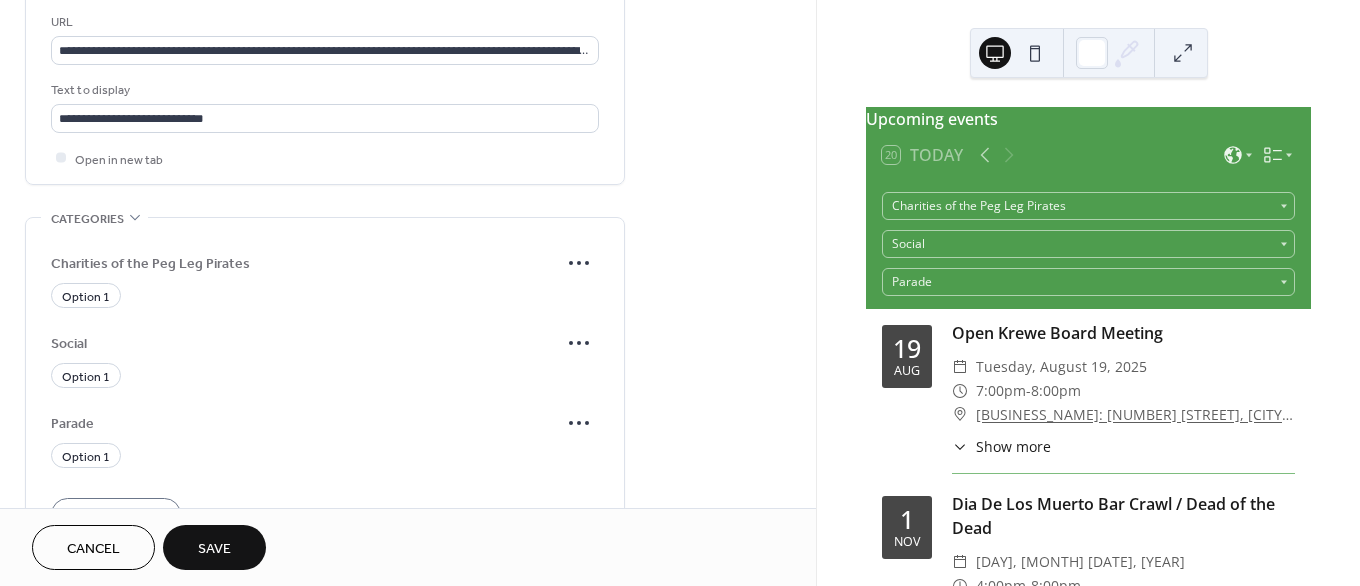 click on "Parade" at bounding box center [305, 424] 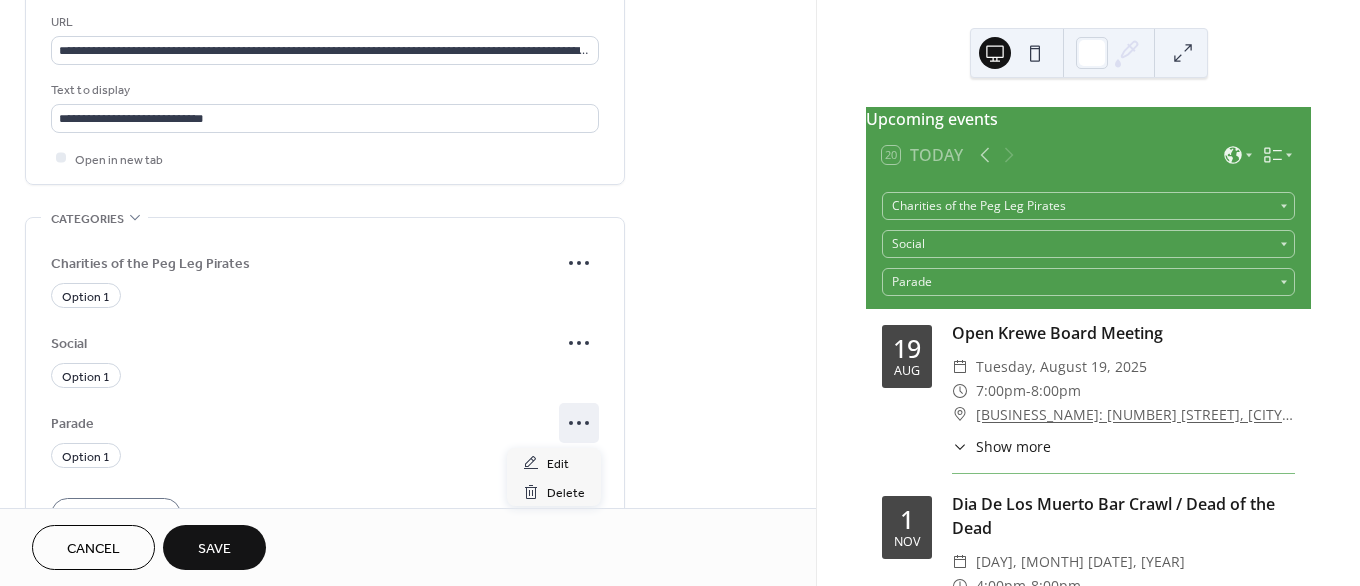 click 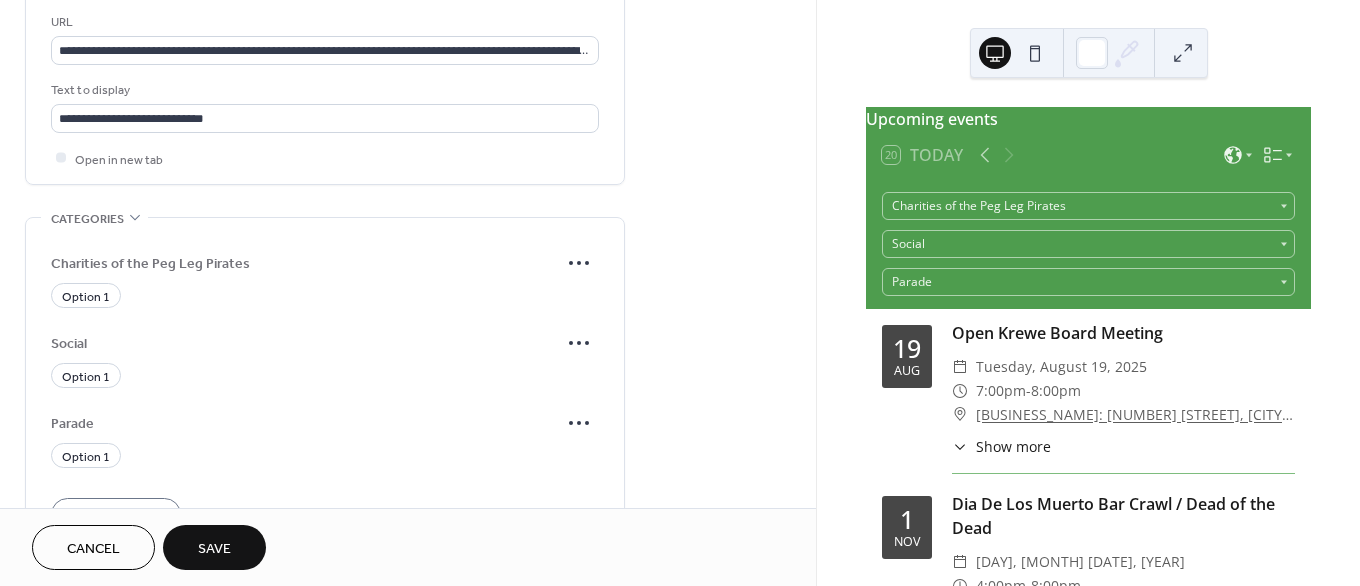 click on "Parade" at bounding box center [305, 424] 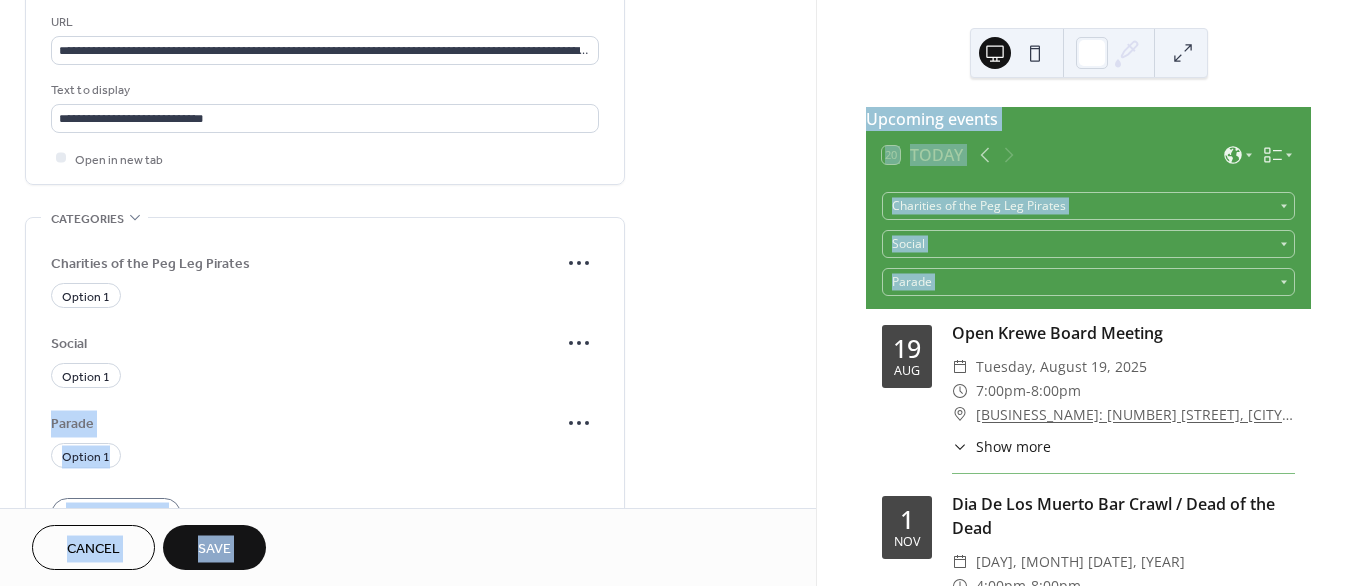 click on "**********" at bounding box center [680, 293] 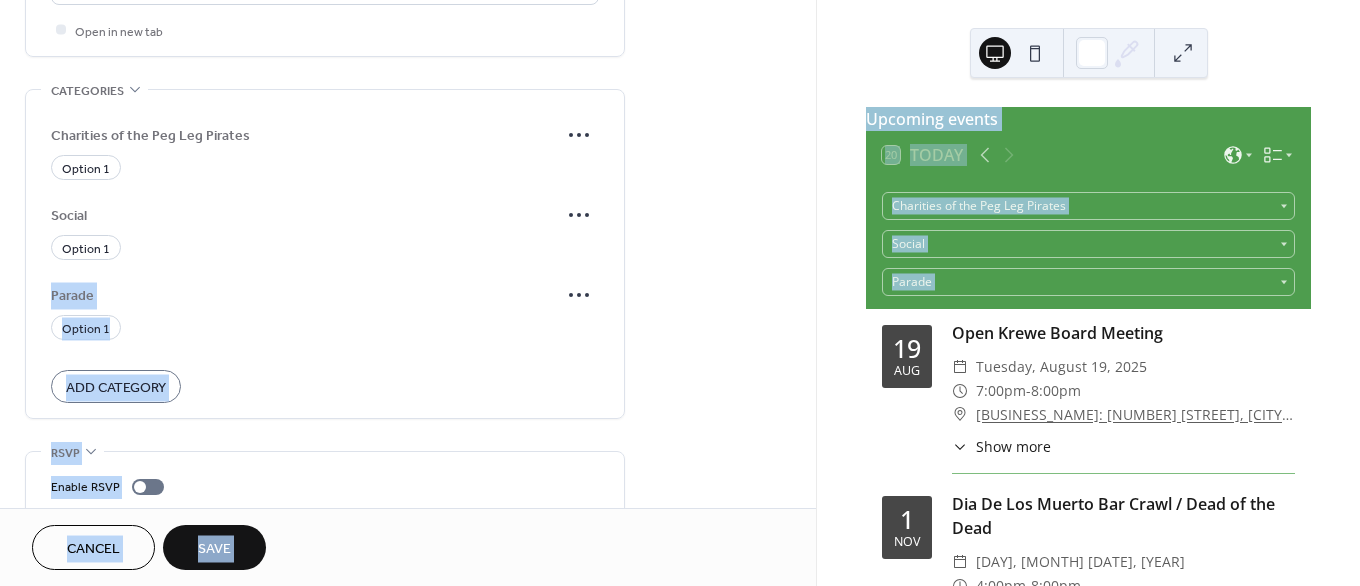 scroll, scrollTop: 1296, scrollLeft: 0, axis: vertical 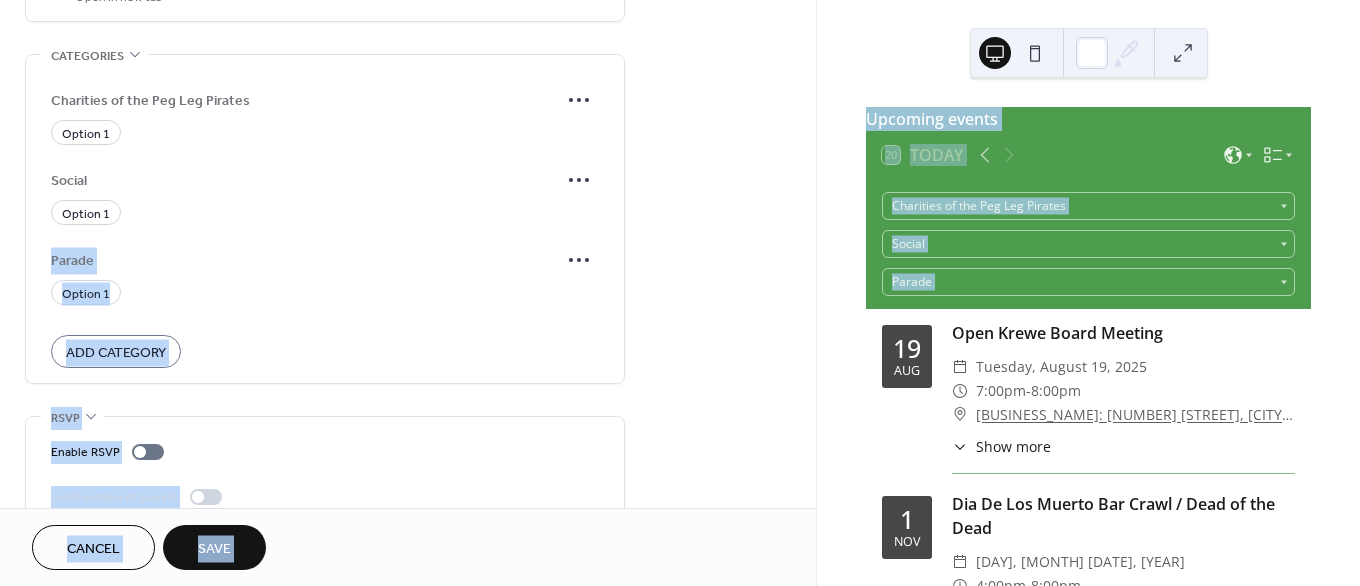 click on "Option 1" at bounding box center (325, 292) 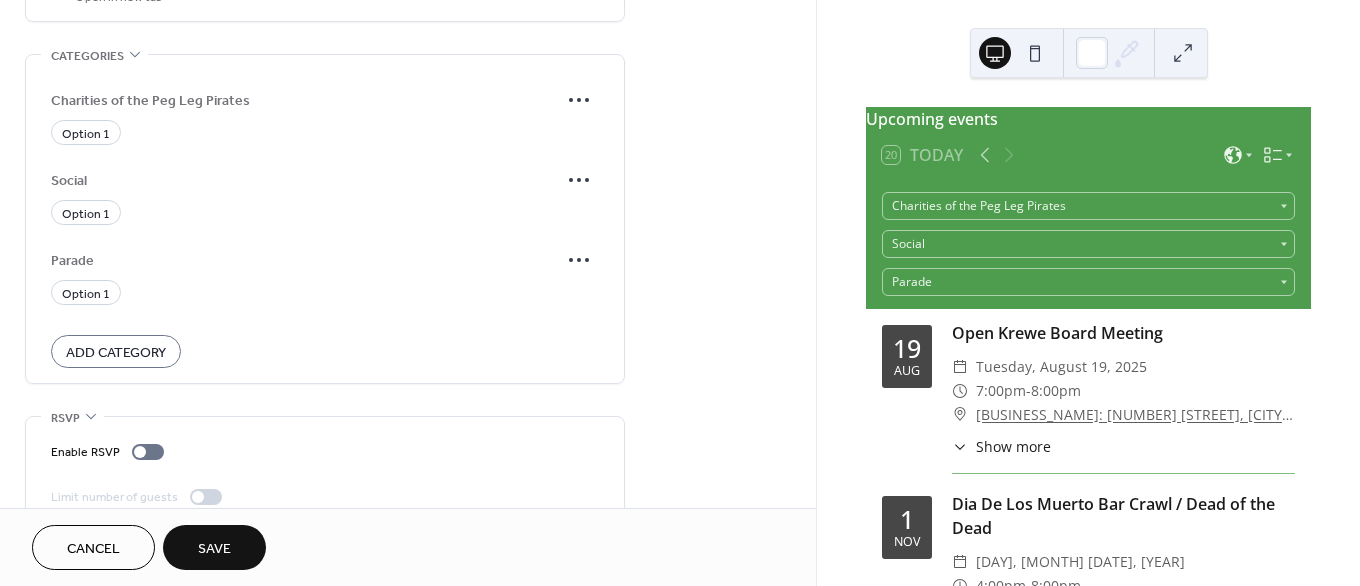 click on "Parade" at bounding box center [305, 261] 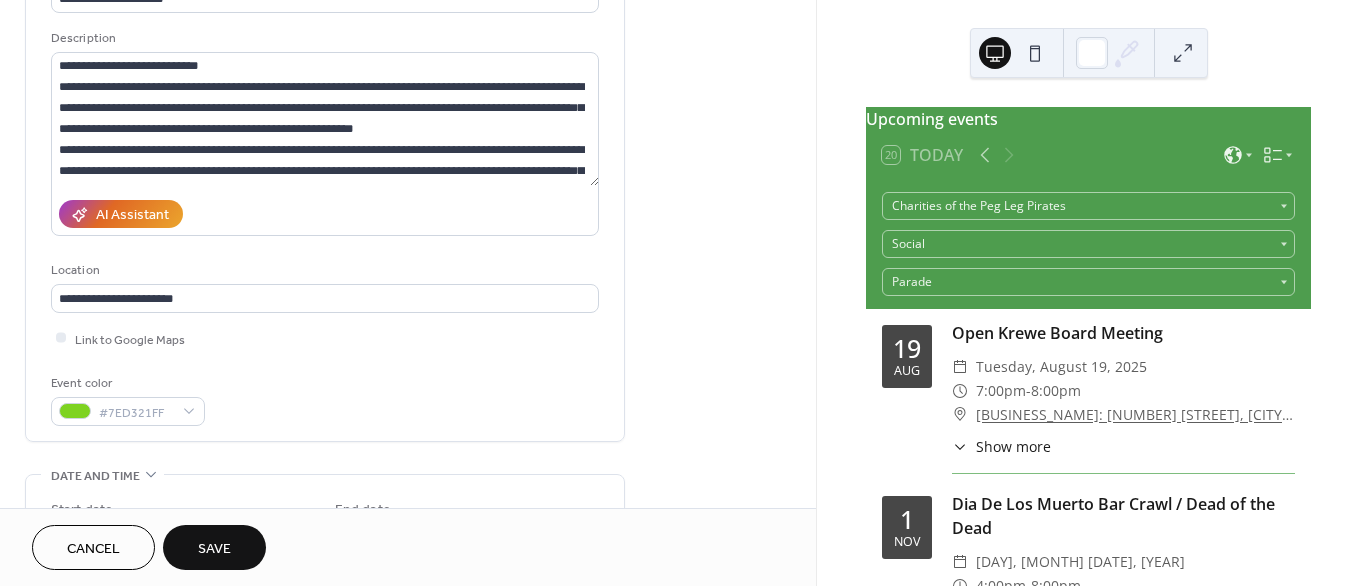 scroll, scrollTop: 161, scrollLeft: 0, axis: vertical 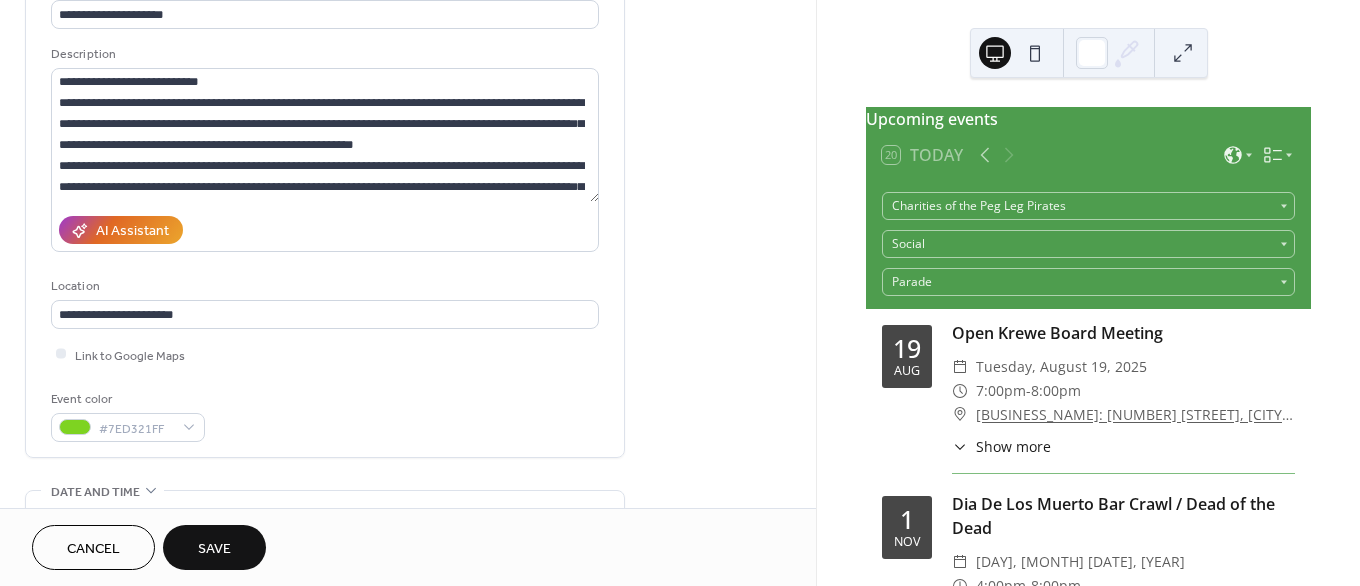 drag, startPoint x: 812, startPoint y: 121, endPoint x: 813, endPoint y: 162, distance: 41.01219 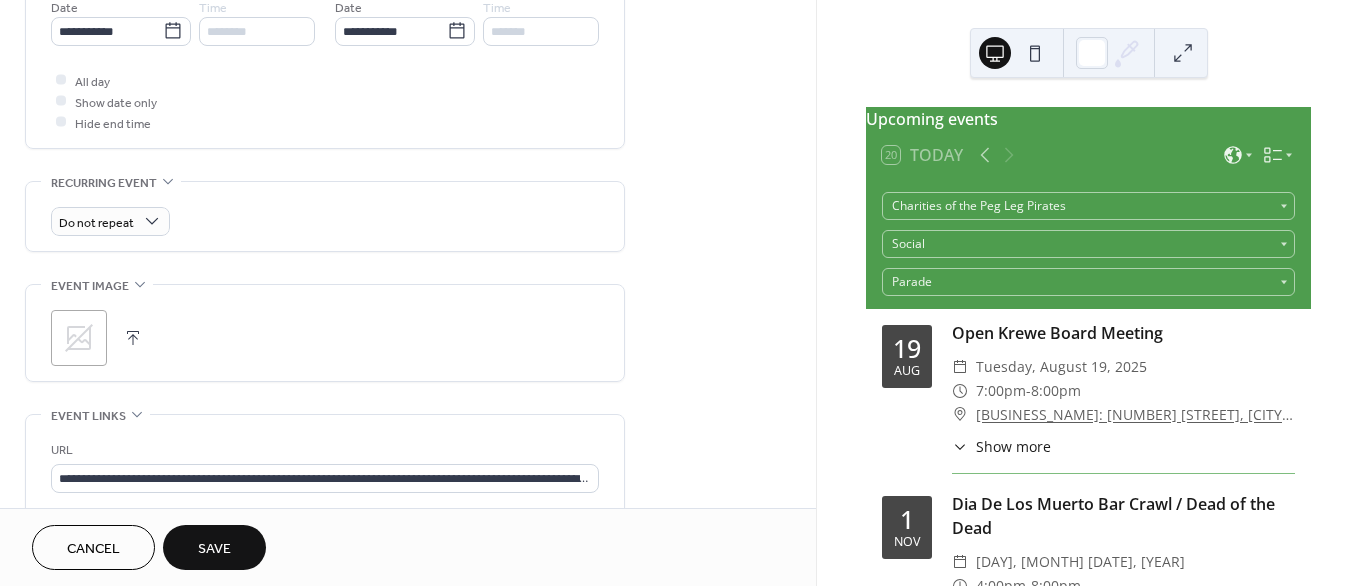 scroll, scrollTop: 745, scrollLeft: 0, axis: vertical 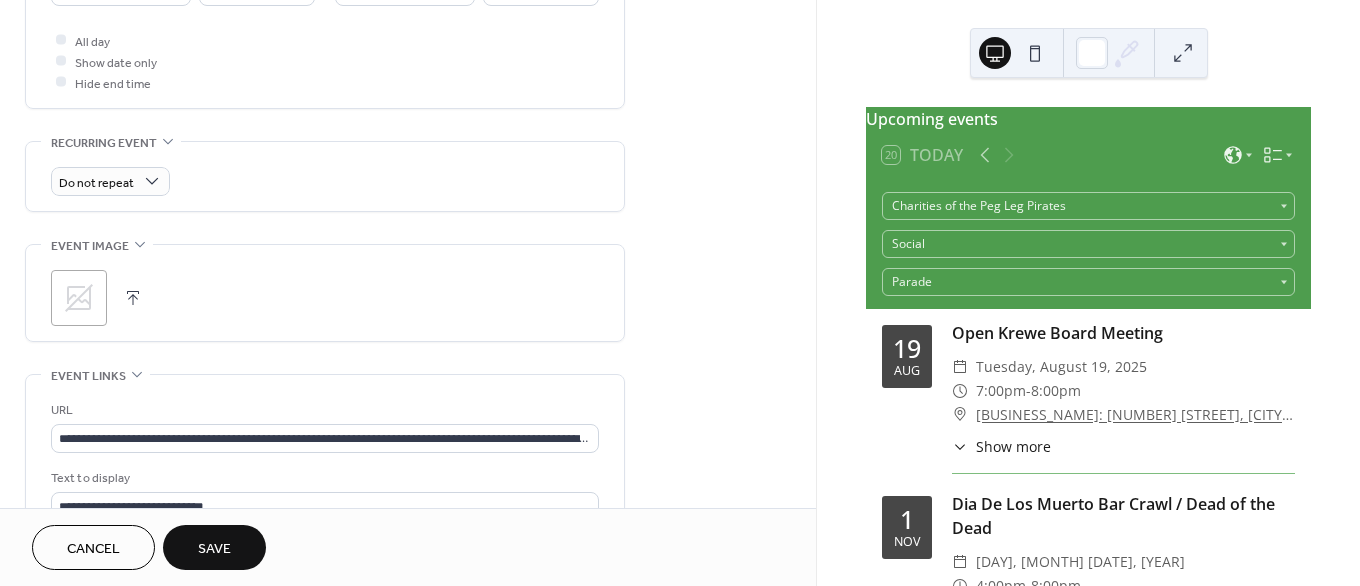 click at bounding box center [133, 298] 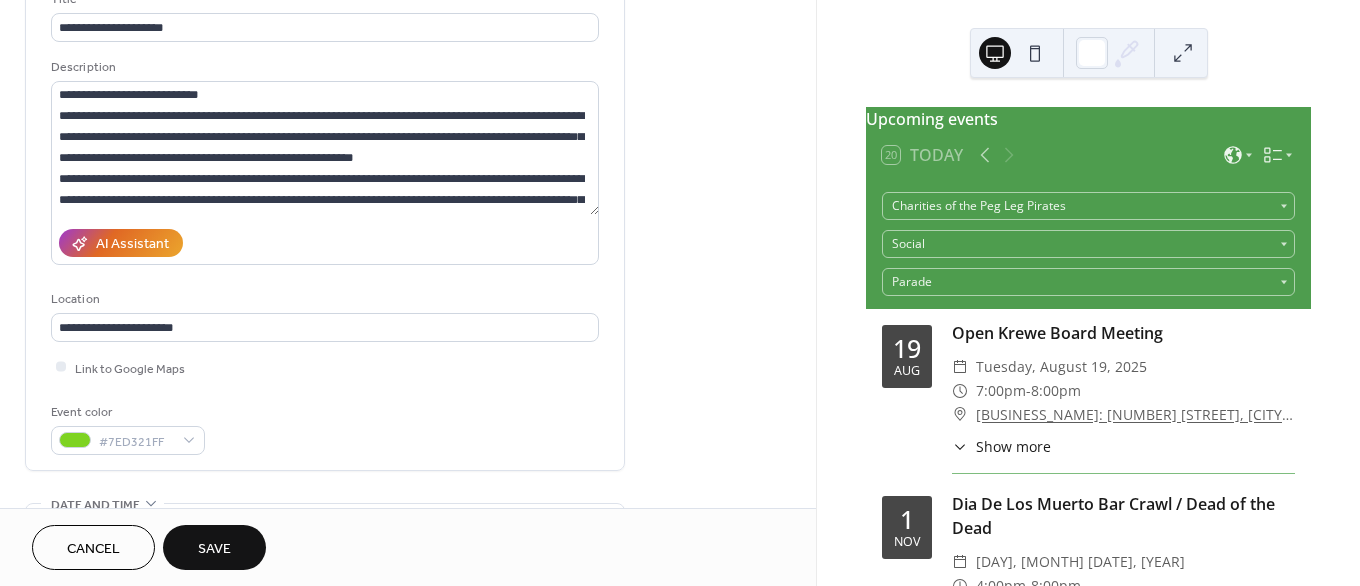 scroll, scrollTop: 116, scrollLeft: 0, axis: vertical 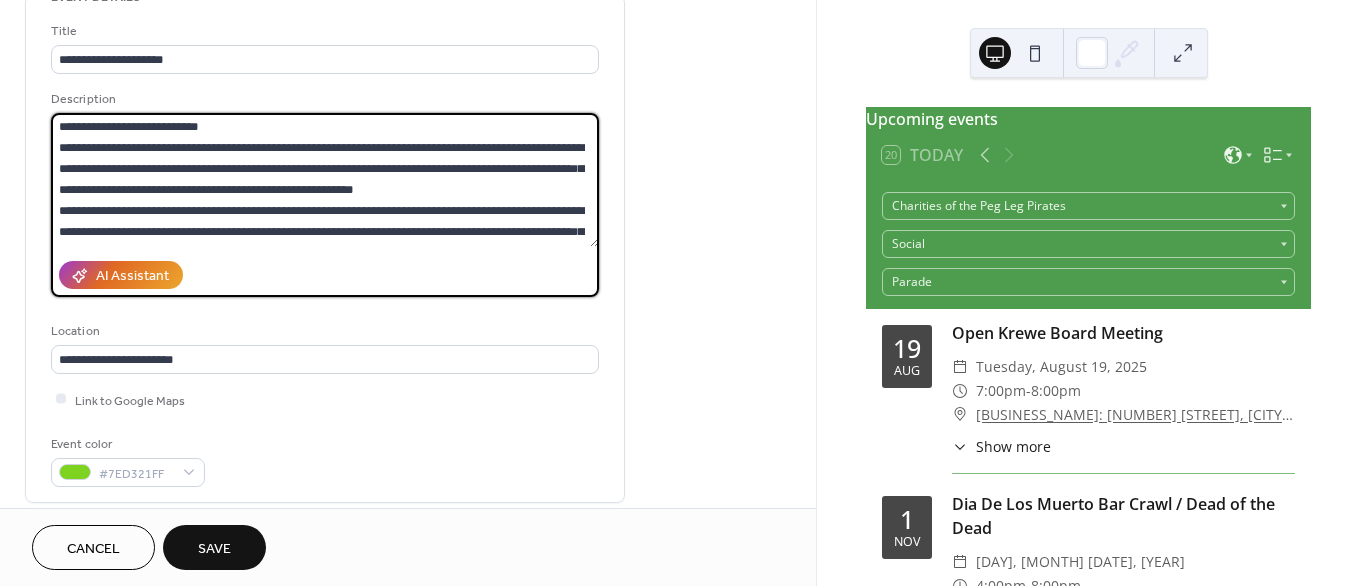 click on "**********" at bounding box center (325, 180) 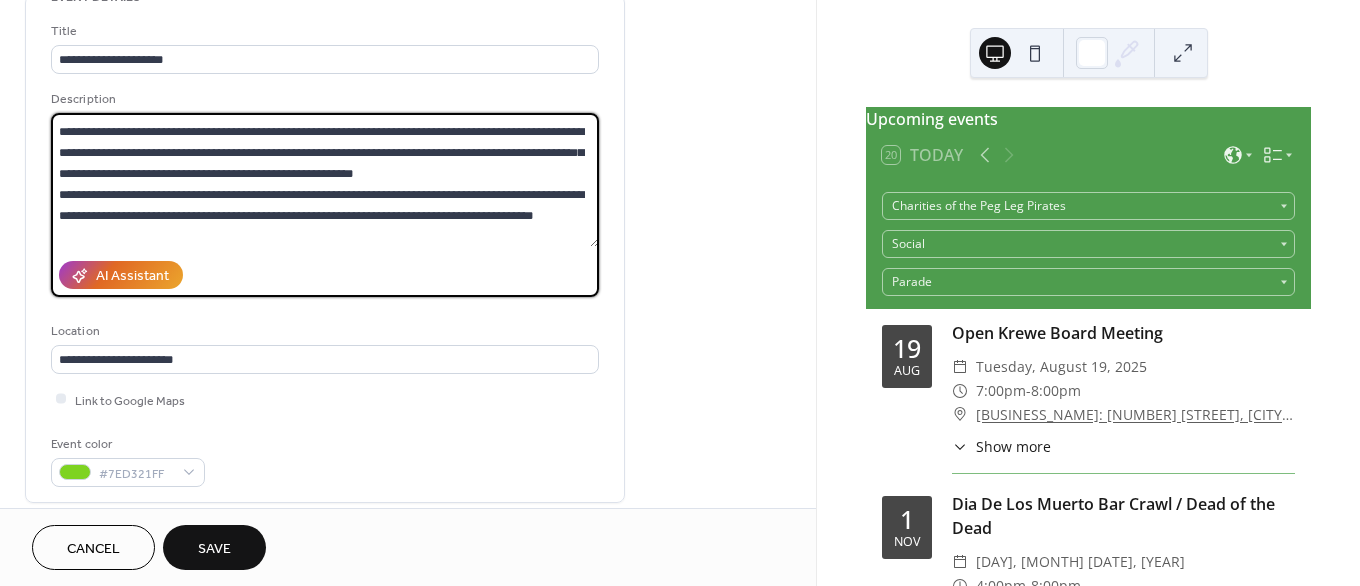 scroll, scrollTop: 38, scrollLeft: 0, axis: vertical 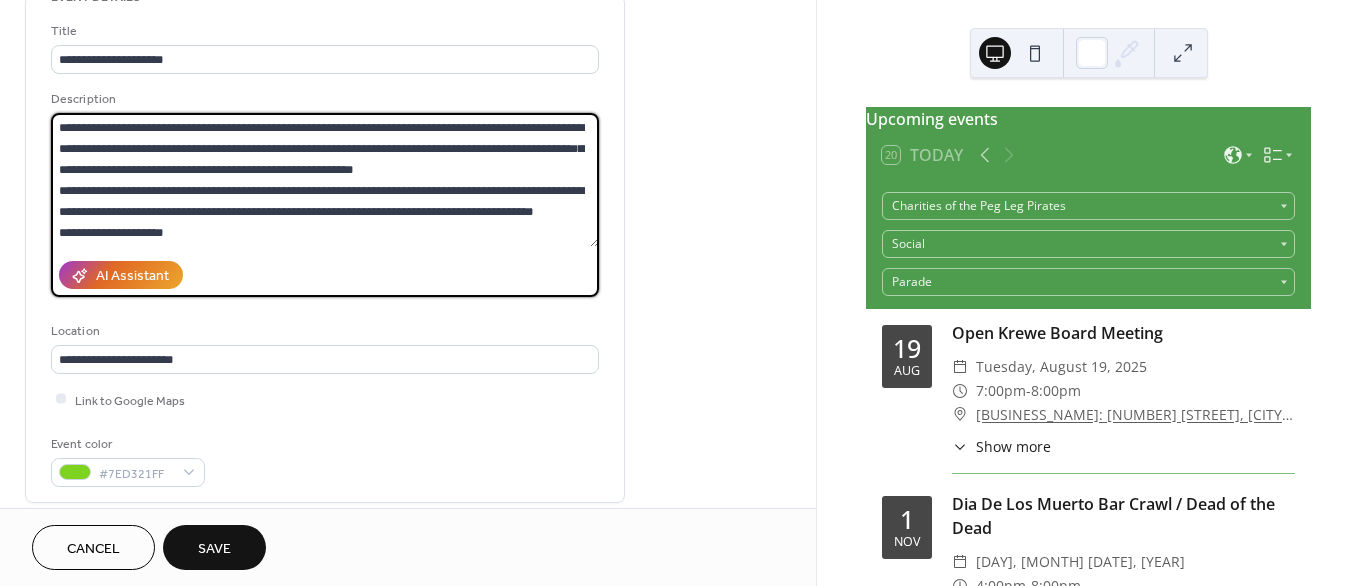 click on "**********" at bounding box center (325, 180) 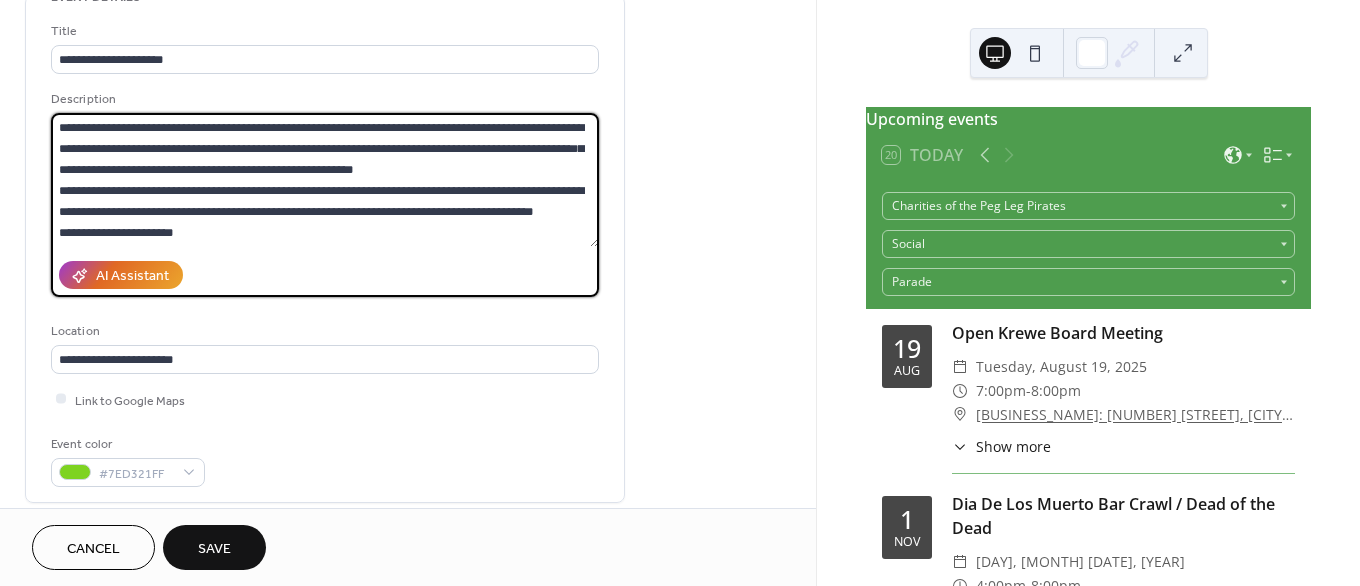 scroll, scrollTop: 60, scrollLeft: 0, axis: vertical 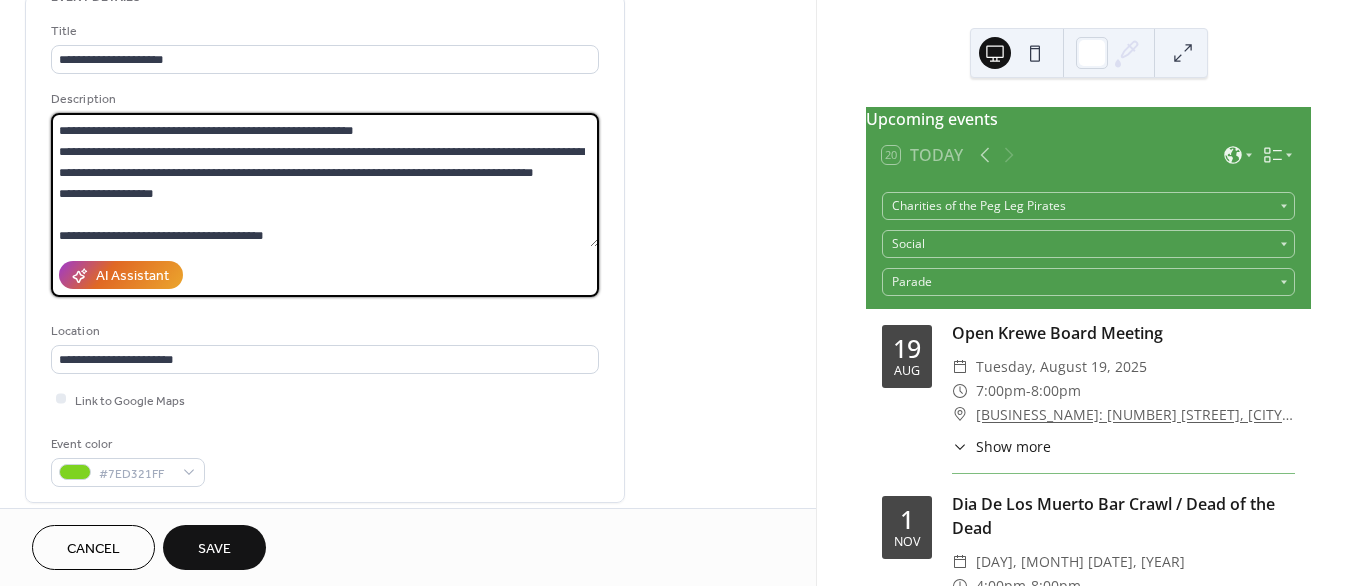 click on "**********" at bounding box center (325, 180) 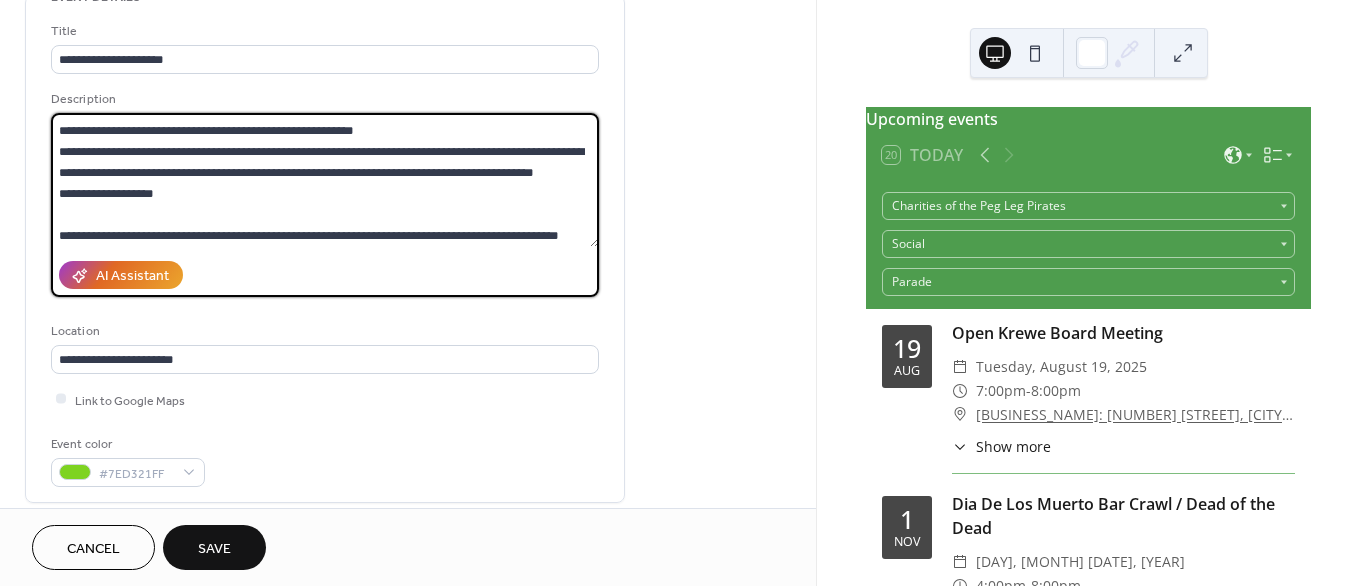 scroll, scrollTop: 81, scrollLeft: 0, axis: vertical 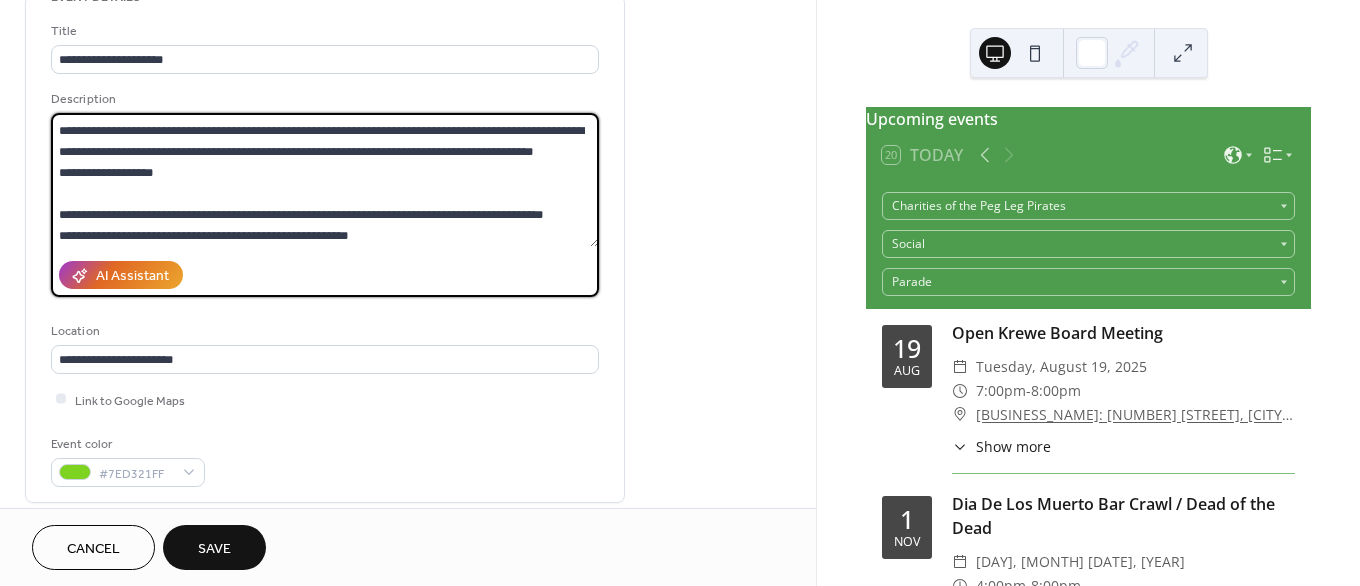click on "**********" at bounding box center (325, 180) 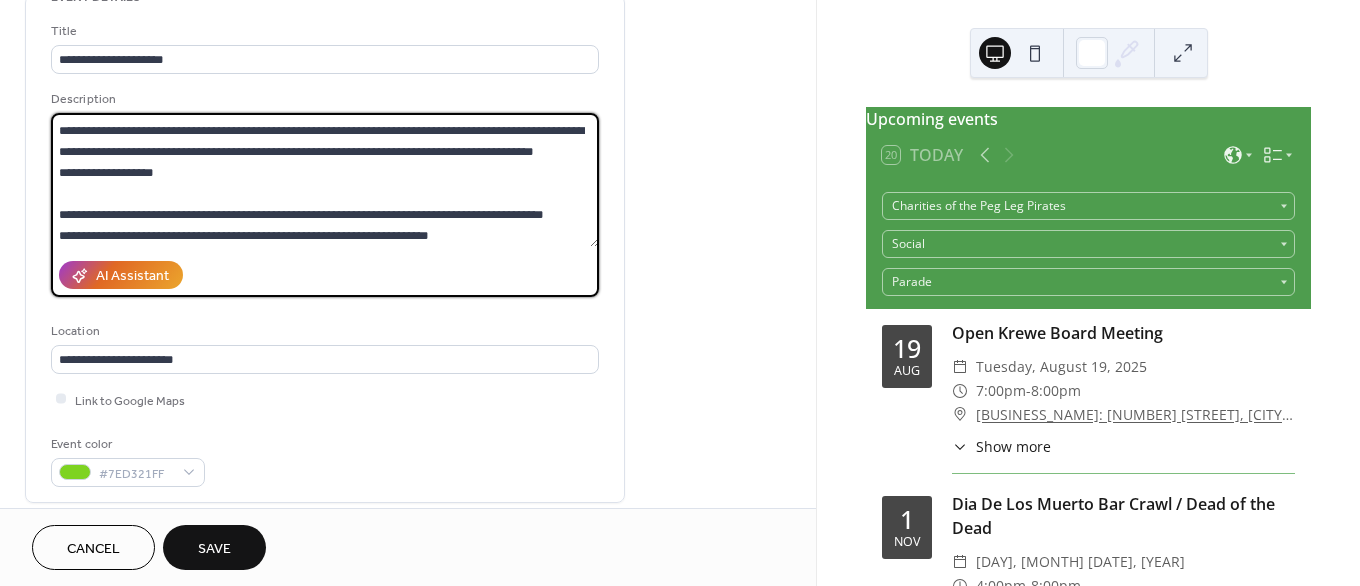 scroll, scrollTop: 101, scrollLeft: 0, axis: vertical 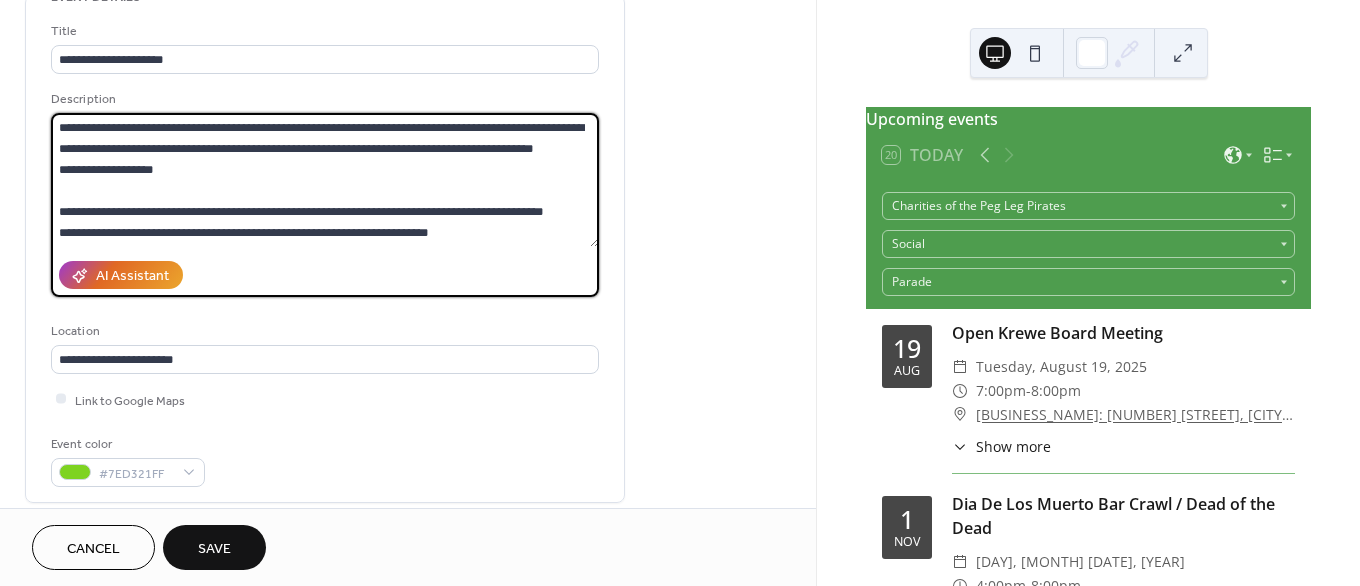 click on "**********" at bounding box center (325, 180) 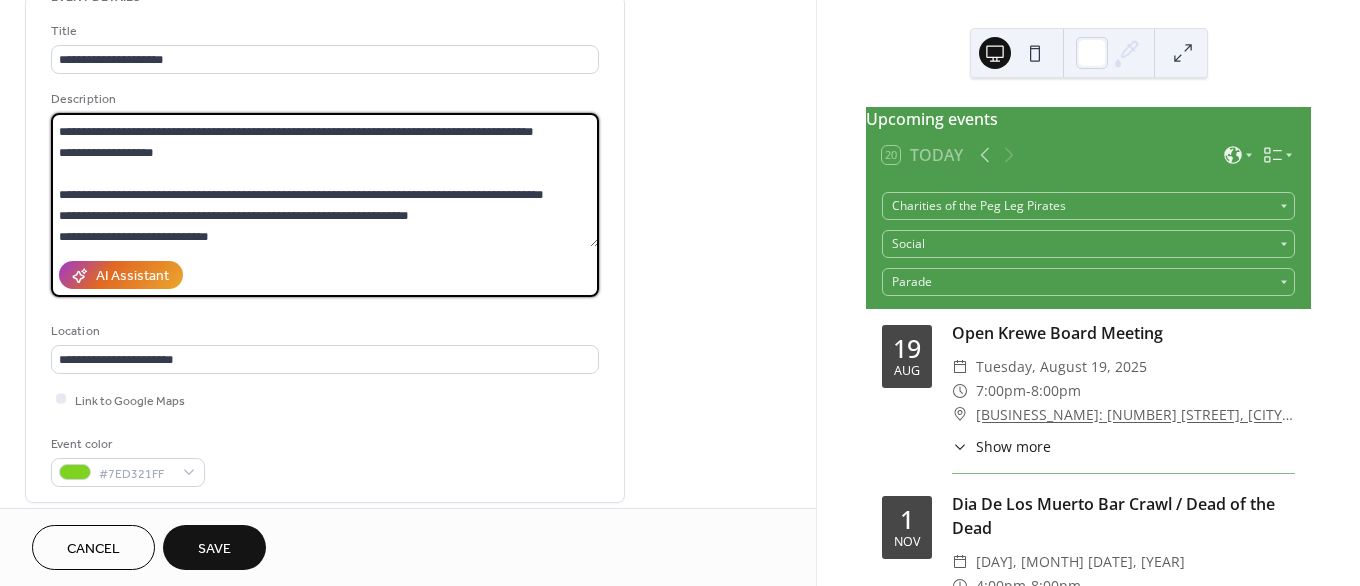 click on "AI Assistant" at bounding box center (325, 275) 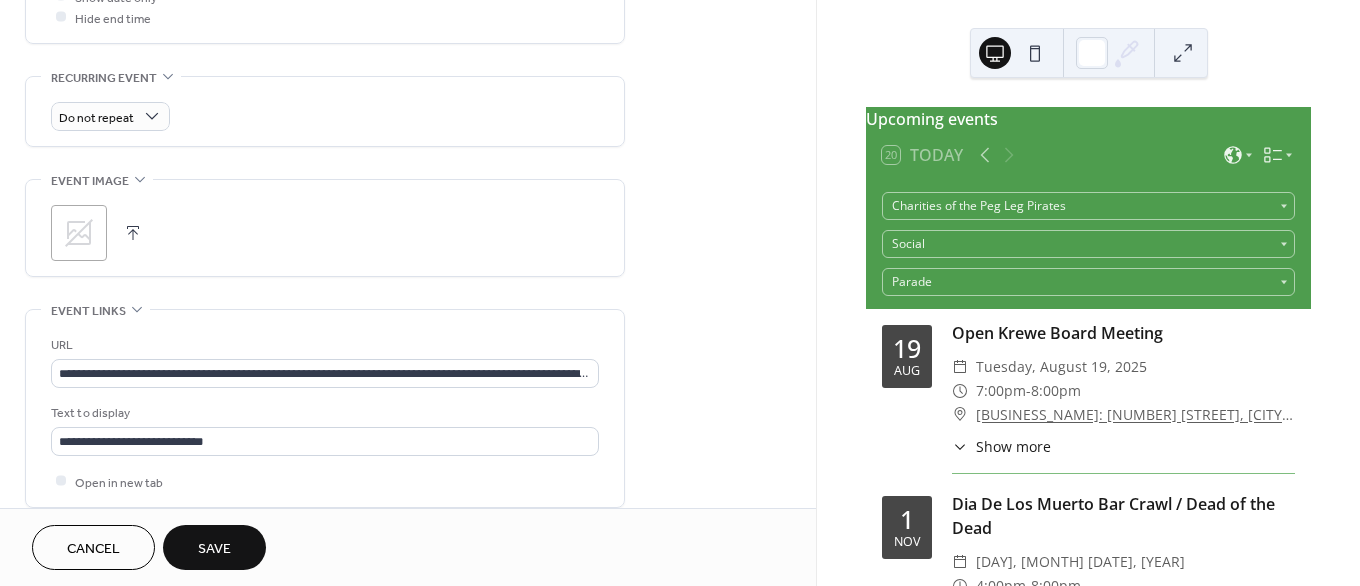 scroll, scrollTop: 805, scrollLeft: 0, axis: vertical 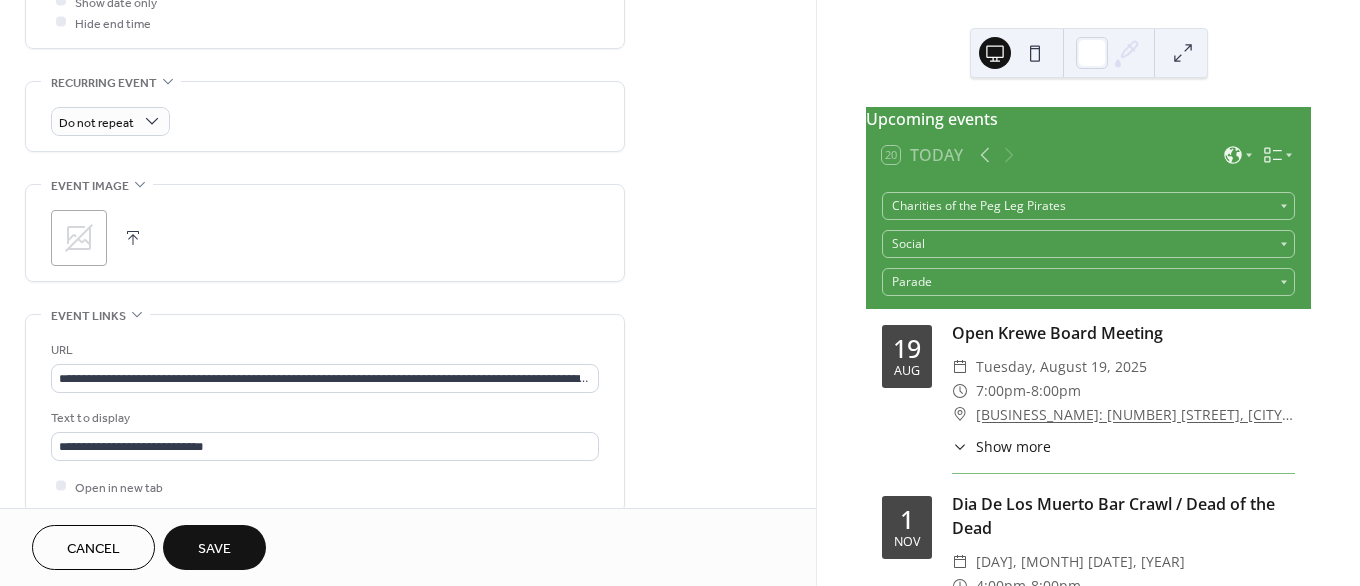 click 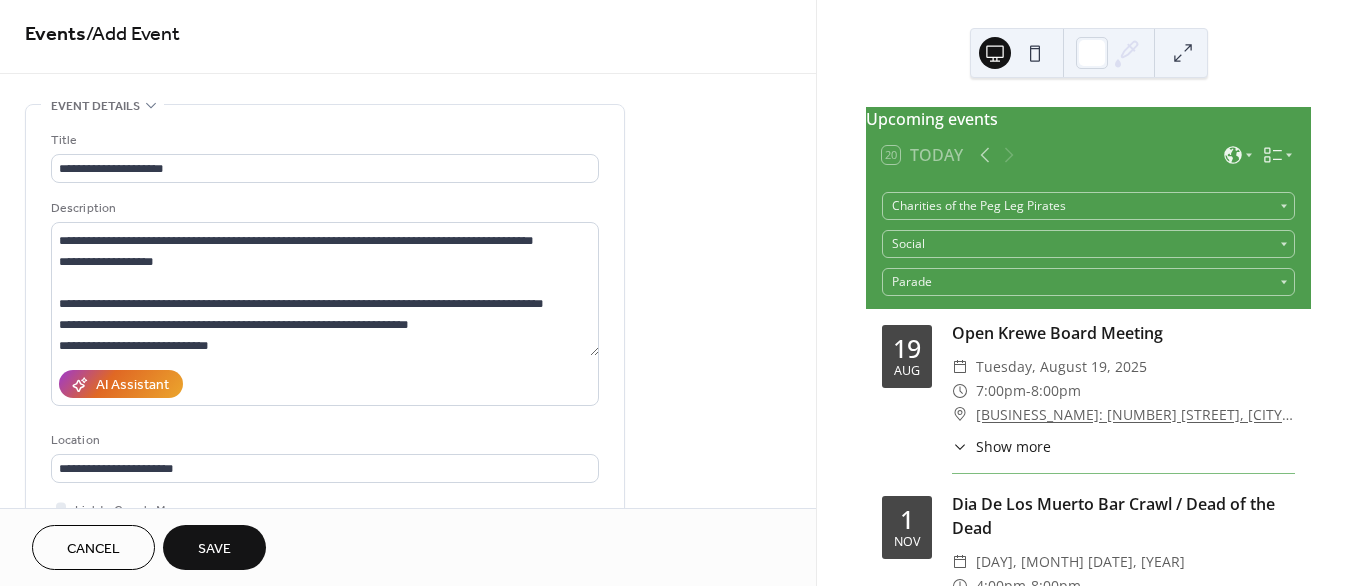 scroll, scrollTop: 0, scrollLeft: 0, axis: both 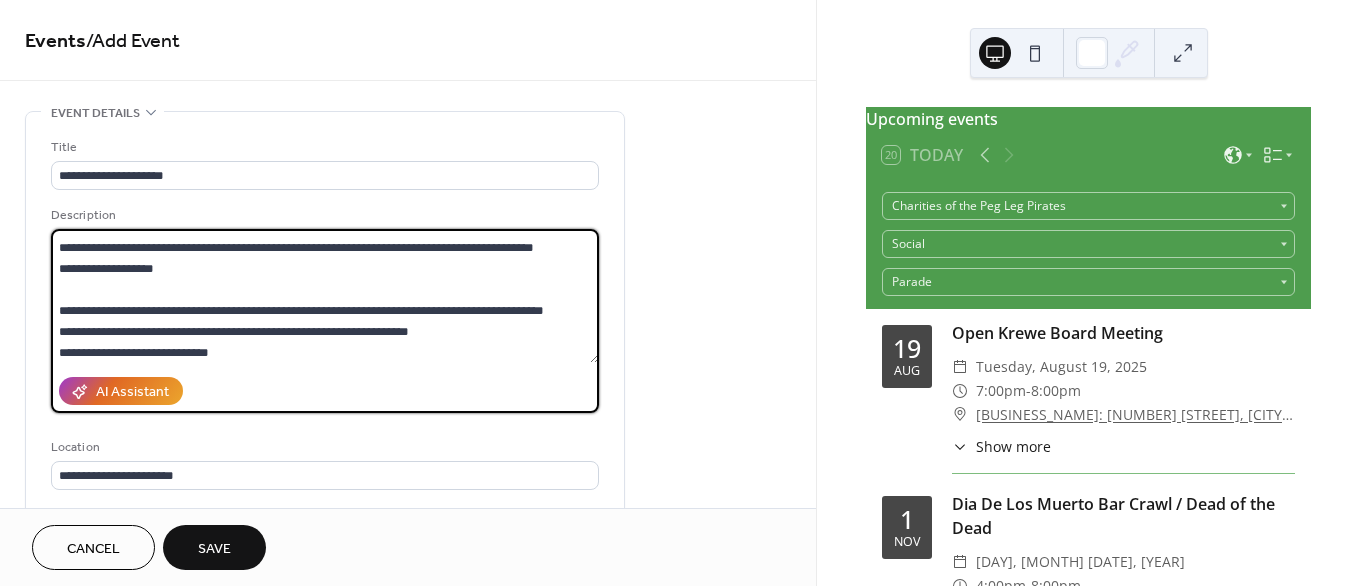 click on "**********" at bounding box center [325, 296] 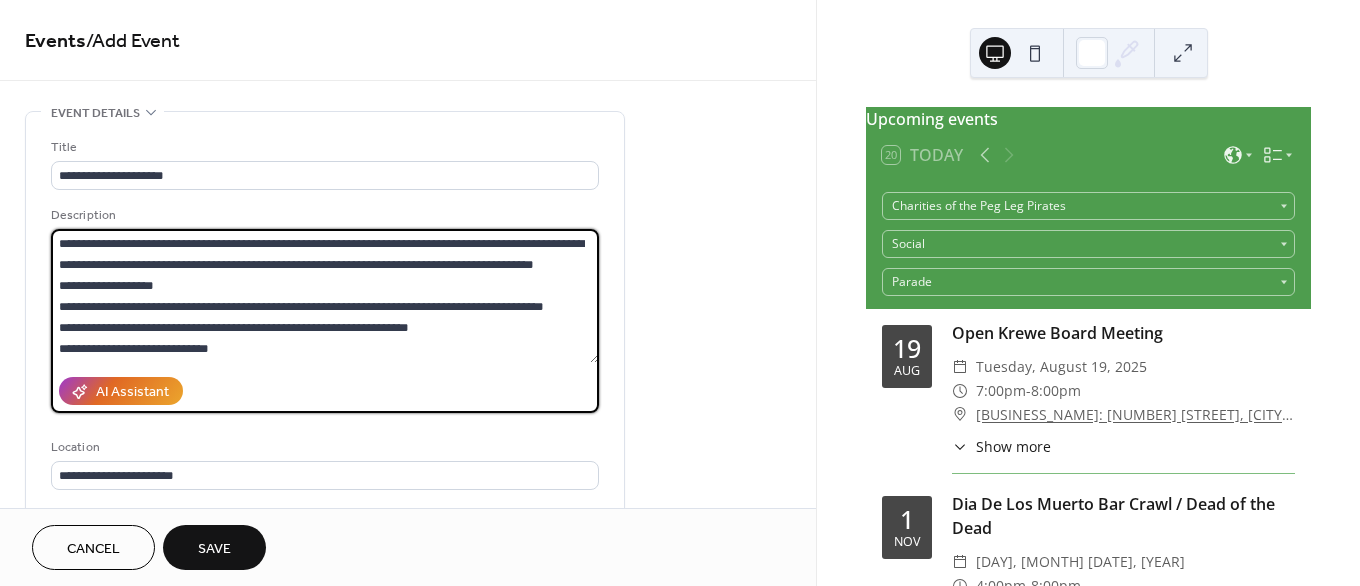type on "**********" 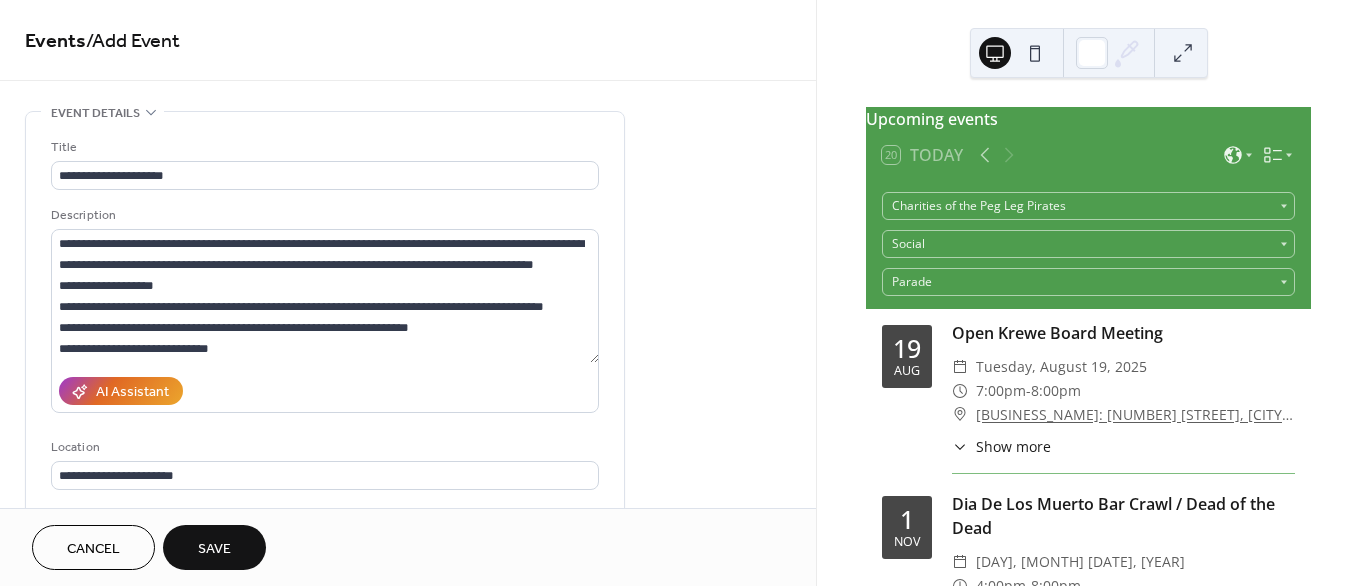 click on "Save" at bounding box center [214, 549] 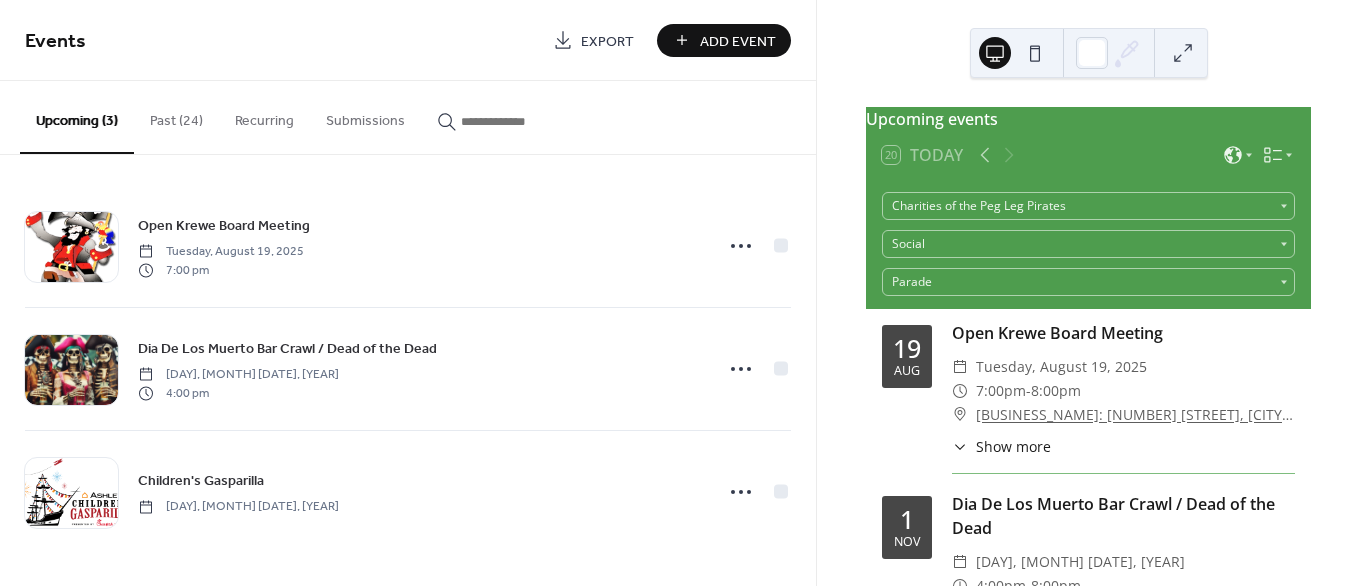 click on "Add Event" at bounding box center (738, 41) 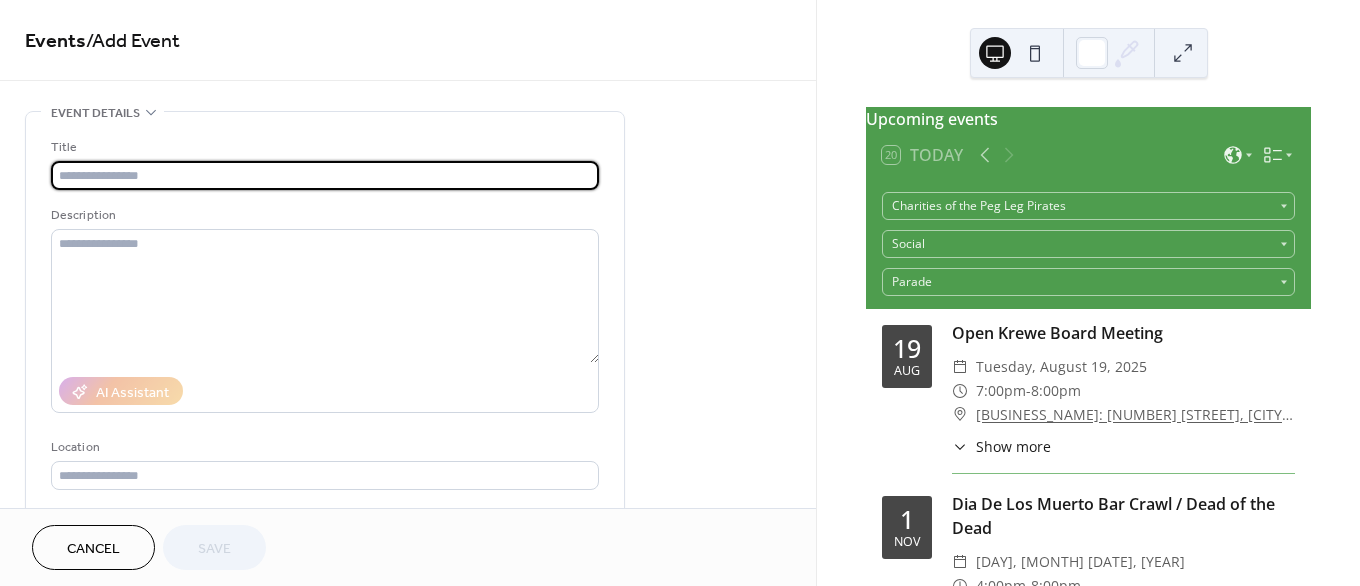 click at bounding box center (325, 175) 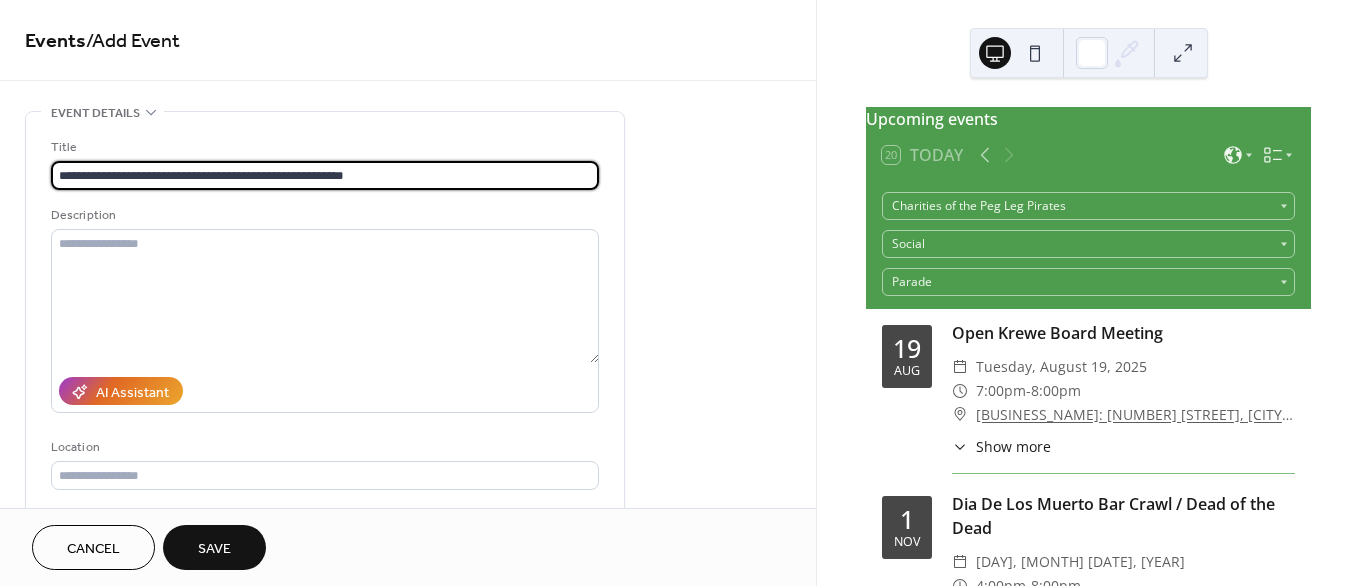 type on "**********" 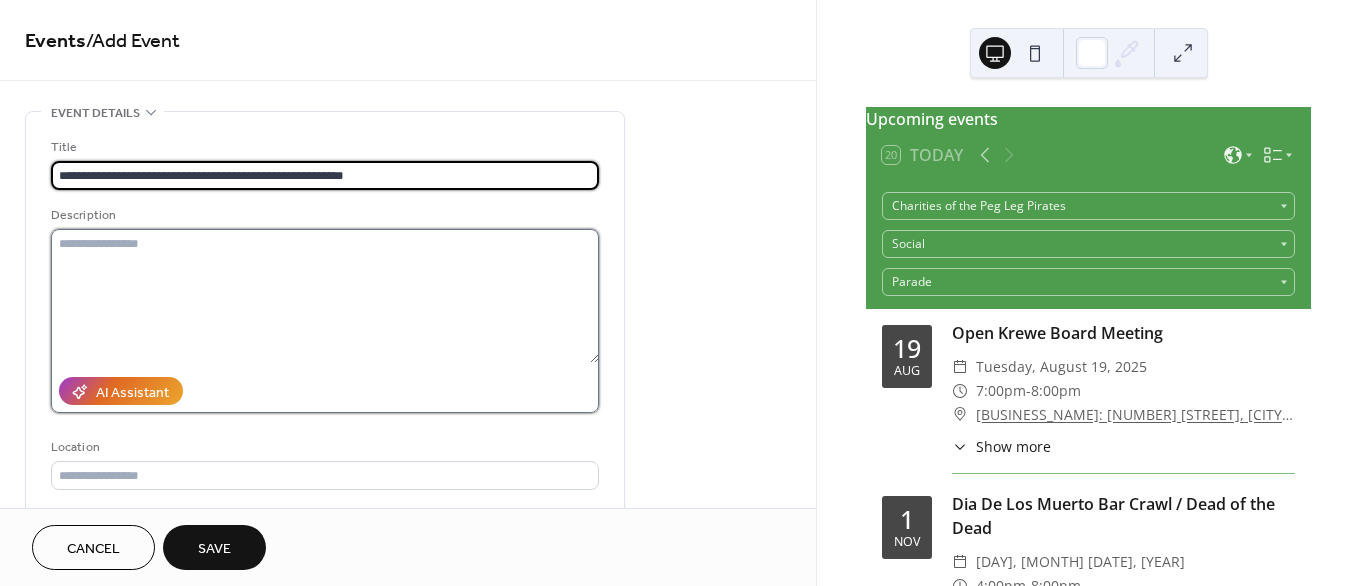 click at bounding box center [325, 296] 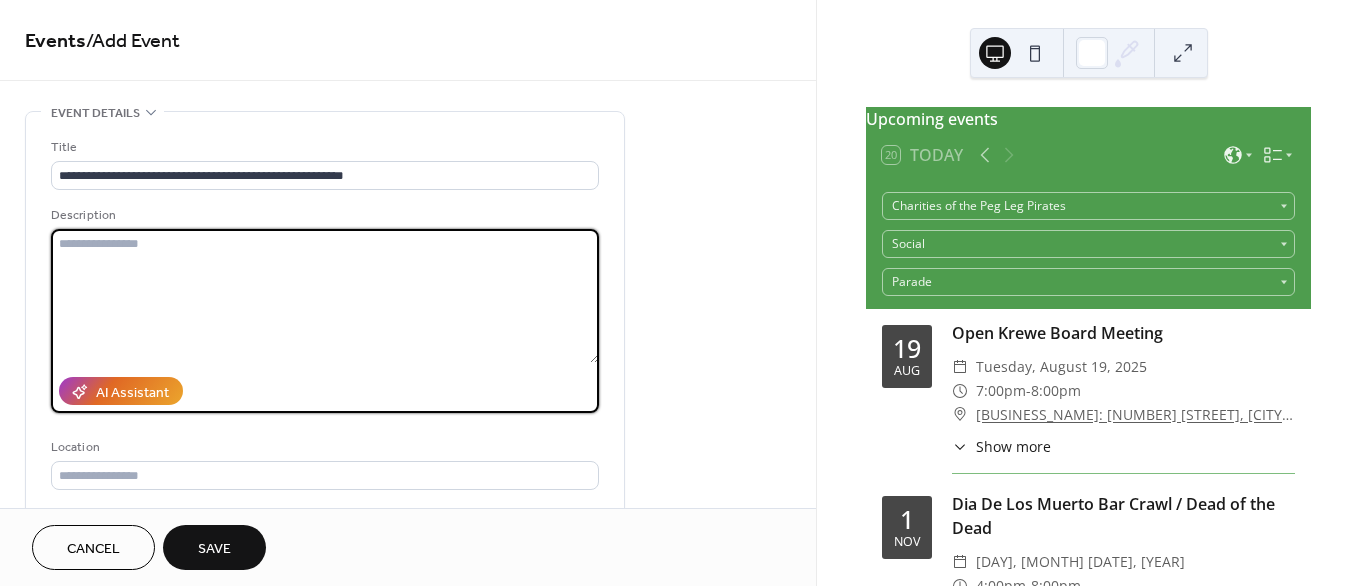 paste on "**********" 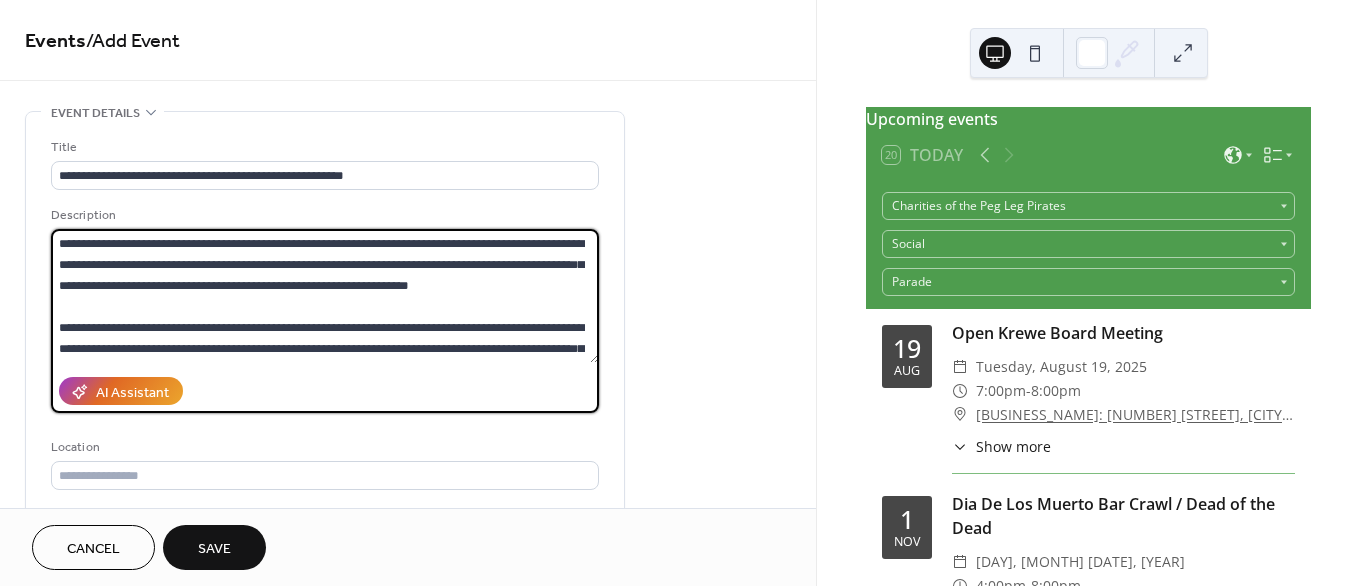 scroll, scrollTop: 101, scrollLeft: 0, axis: vertical 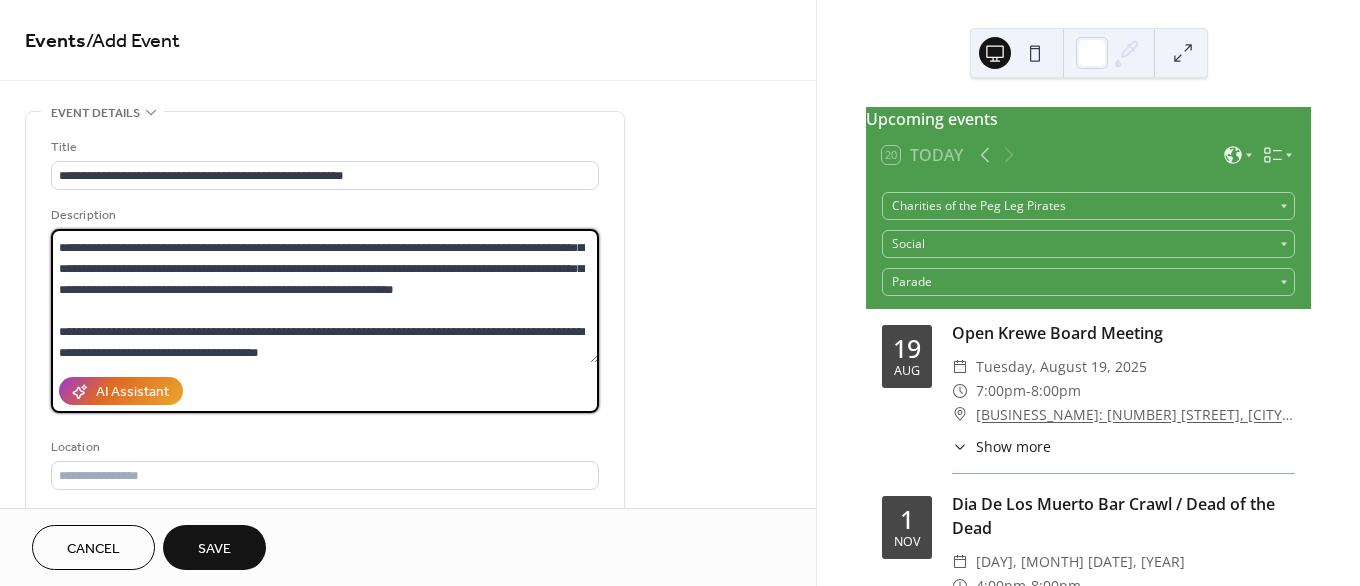 click on "**********" at bounding box center (325, 296) 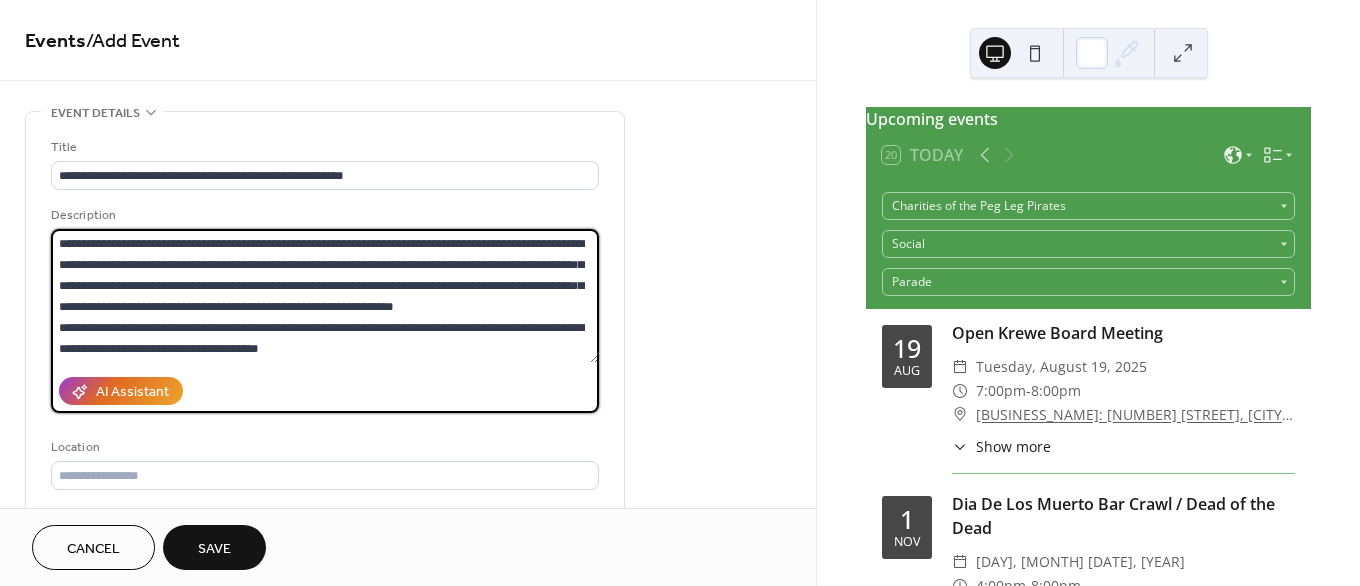 scroll, scrollTop: 83, scrollLeft: 0, axis: vertical 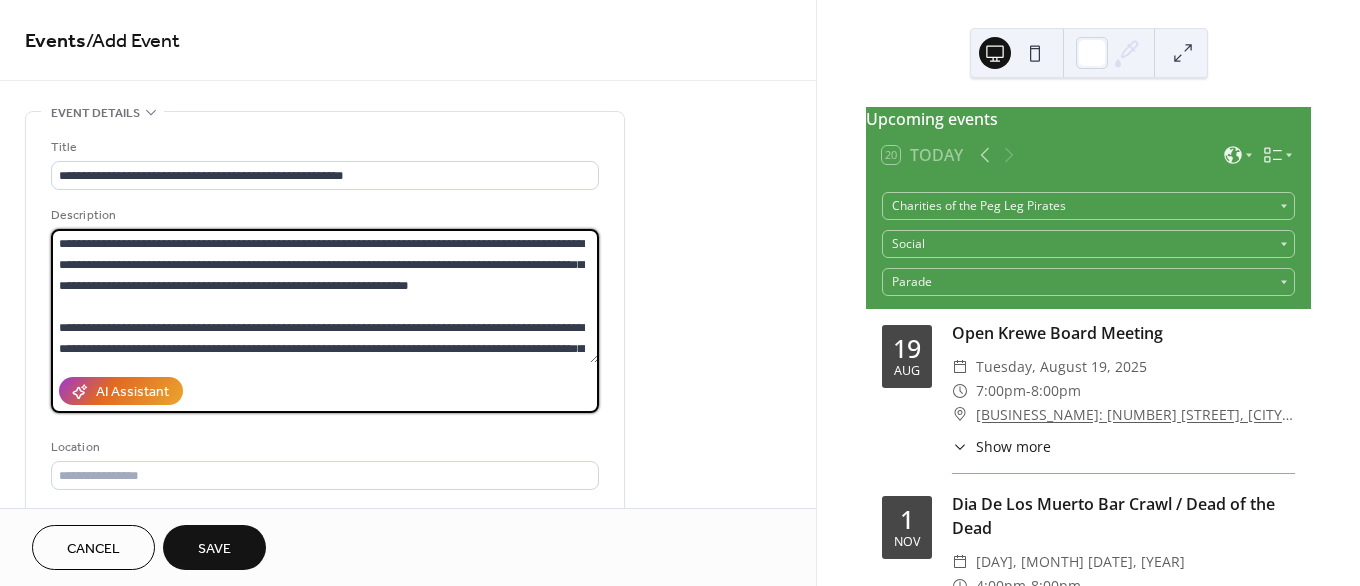 click on "**********" at bounding box center (325, 296) 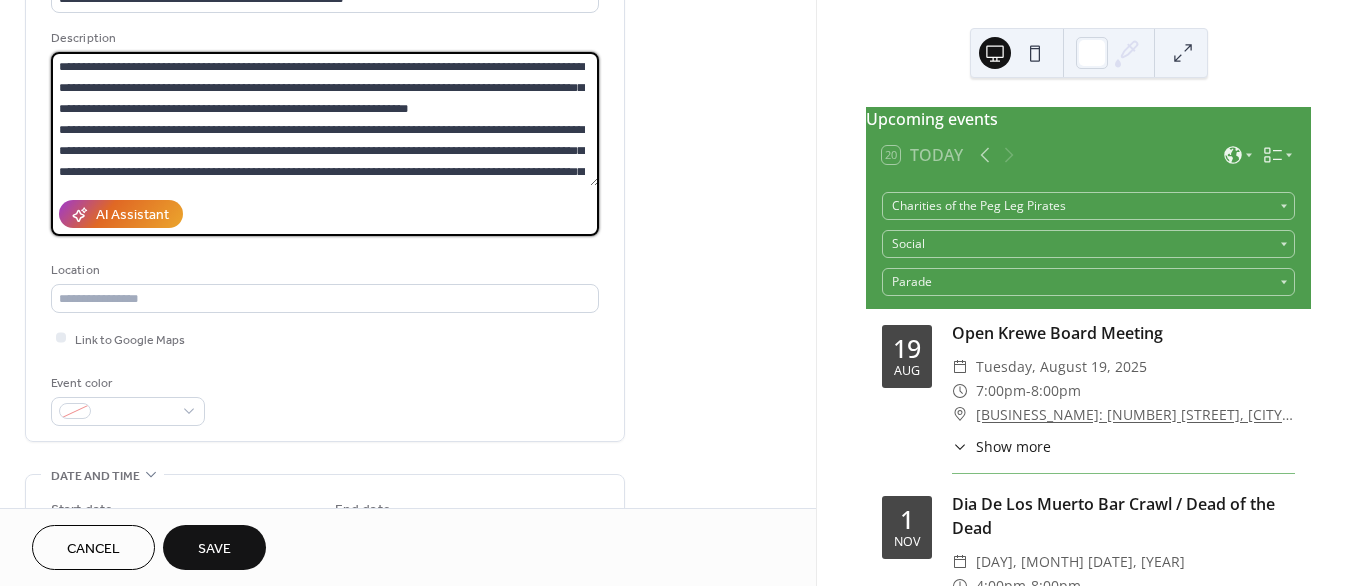 scroll, scrollTop: 190, scrollLeft: 0, axis: vertical 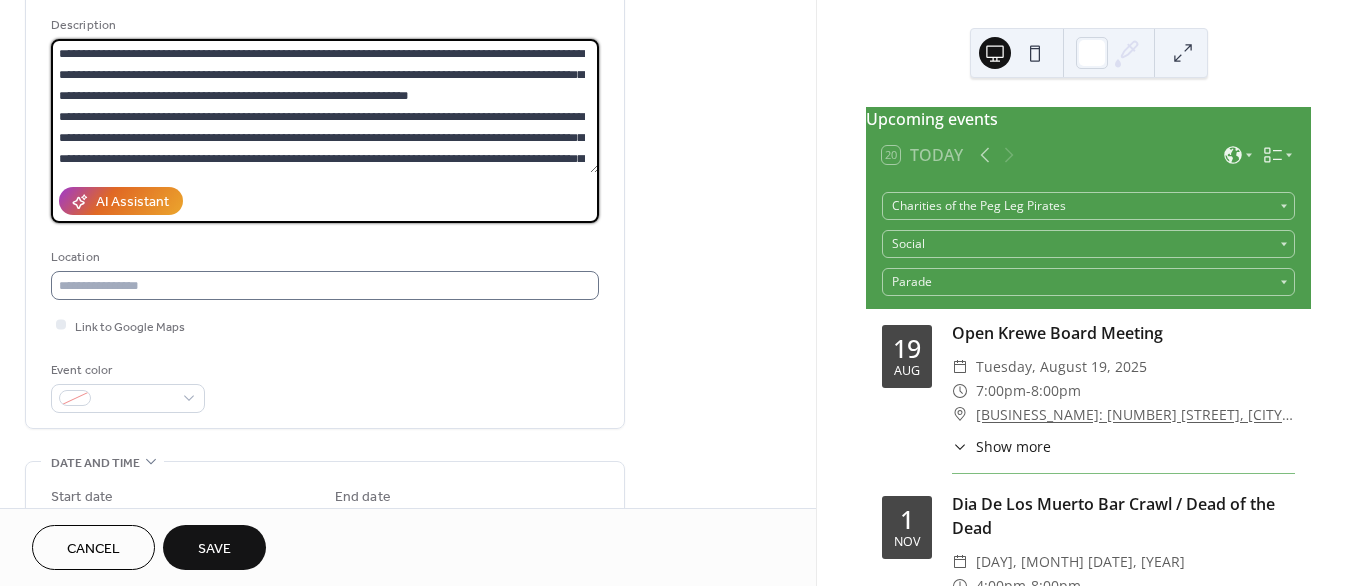 type on "**********" 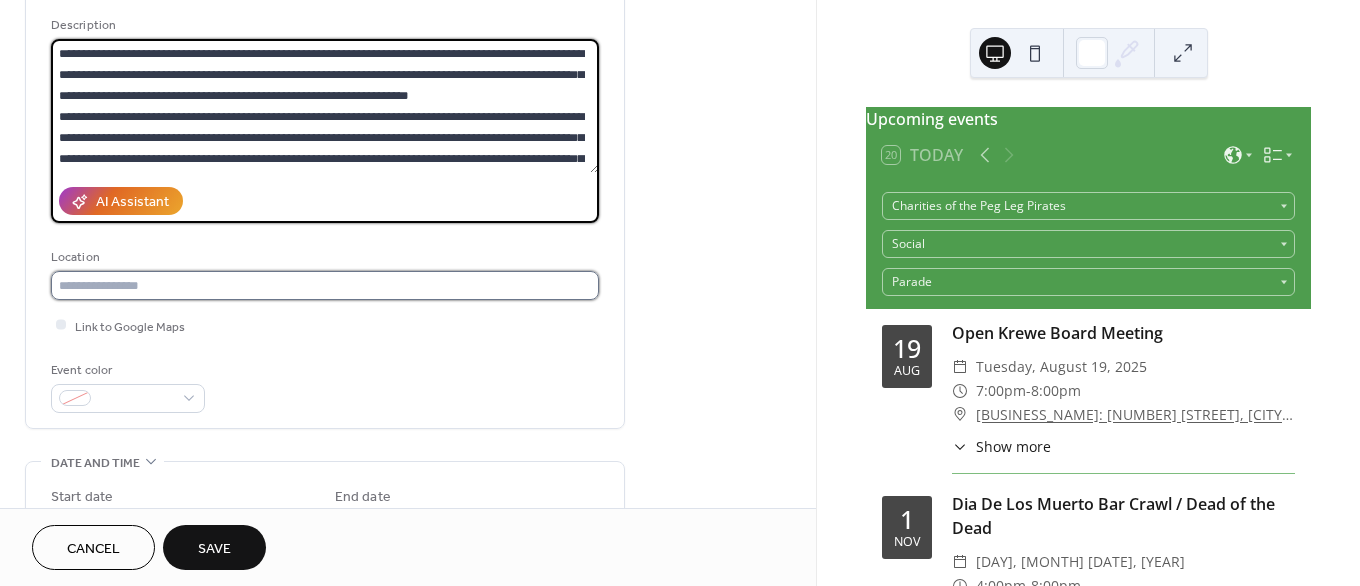 click at bounding box center [325, 285] 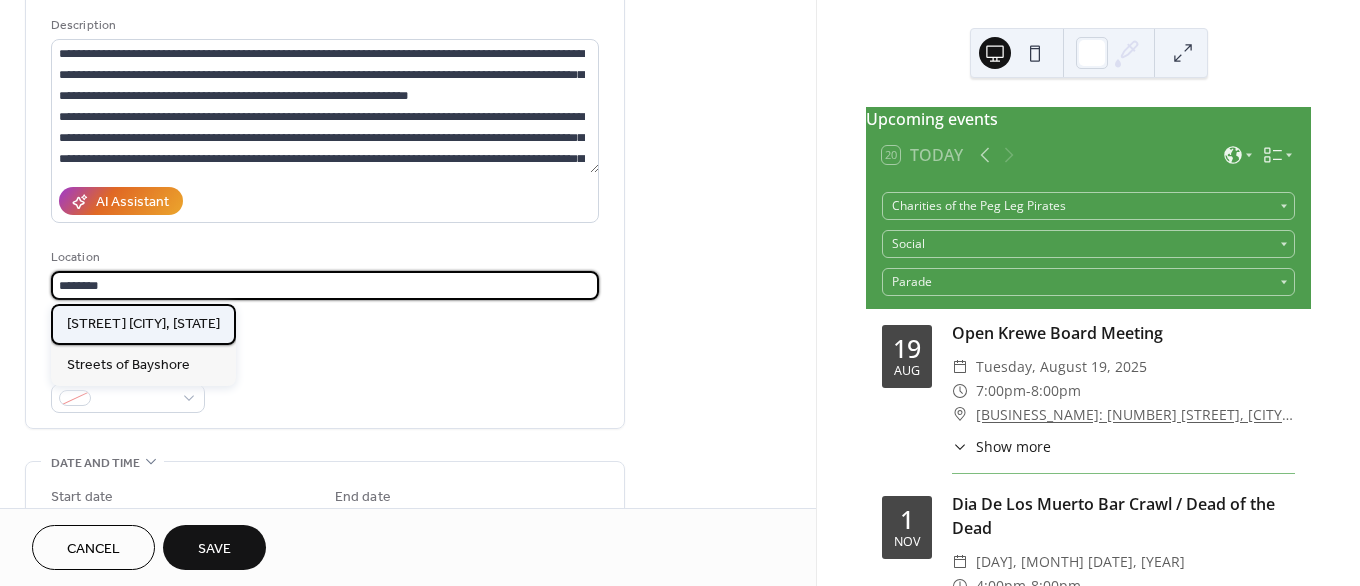 click on "Bayshore Blvd, [CITY] Fl" at bounding box center [143, 324] 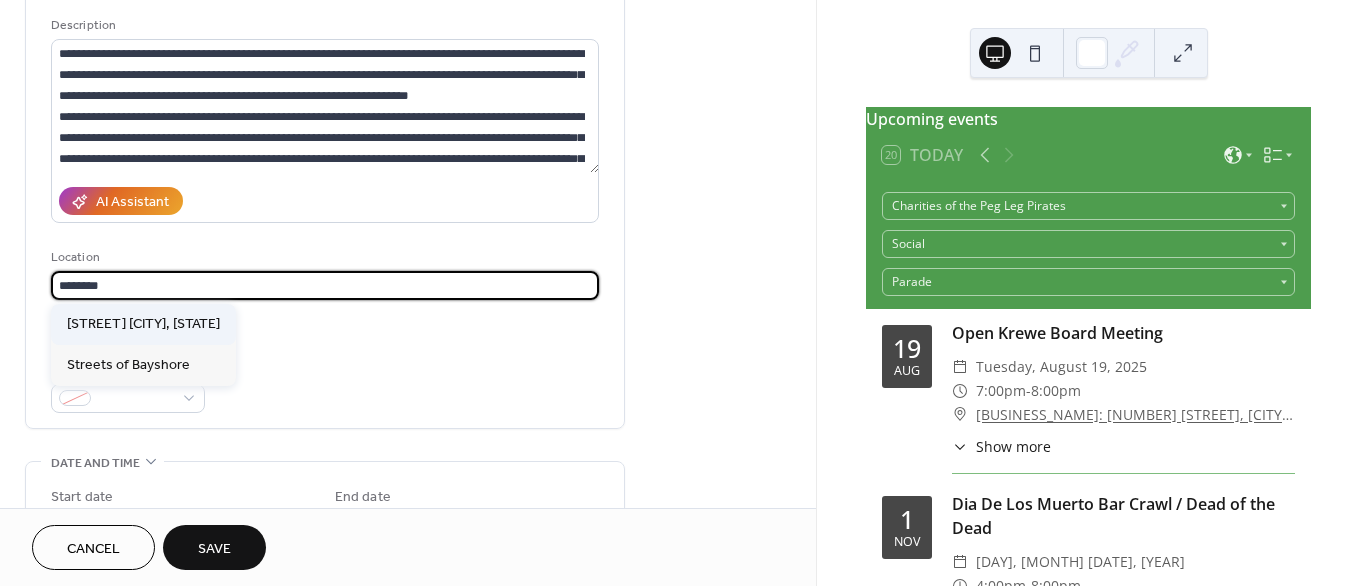 type on "**********" 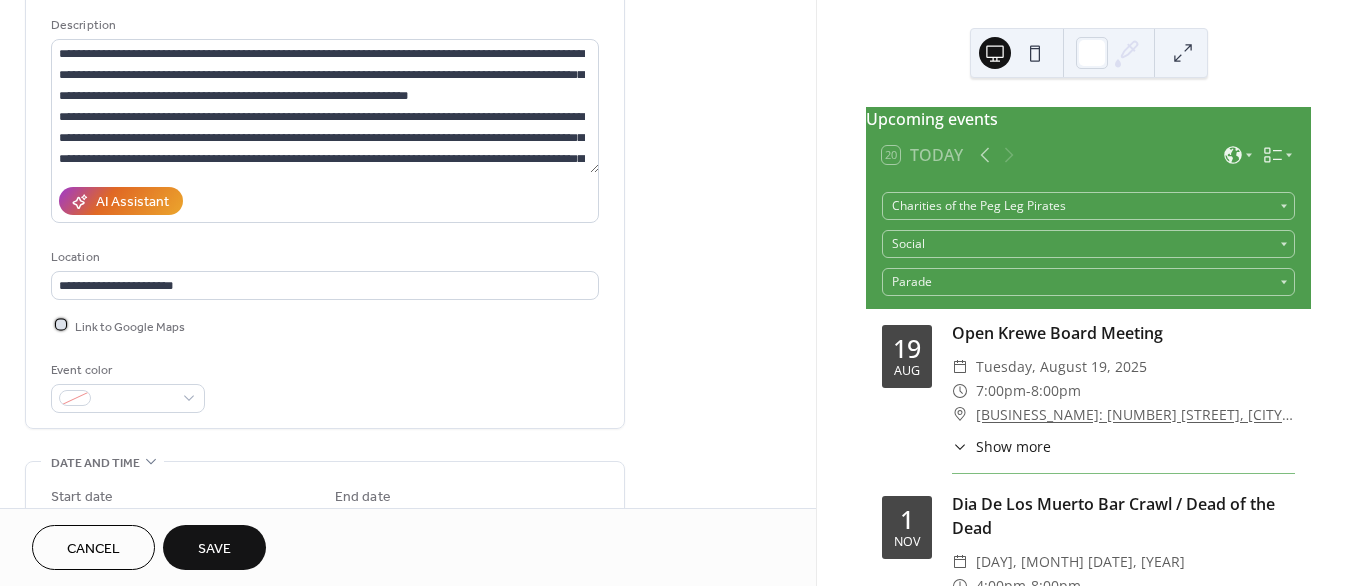 click at bounding box center [61, 325] 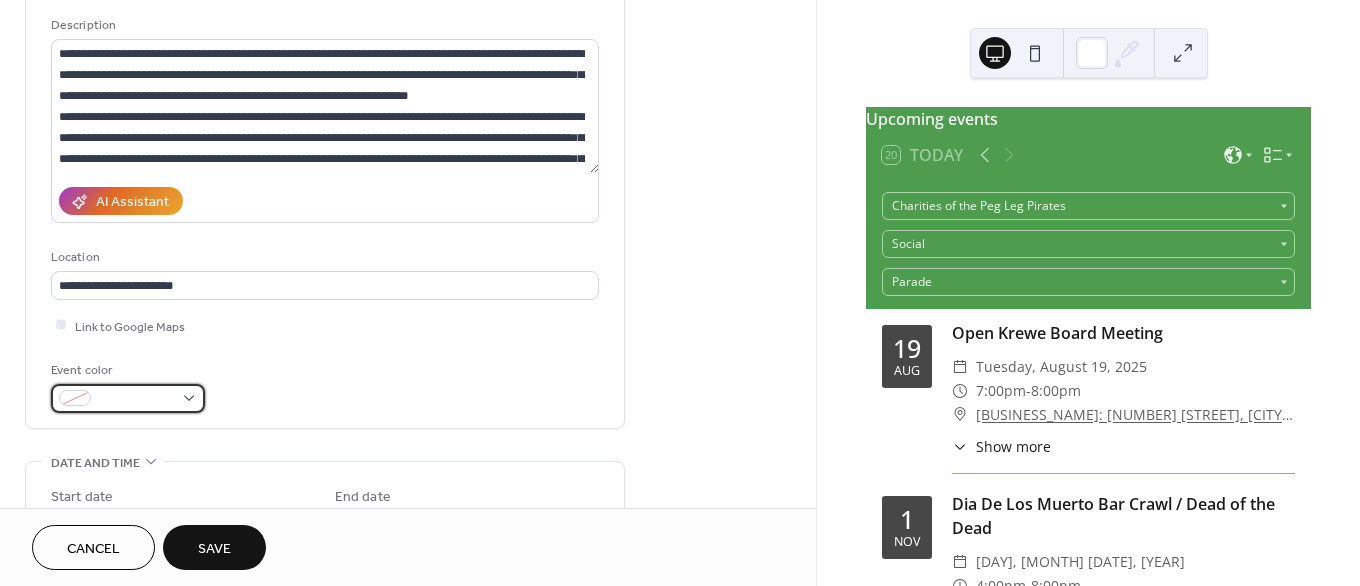 click at bounding box center (128, 398) 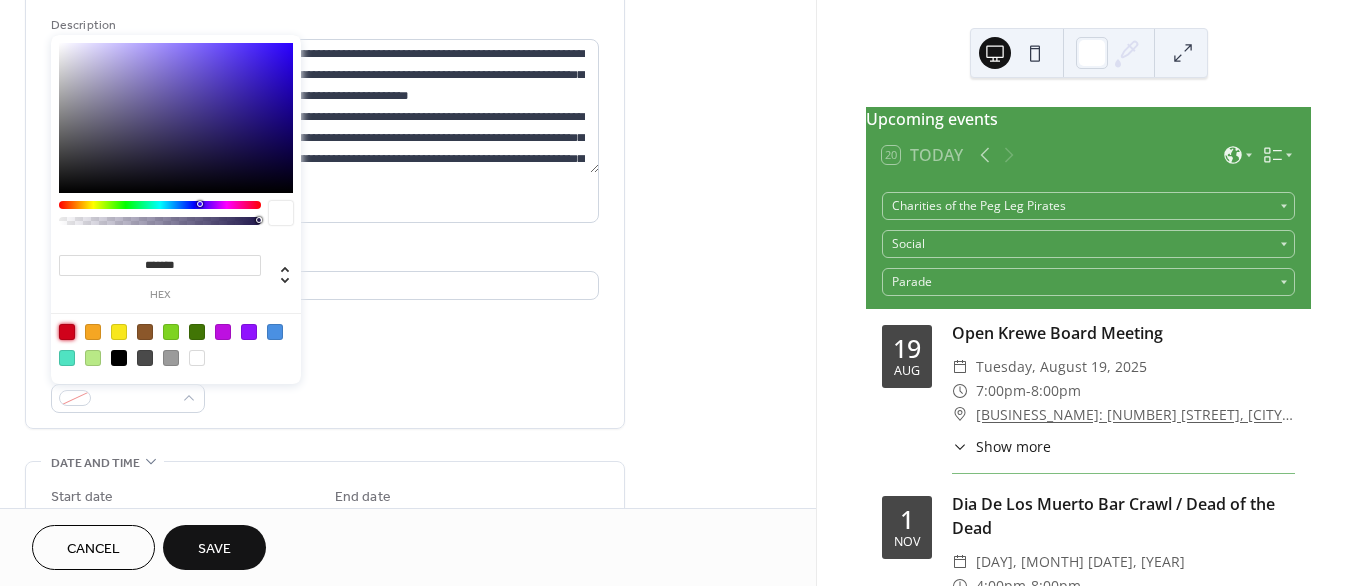 click on "Link to Google Maps" at bounding box center [325, 325] 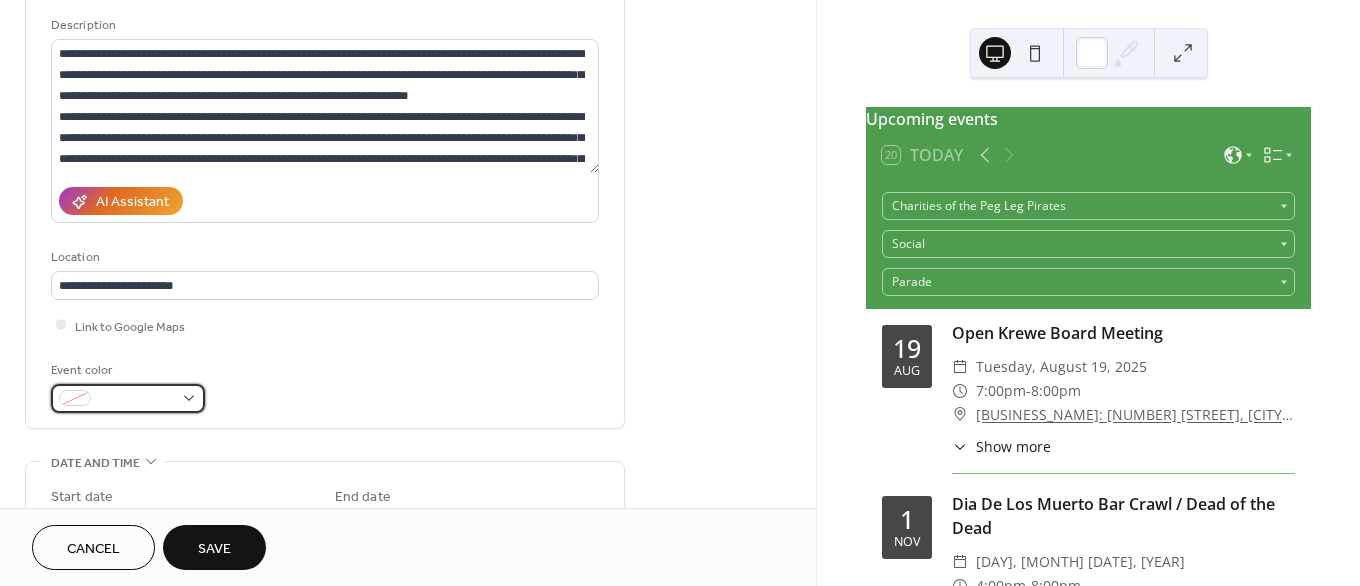 click at bounding box center (128, 398) 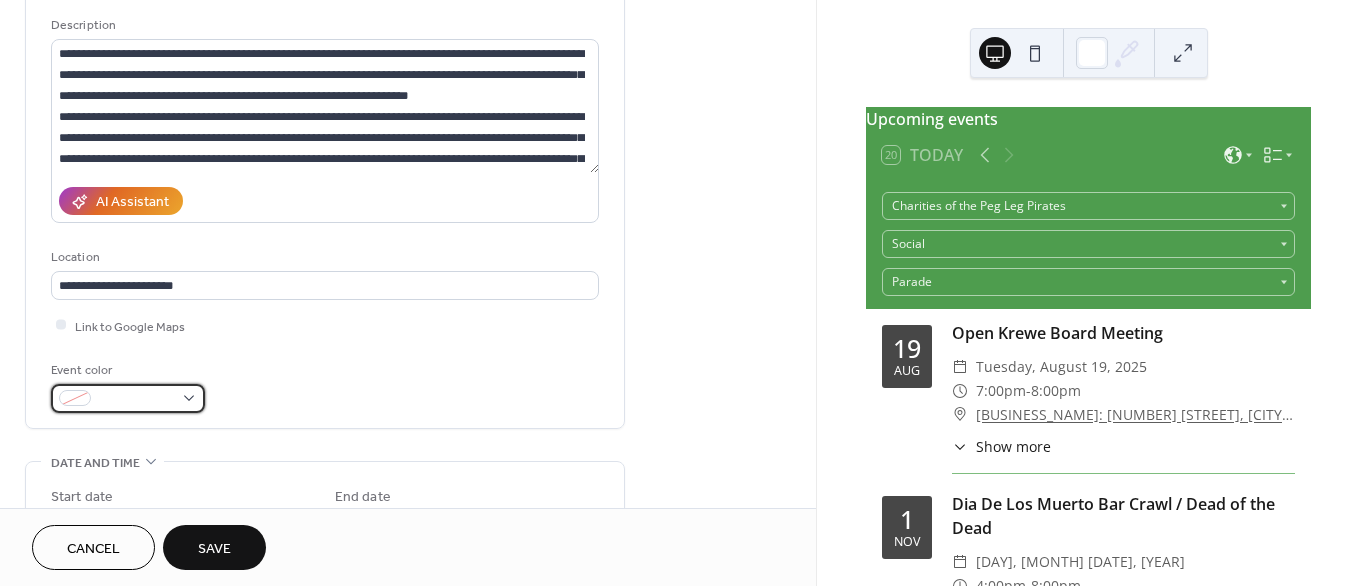 click at bounding box center [136, 399] 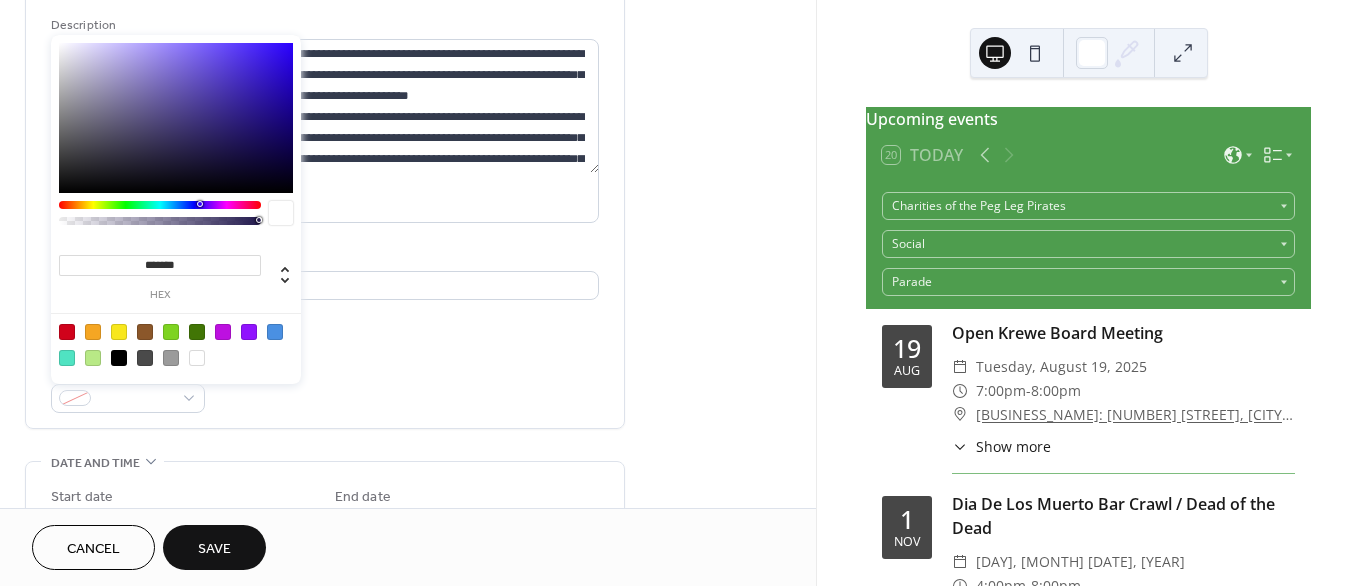 click at bounding box center (67, 332) 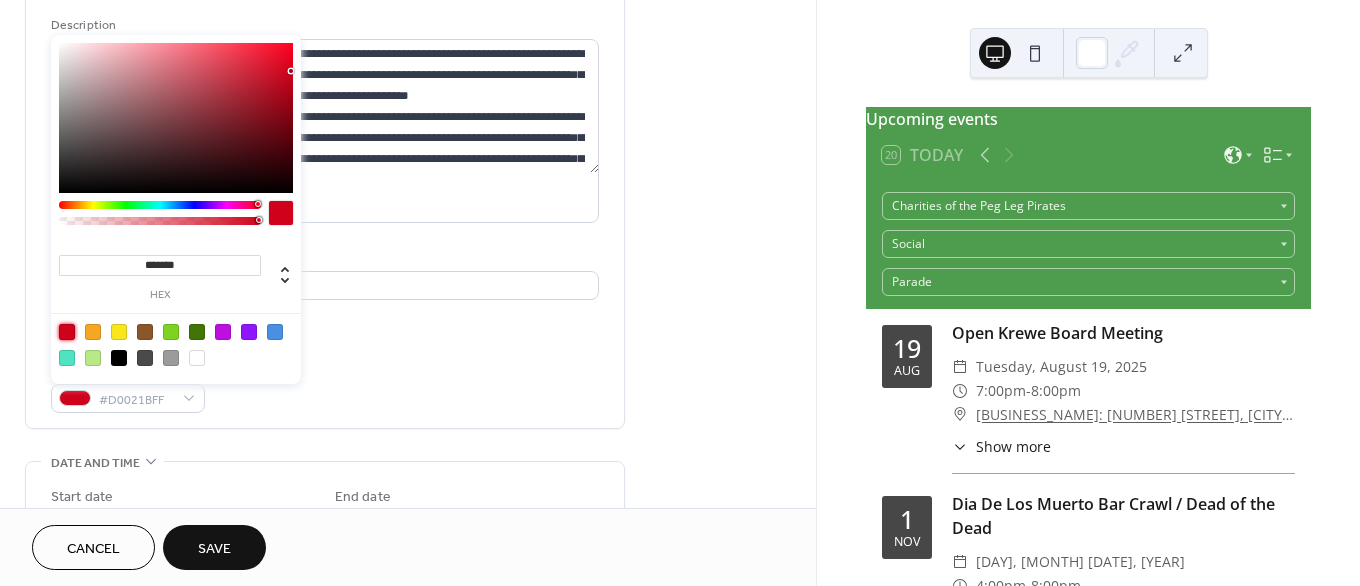 click on "**********" at bounding box center (408, 785) 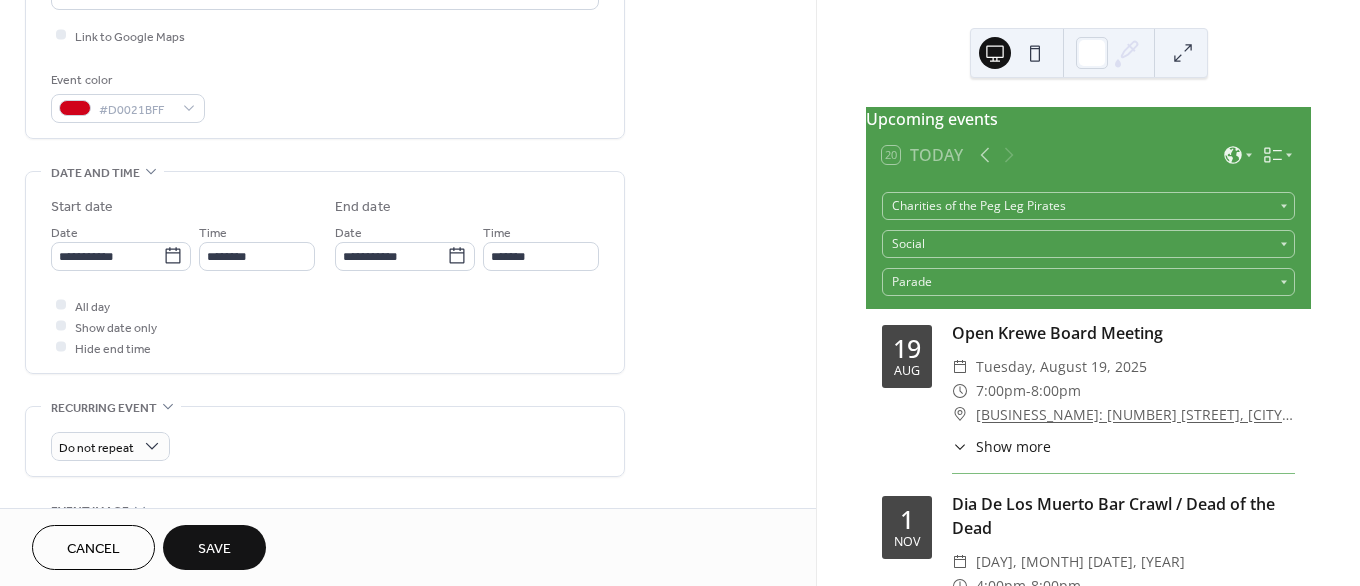 scroll, scrollTop: 506, scrollLeft: 0, axis: vertical 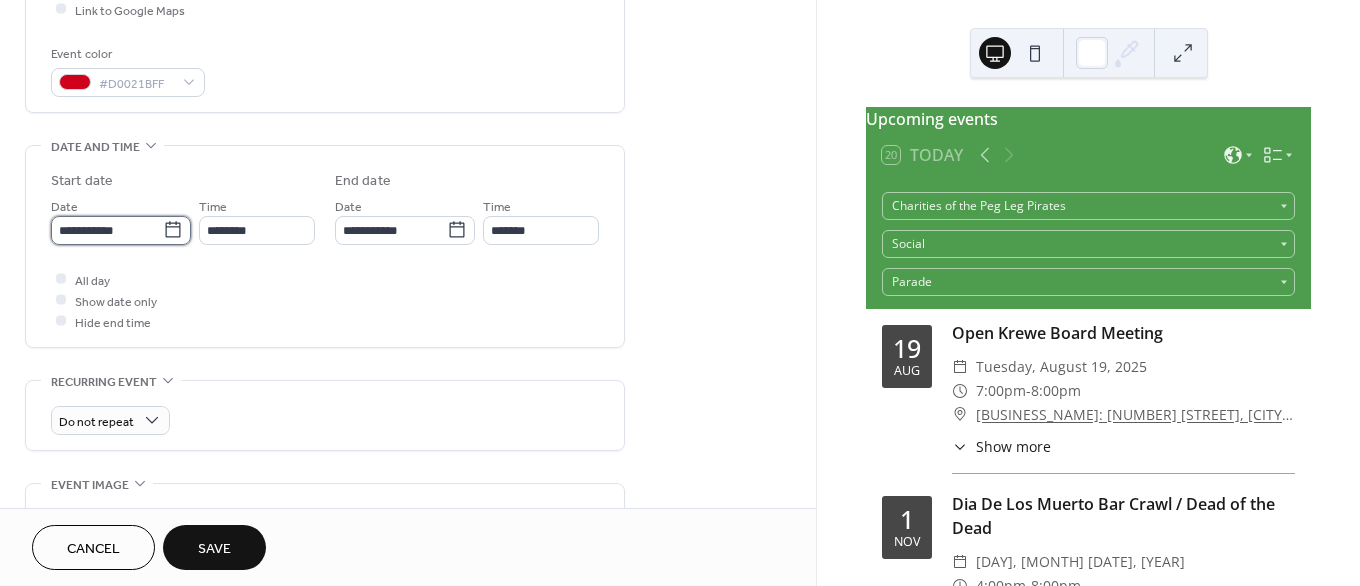 click on "**********" at bounding box center [107, 230] 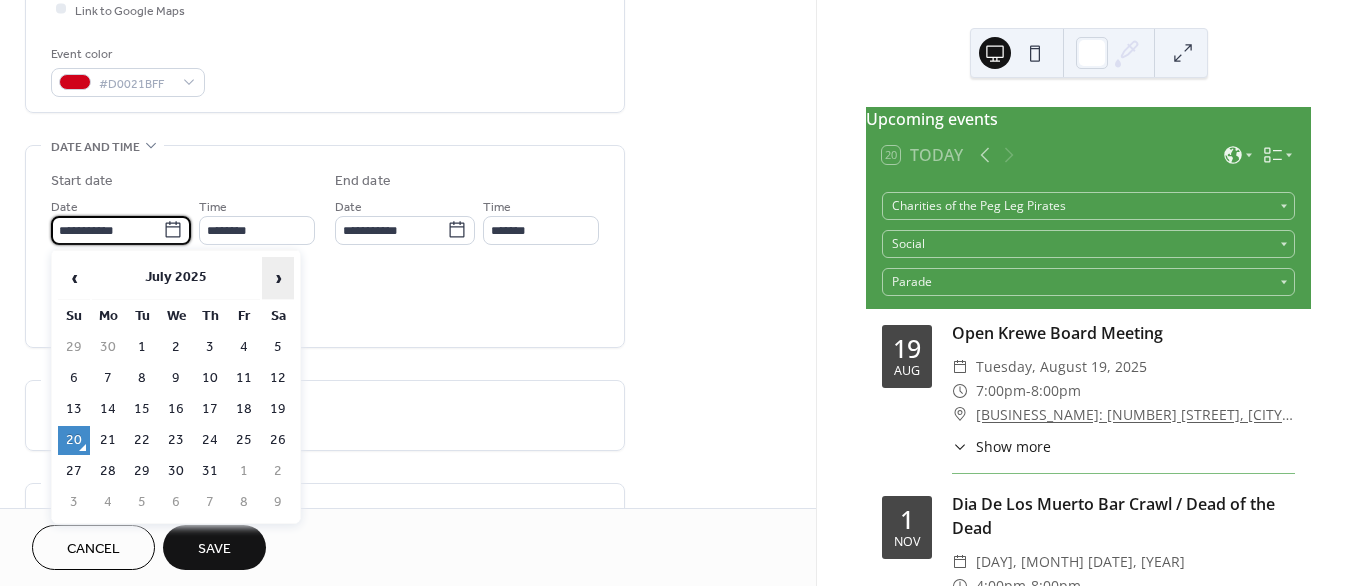 click on "›" at bounding box center (278, 278) 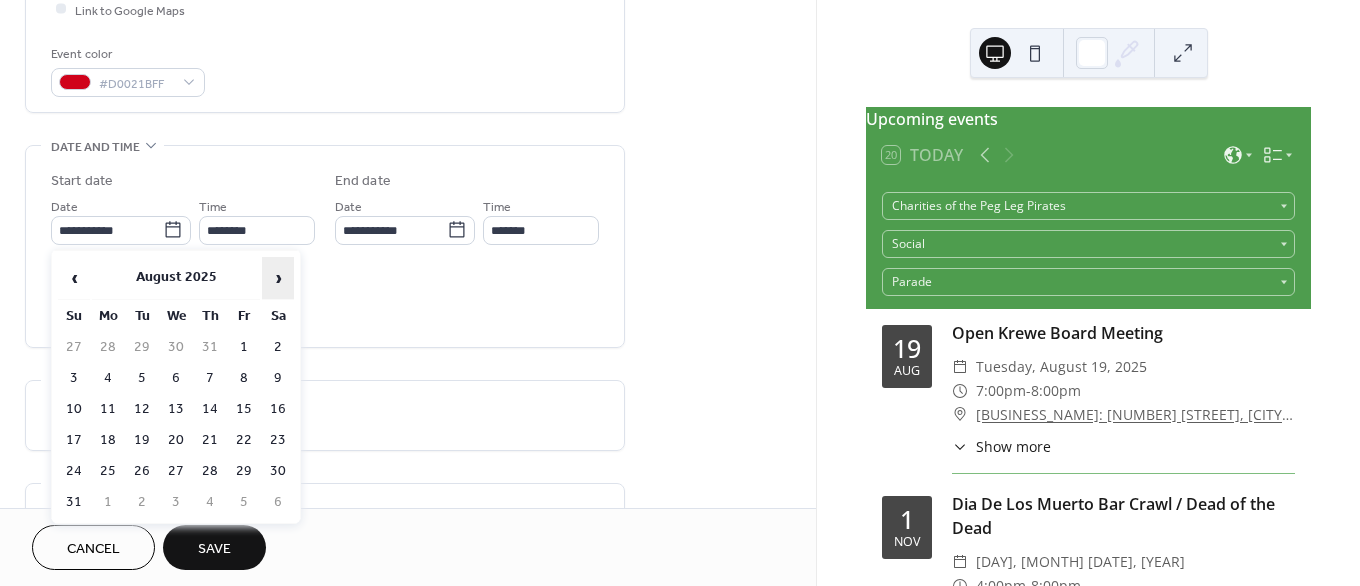 click on "›" at bounding box center [278, 278] 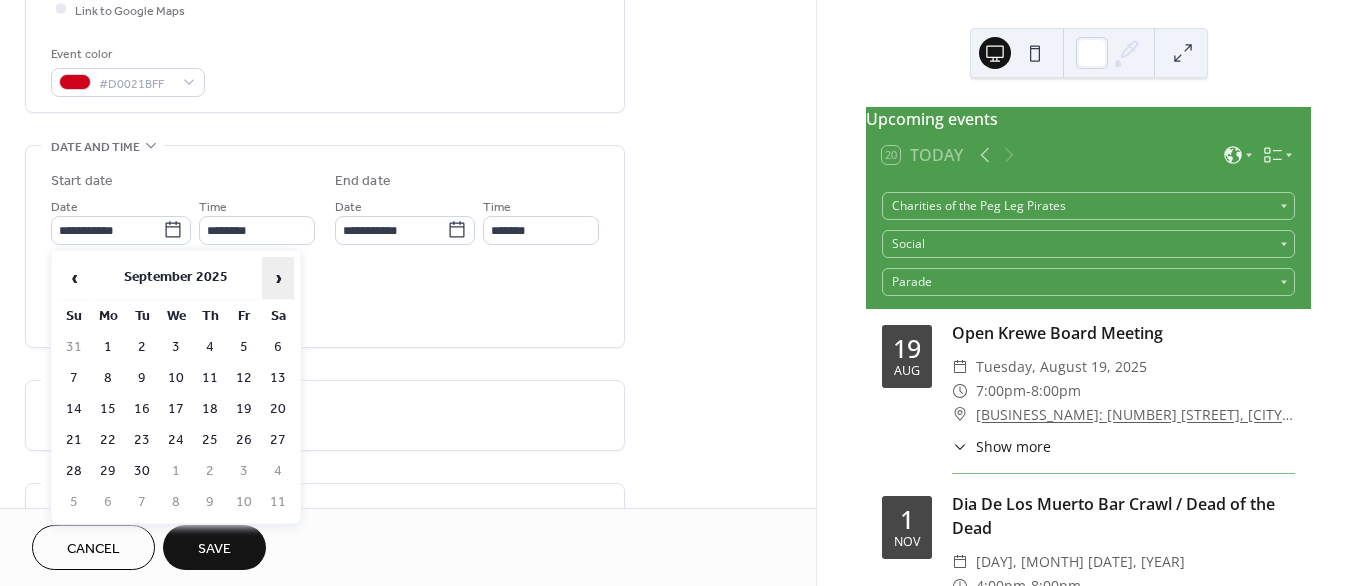 click on "›" at bounding box center [278, 278] 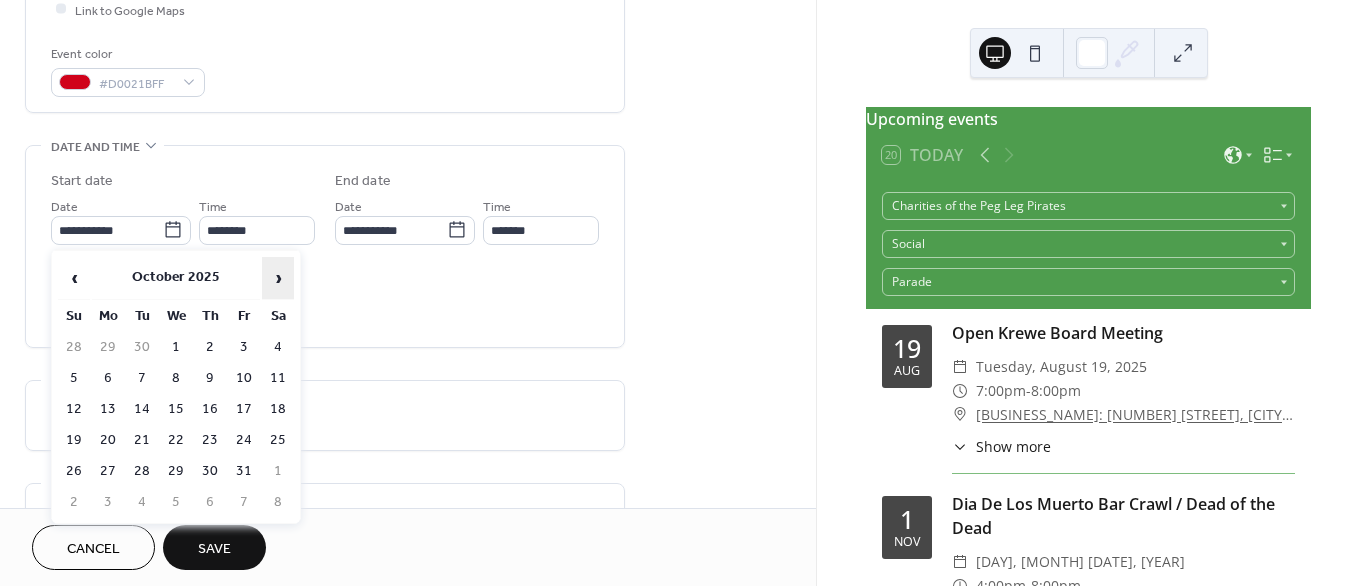 click on "›" at bounding box center [278, 278] 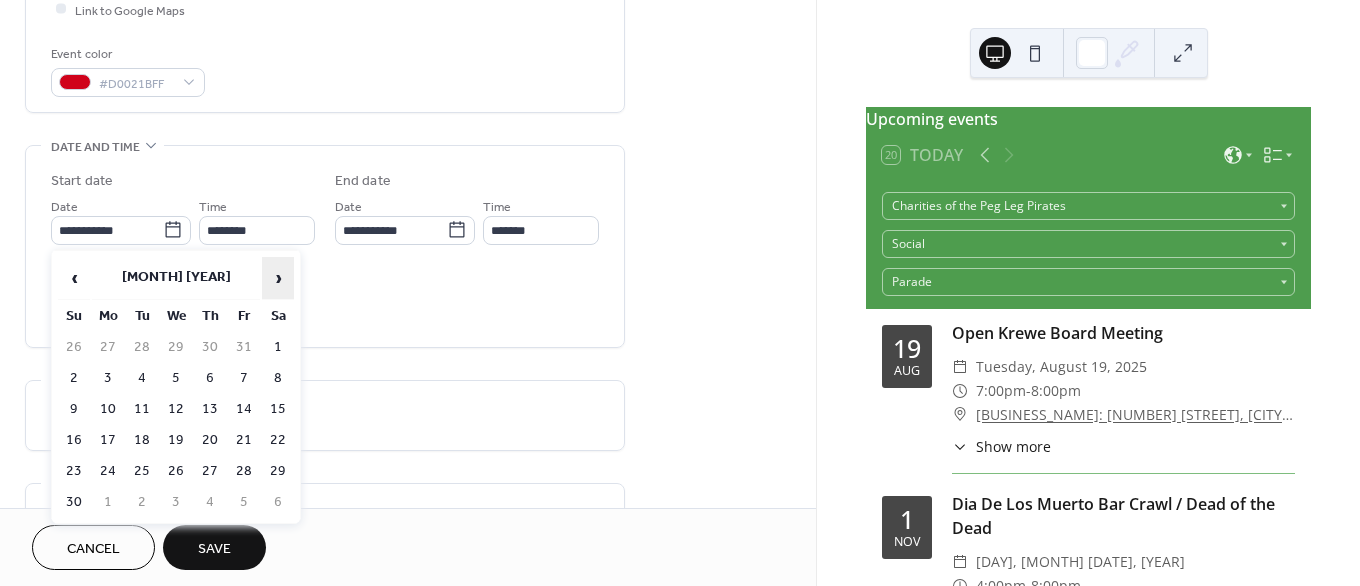 click on "›" at bounding box center (278, 278) 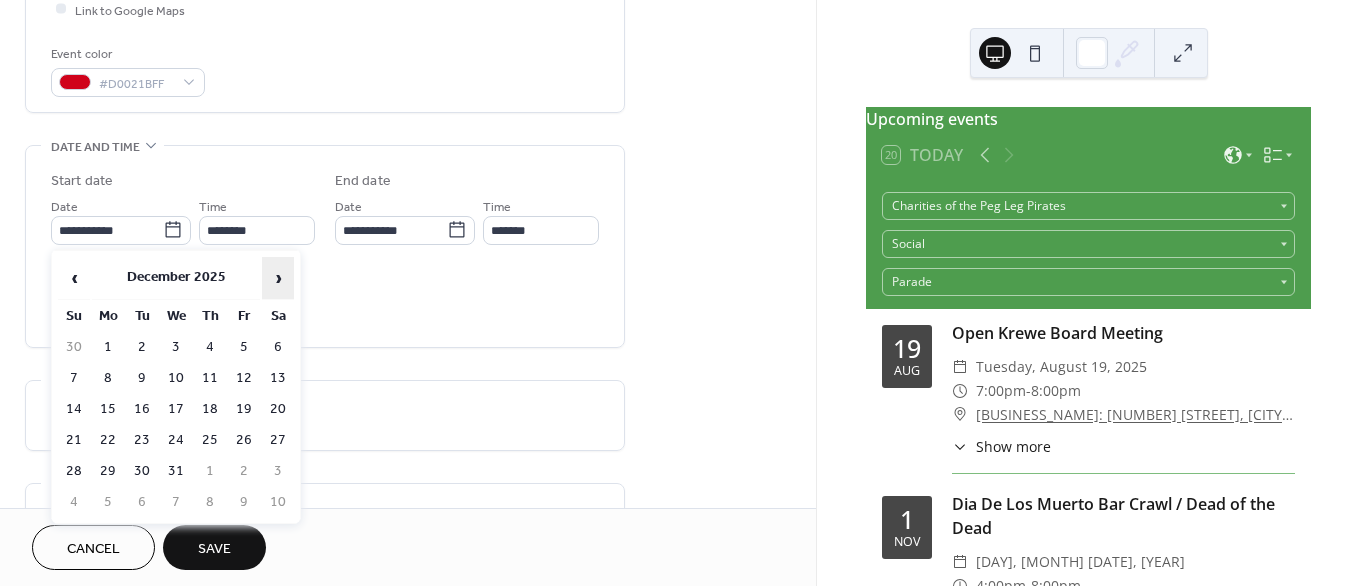 click on "›" at bounding box center [278, 278] 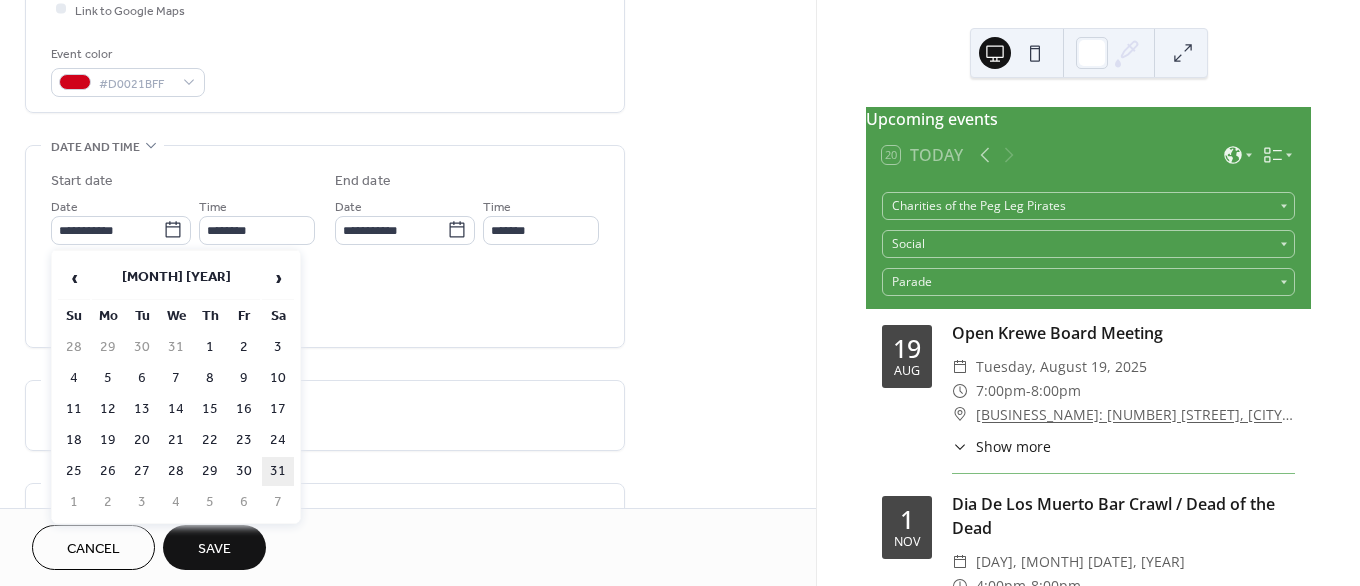 click on "31" at bounding box center (278, 471) 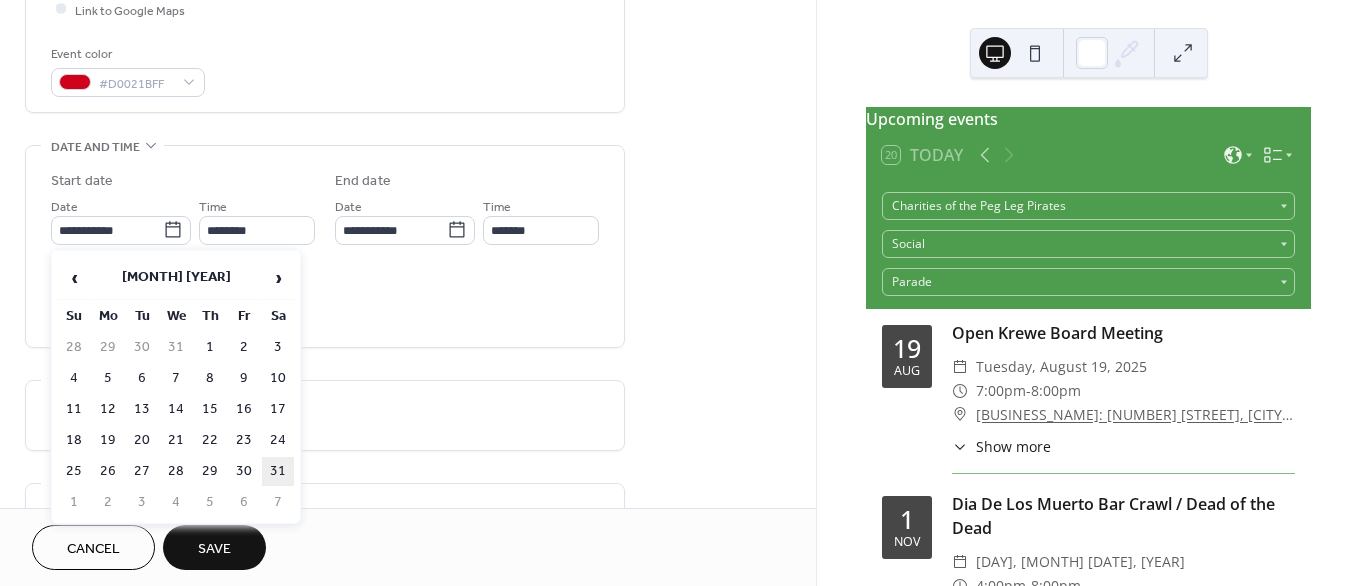 type on "**********" 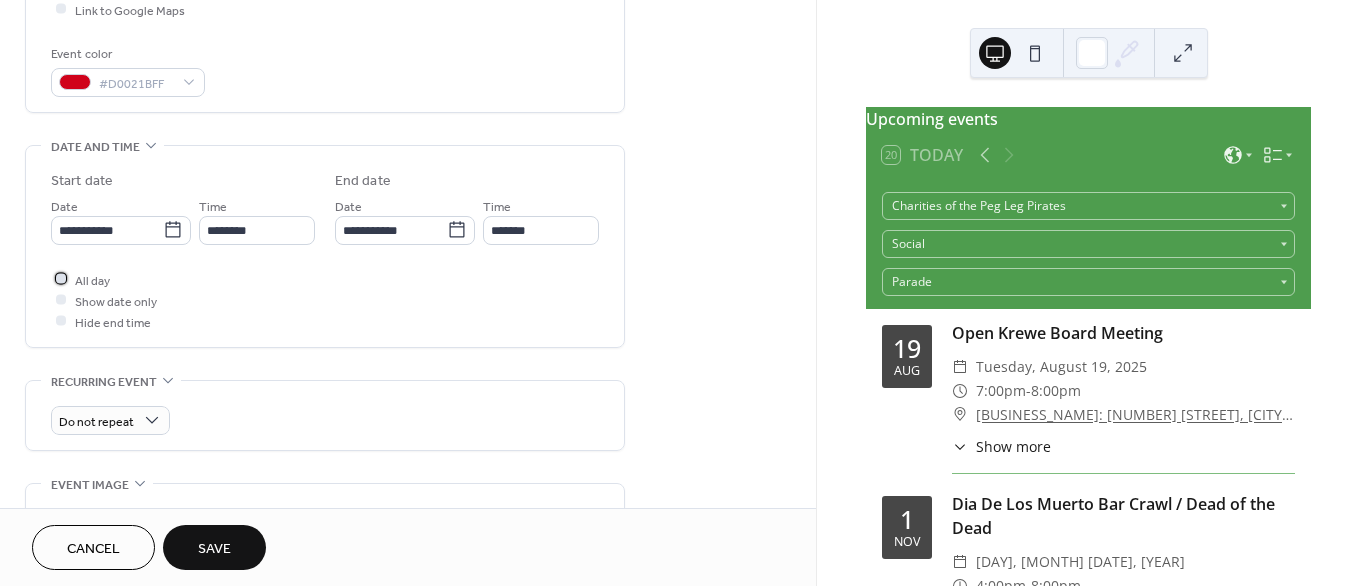 click at bounding box center [61, 279] 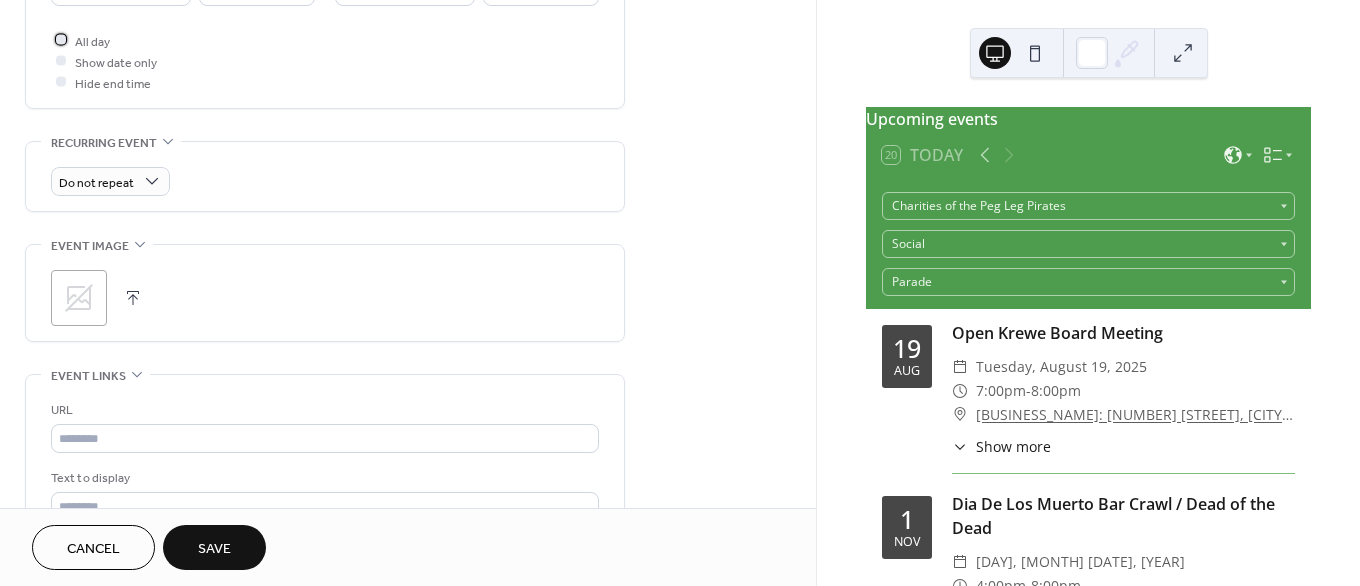 scroll, scrollTop: 753, scrollLeft: 0, axis: vertical 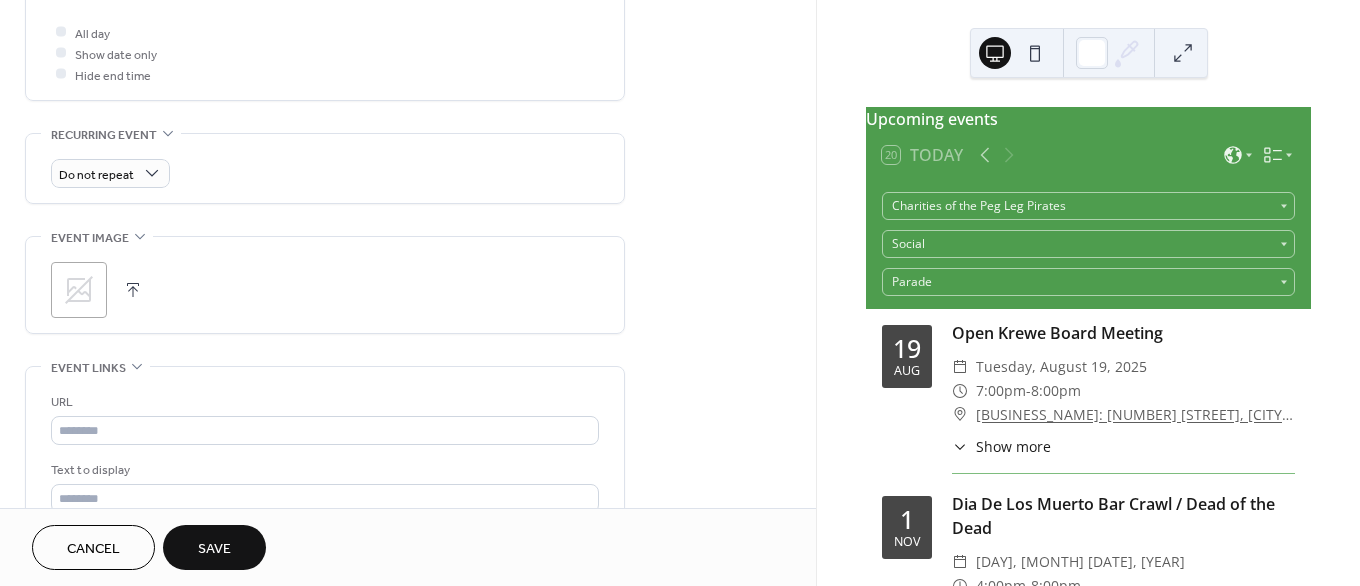 click 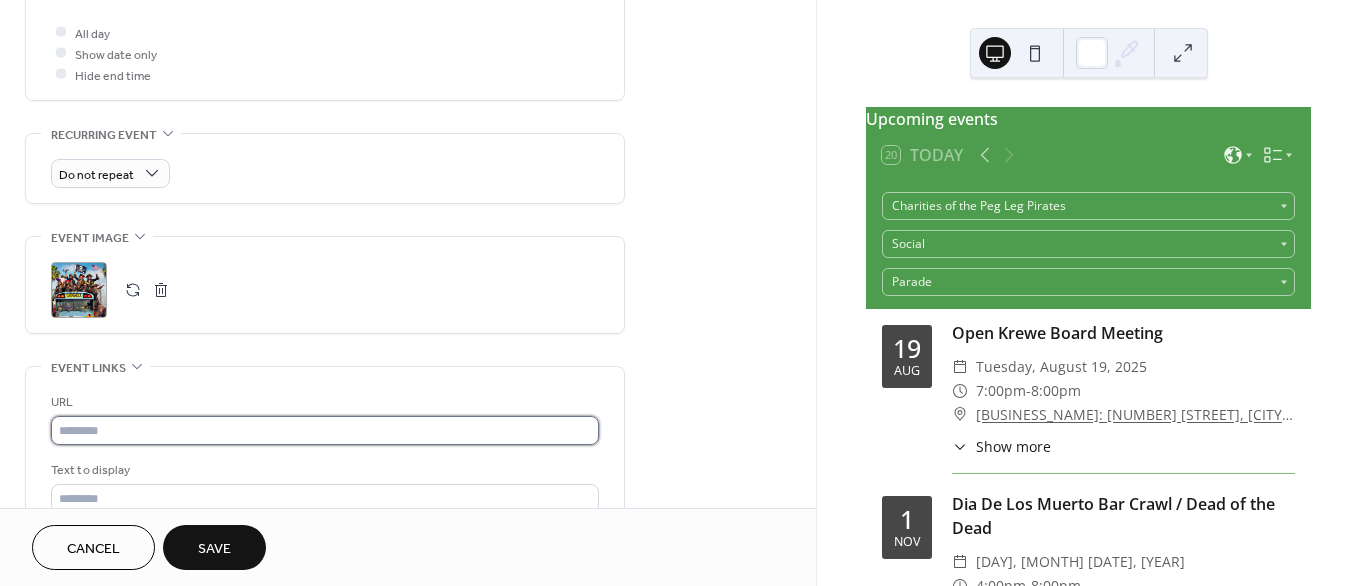 click at bounding box center (325, 430) 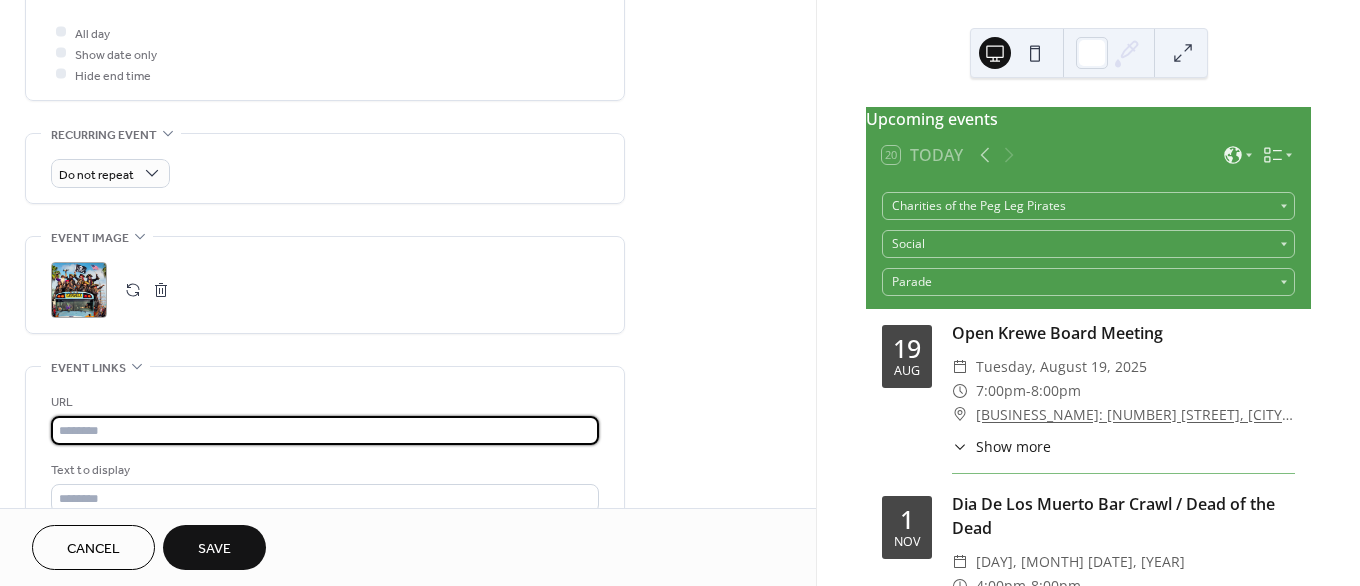 paste on "**********" 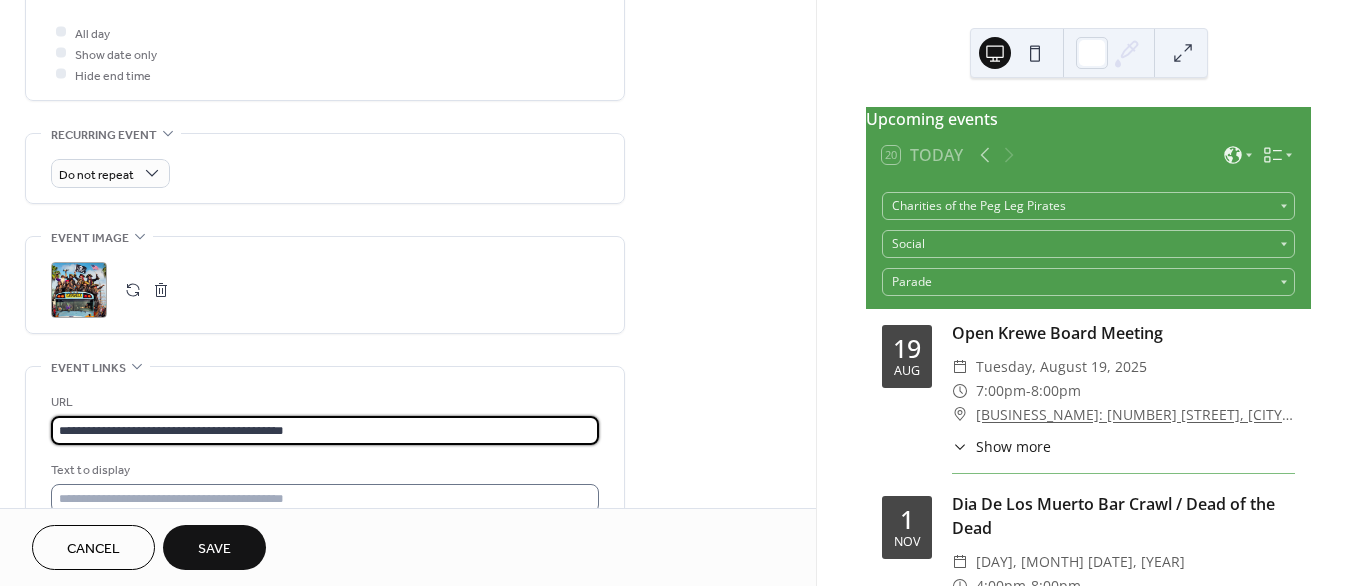 type on "**********" 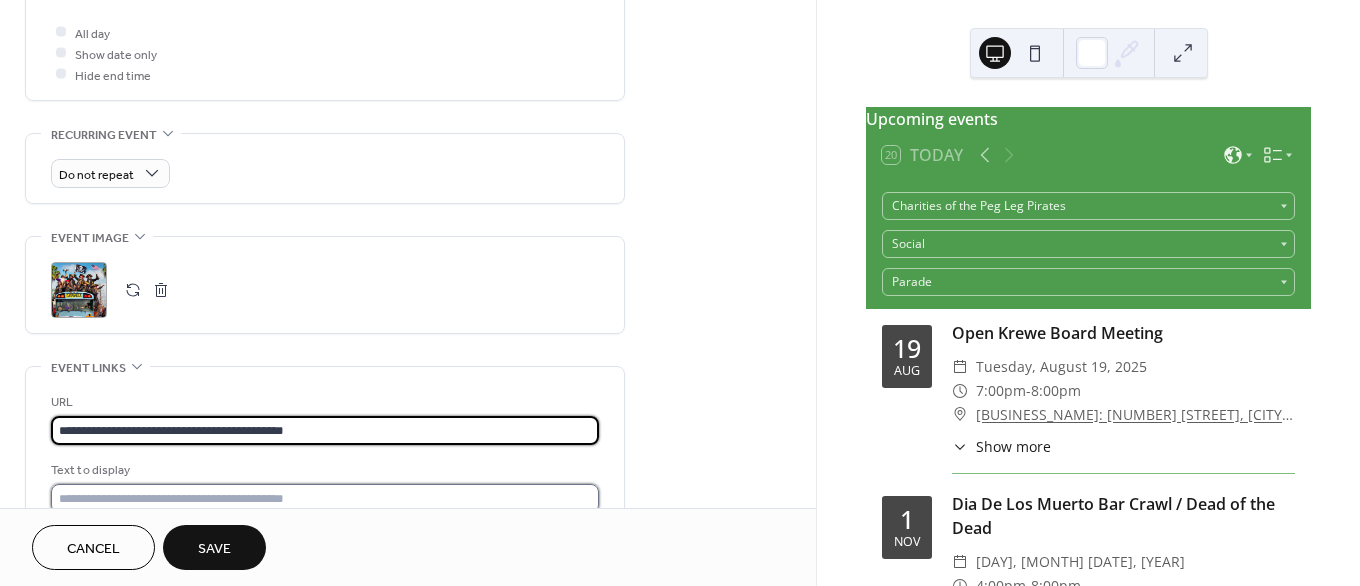 click at bounding box center [325, 498] 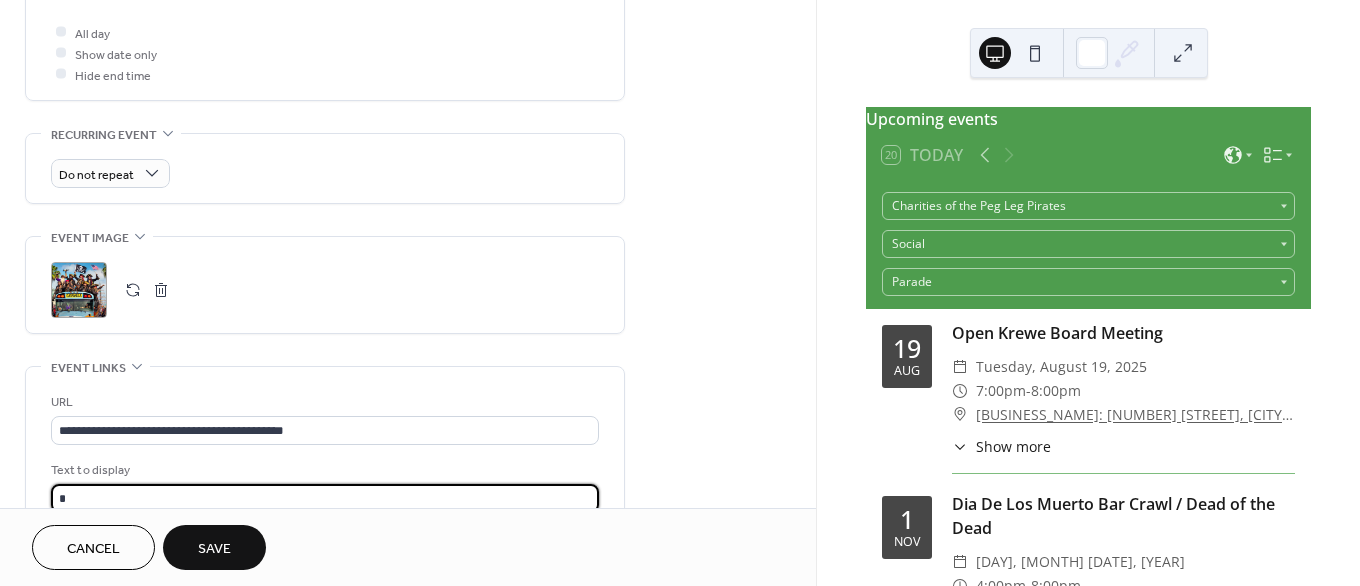 scroll, scrollTop: 754, scrollLeft: 0, axis: vertical 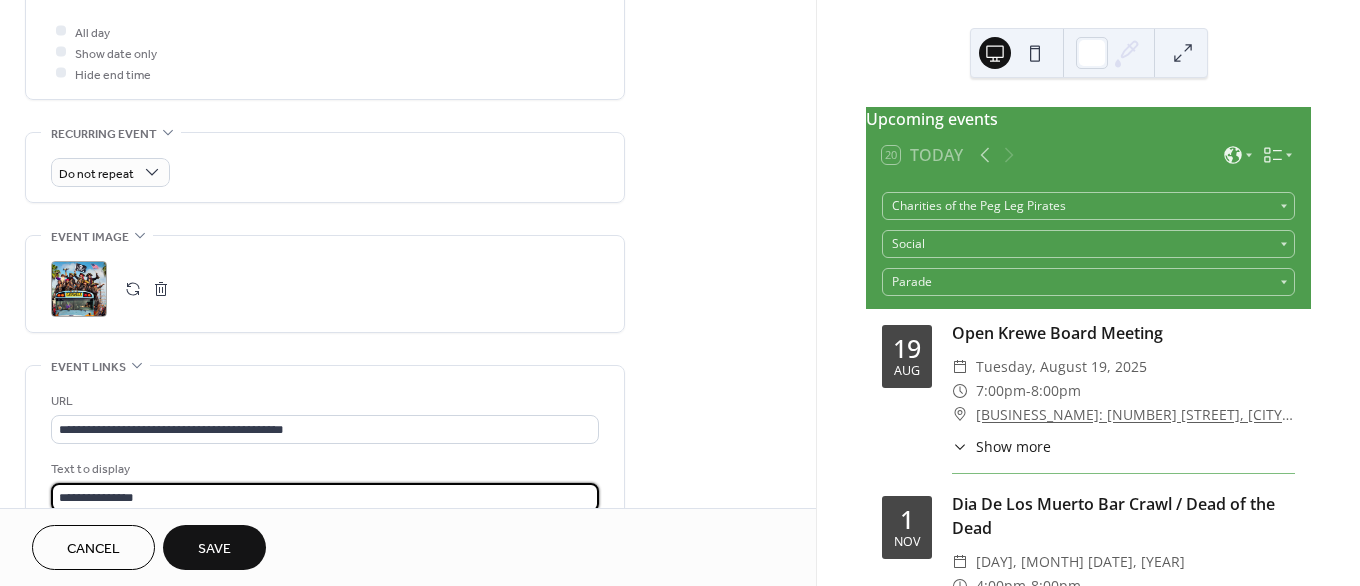 type on "**********" 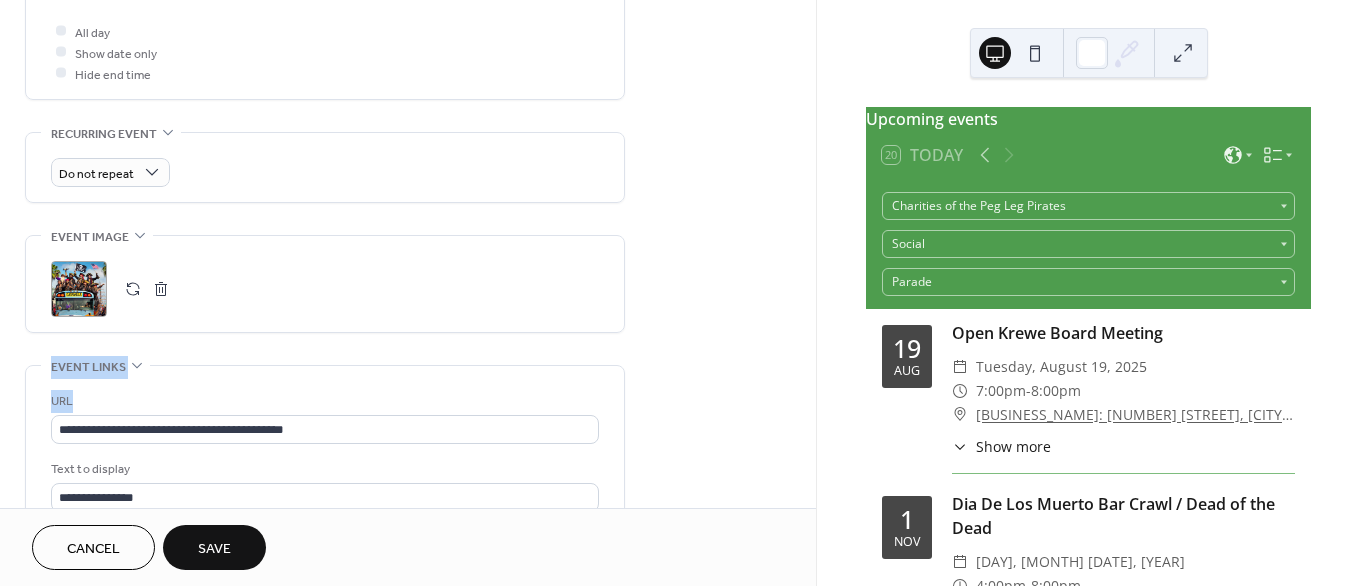 drag, startPoint x: 808, startPoint y: 300, endPoint x: 814, endPoint y: 354, distance: 54.33231 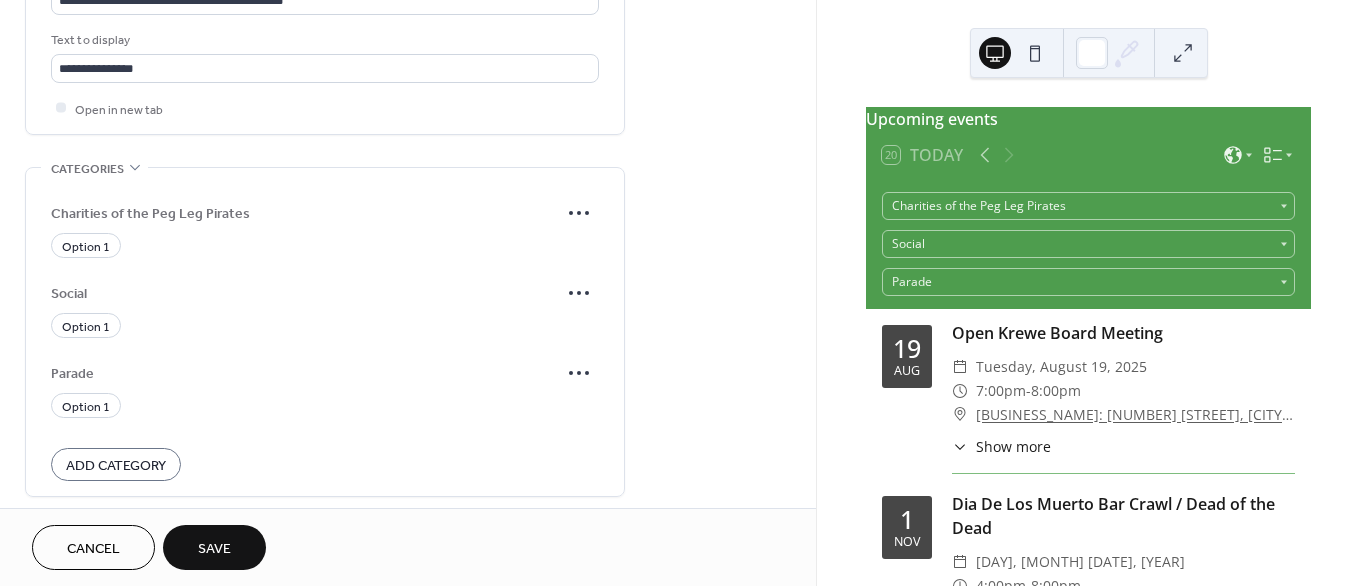 scroll, scrollTop: 1196, scrollLeft: 0, axis: vertical 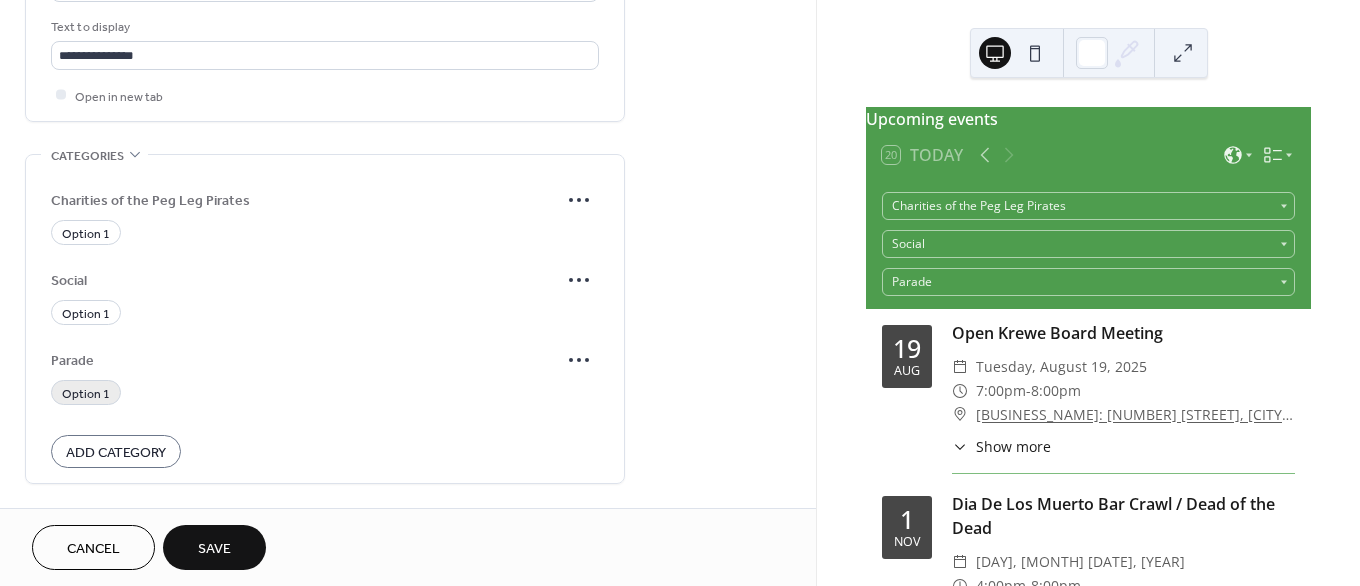 click on "Option 1" at bounding box center [86, 393] 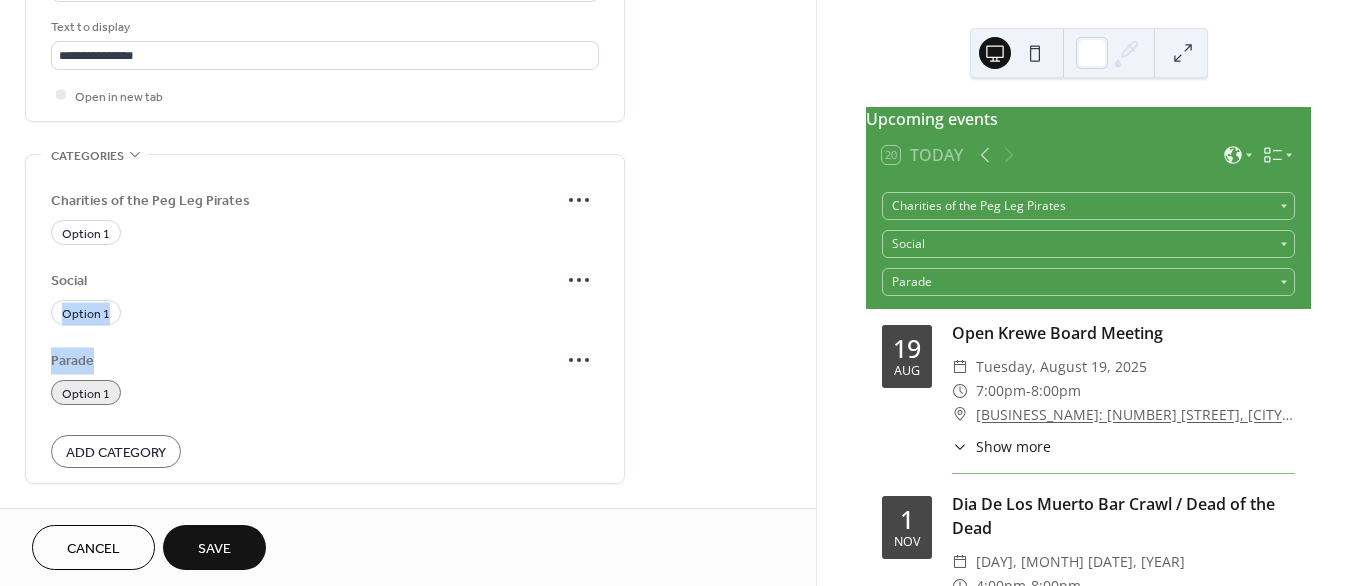 drag, startPoint x: 808, startPoint y: 379, endPoint x: 806, endPoint y: 295, distance: 84.0238 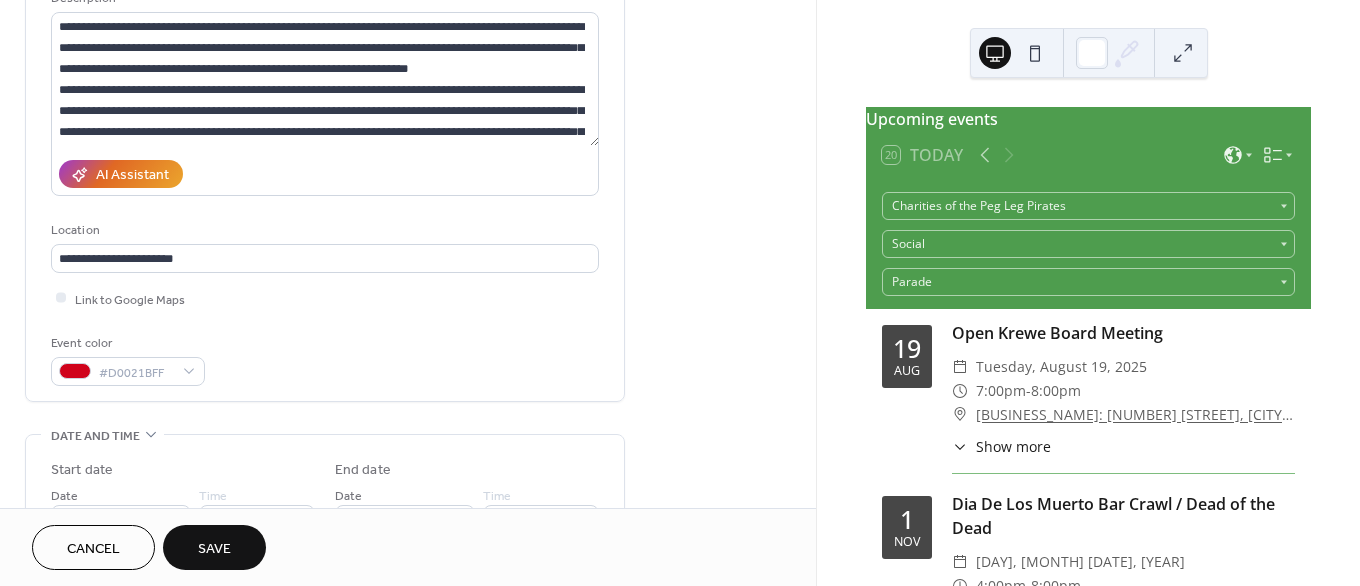 scroll, scrollTop: 213, scrollLeft: 0, axis: vertical 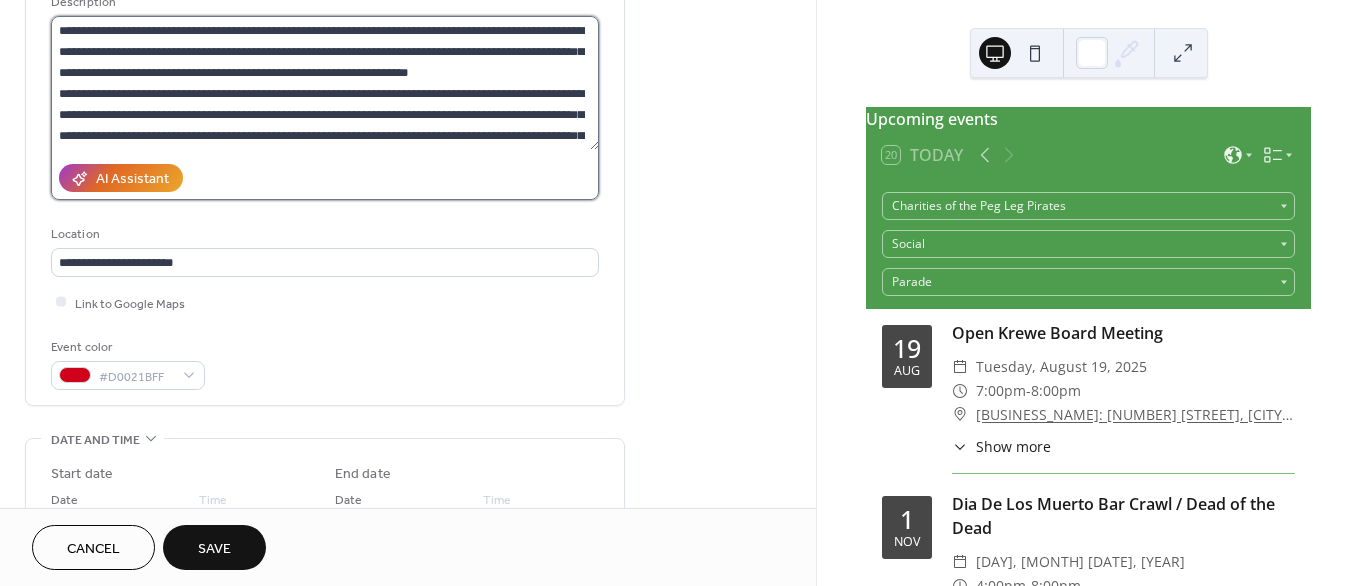 click on "**********" at bounding box center [325, 83] 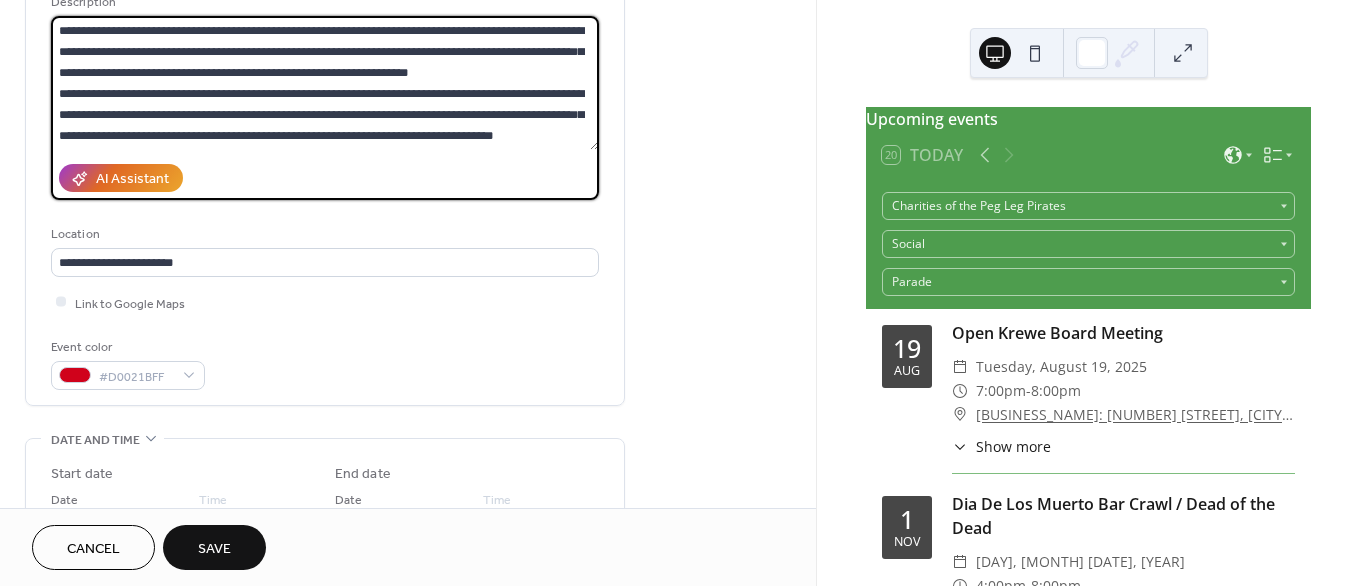 scroll, scrollTop: 17, scrollLeft: 0, axis: vertical 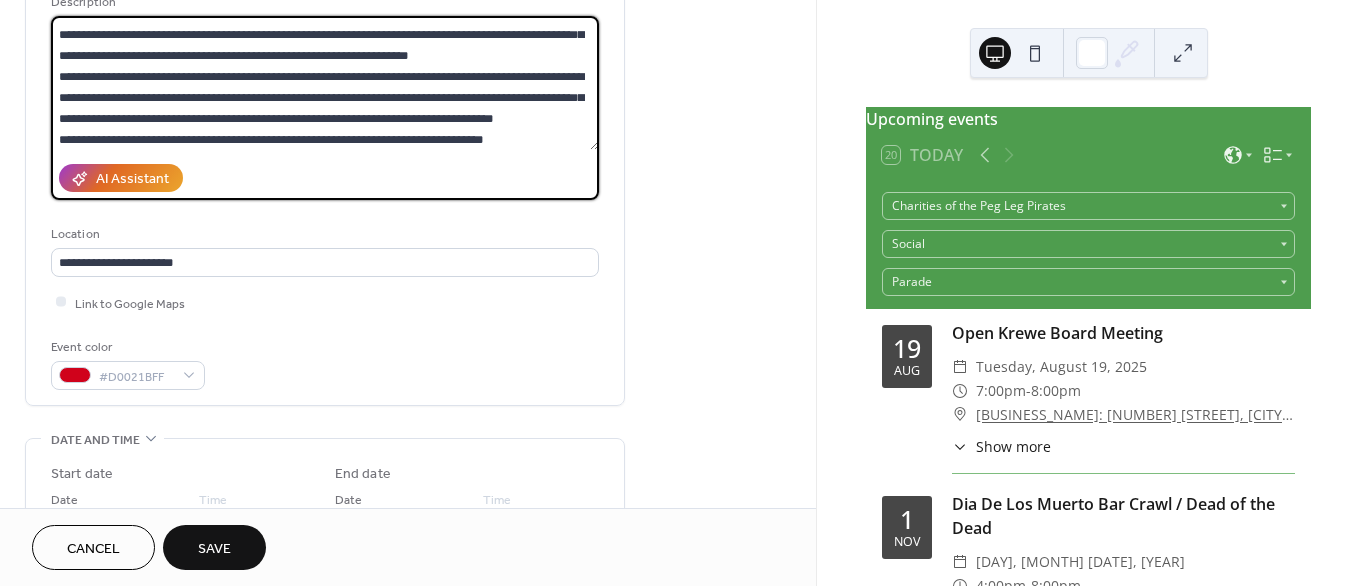 click on "**********" at bounding box center [325, 83] 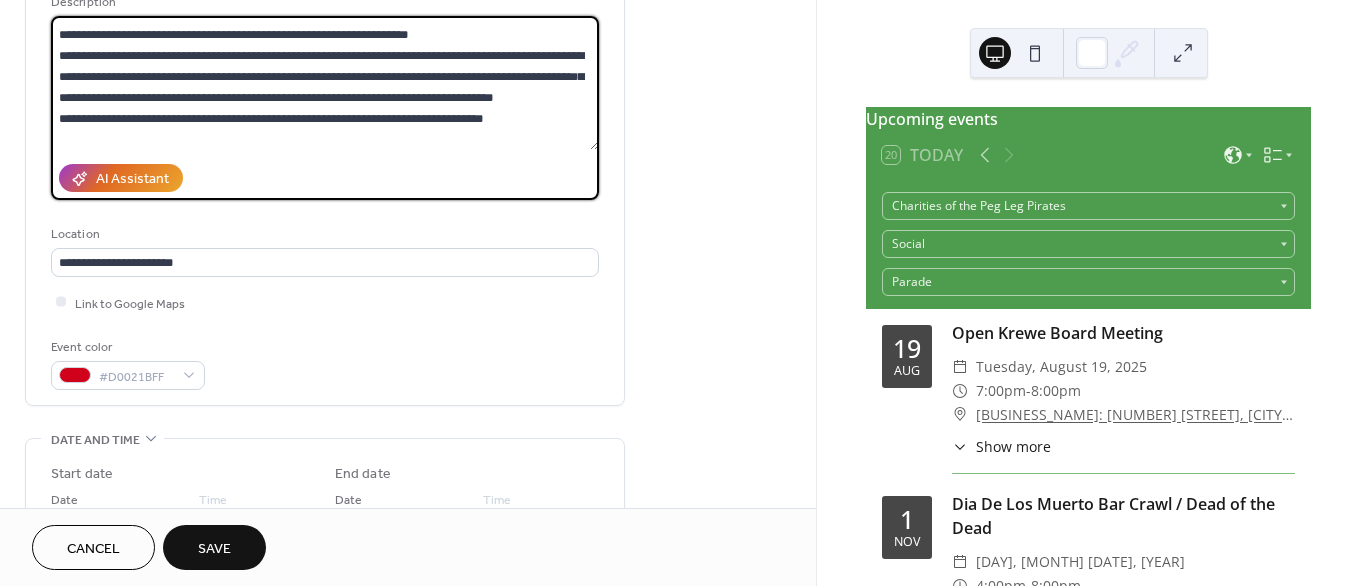 scroll, scrollTop: 60, scrollLeft: 0, axis: vertical 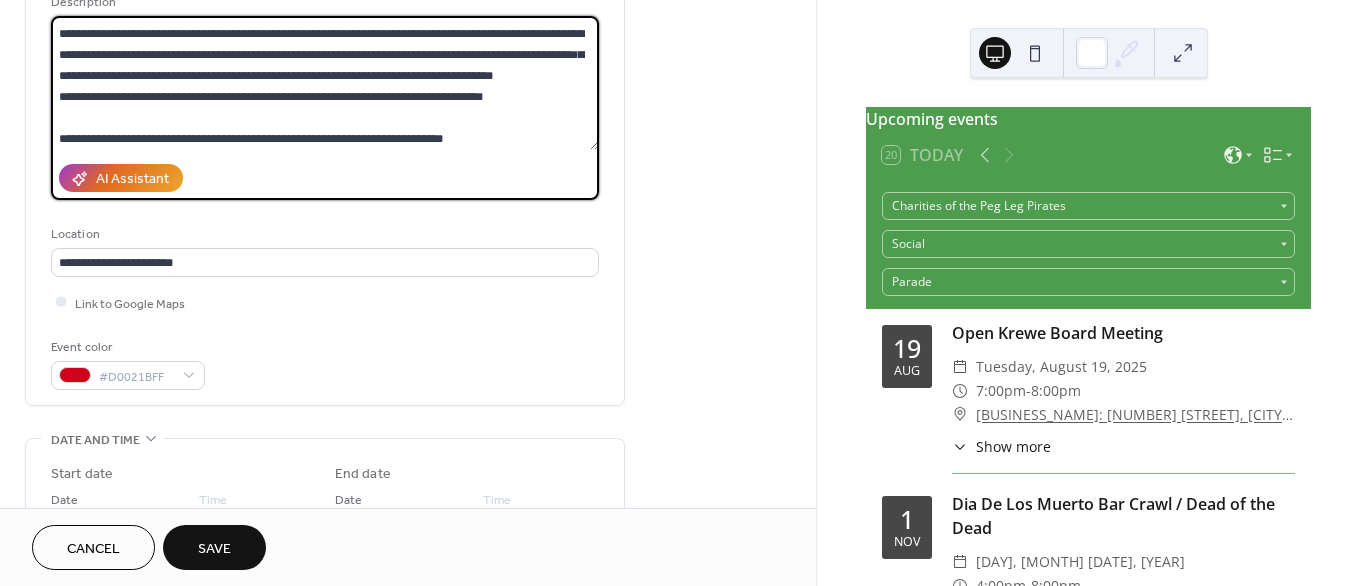 click on "**********" at bounding box center (325, 83) 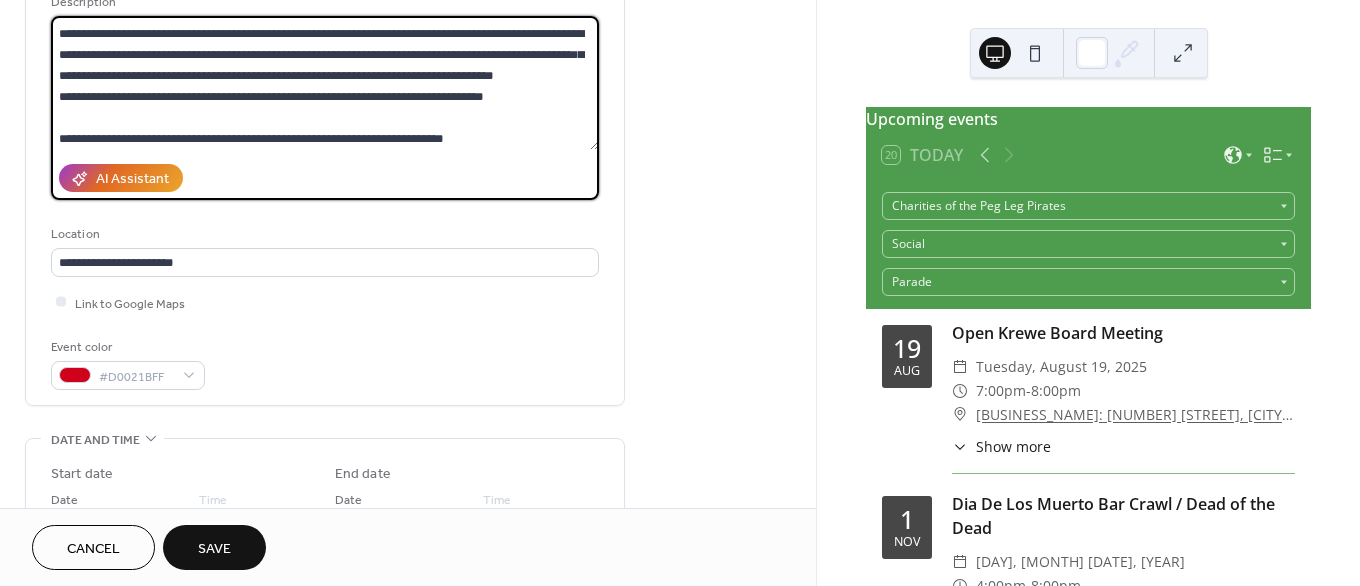 scroll, scrollTop: 81, scrollLeft: 0, axis: vertical 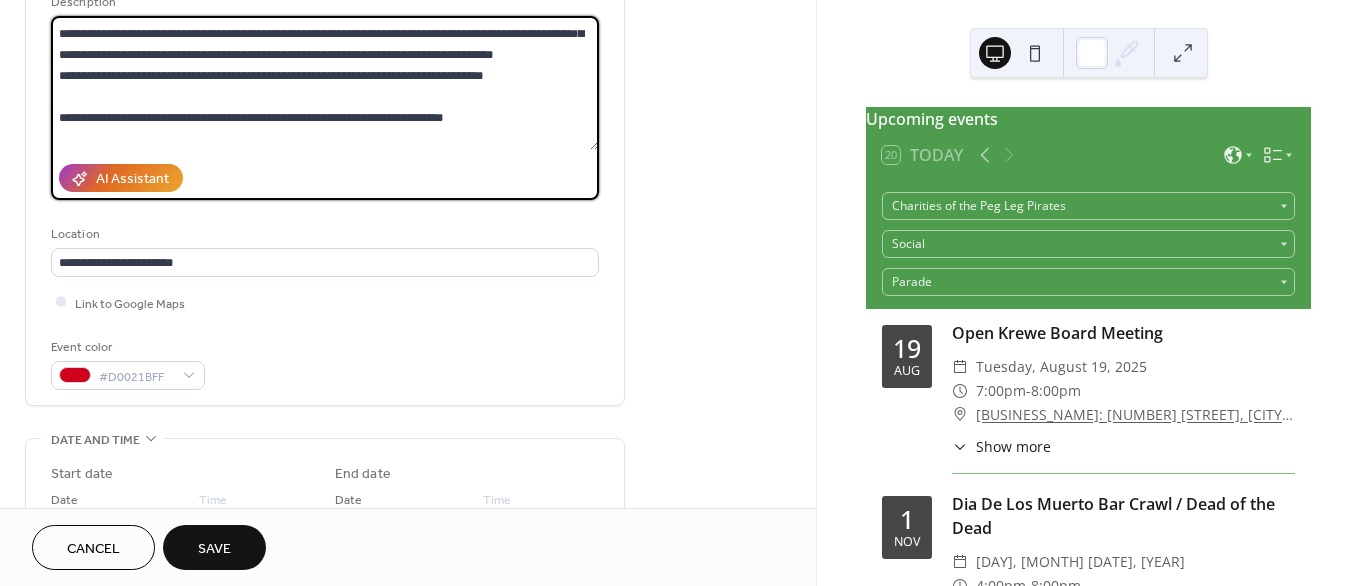 click on "**********" at bounding box center [325, 83] 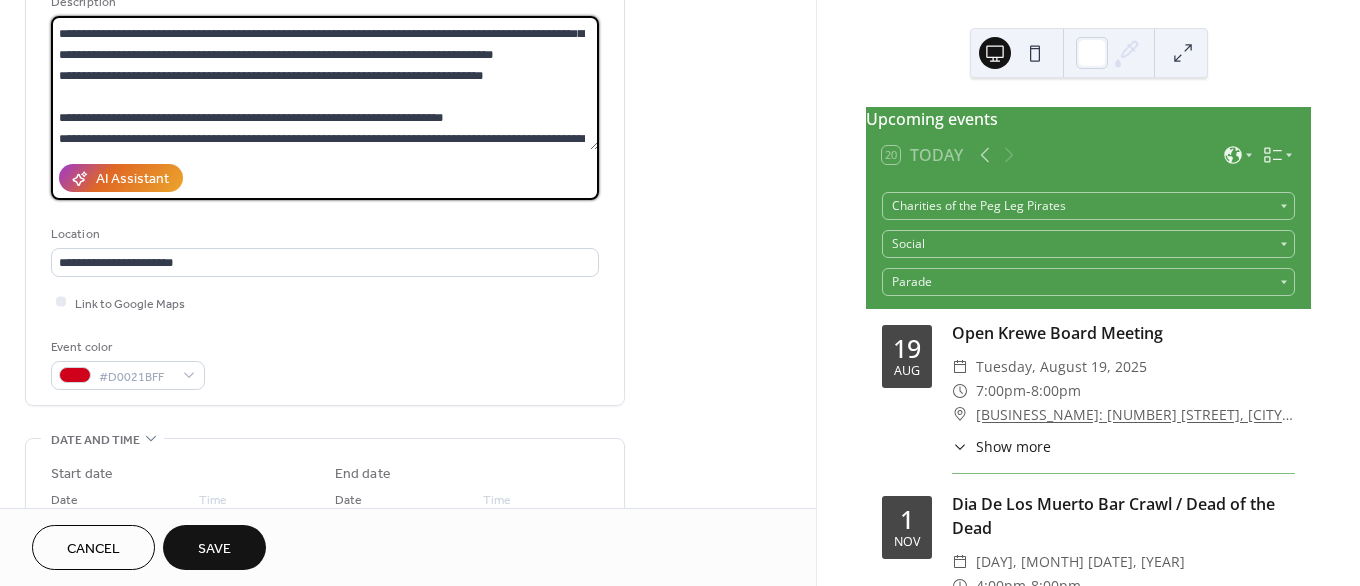 drag, startPoint x: 241, startPoint y: 107, endPoint x: 30, endPoint y: 107, distance: 211 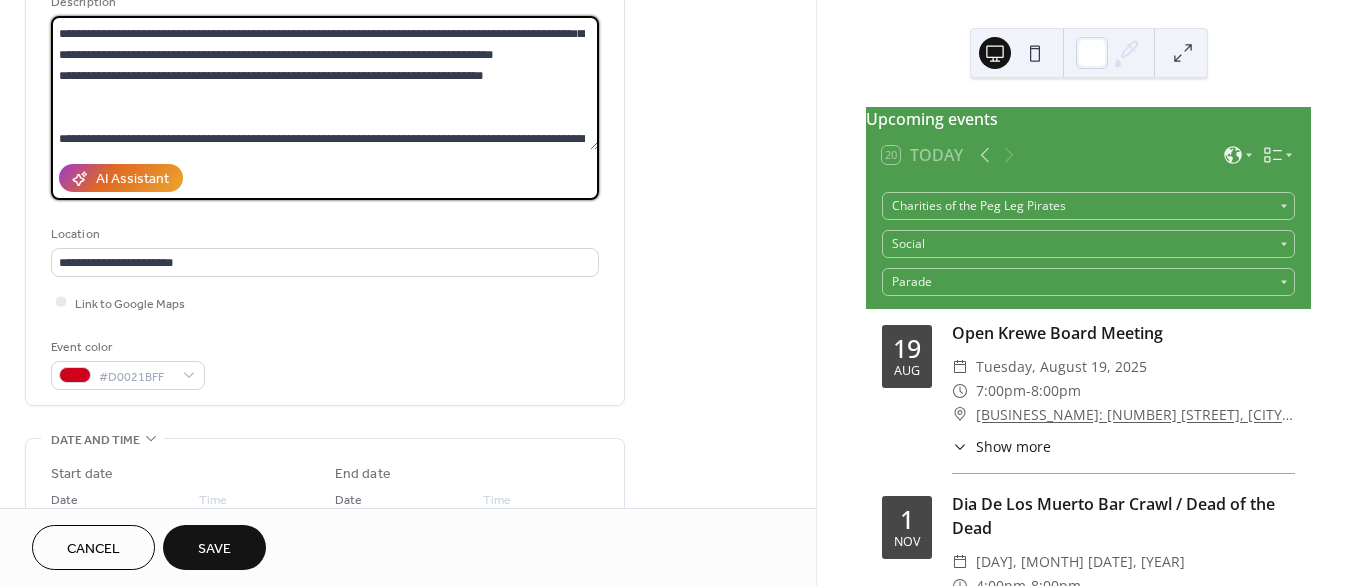 click on "**********" at bounding box center [325, 83] 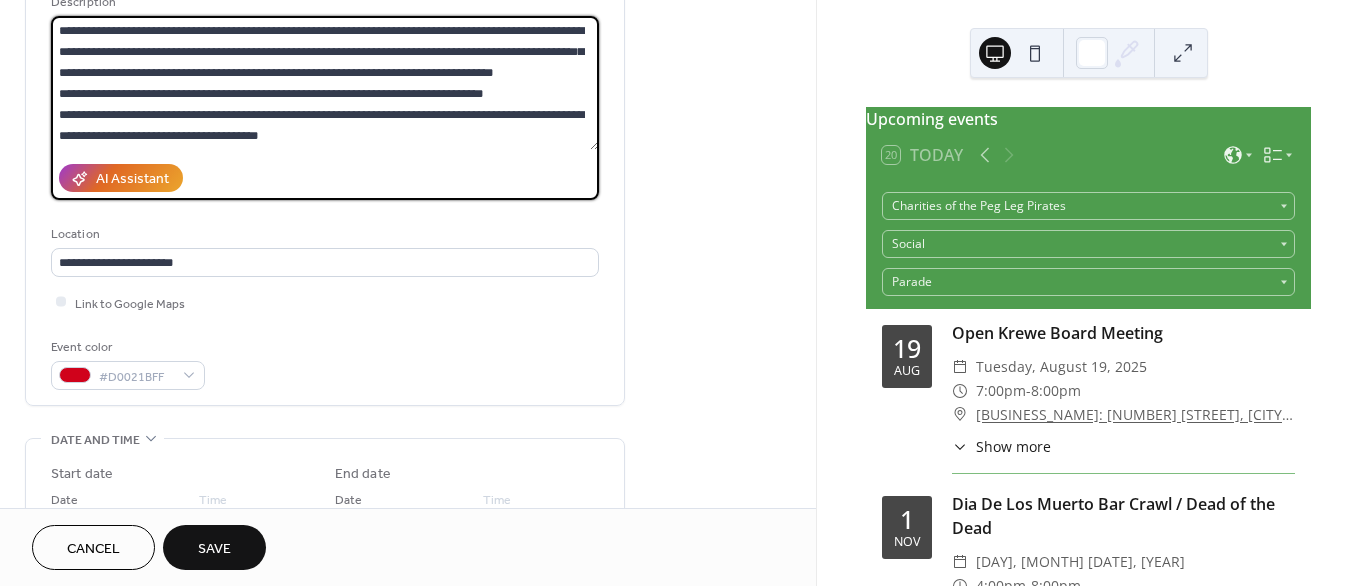 scroll, scrollTop: 62, scrollLeft: 0, axis: vertical 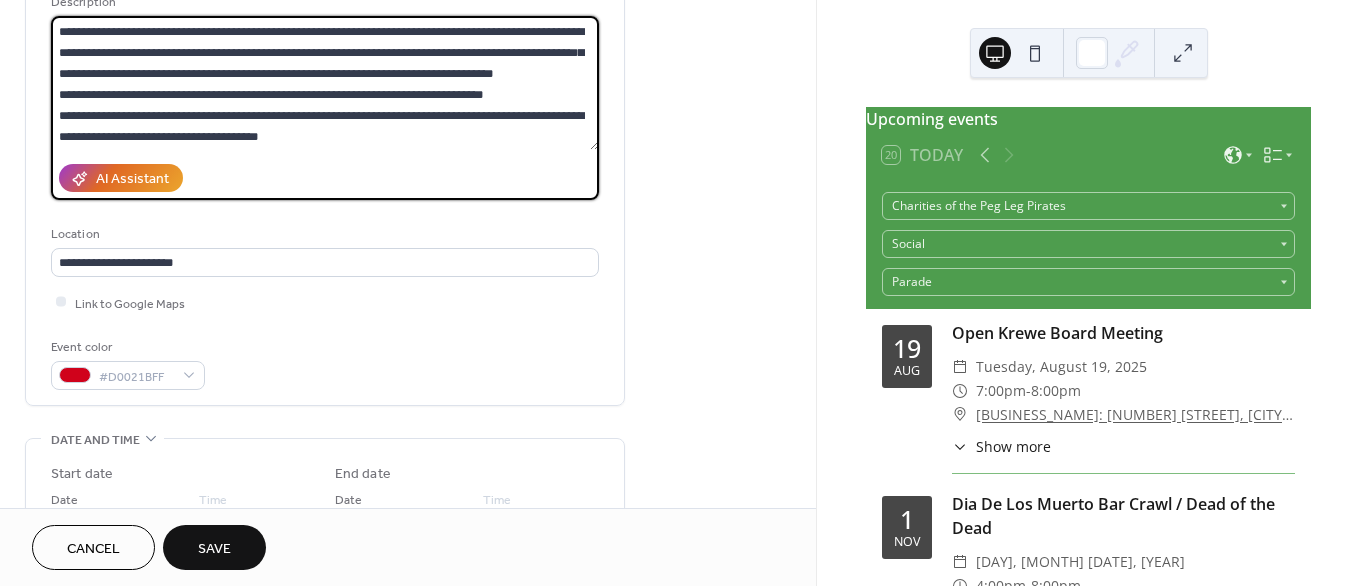 click on "**********" at bounding box center [325, 83] 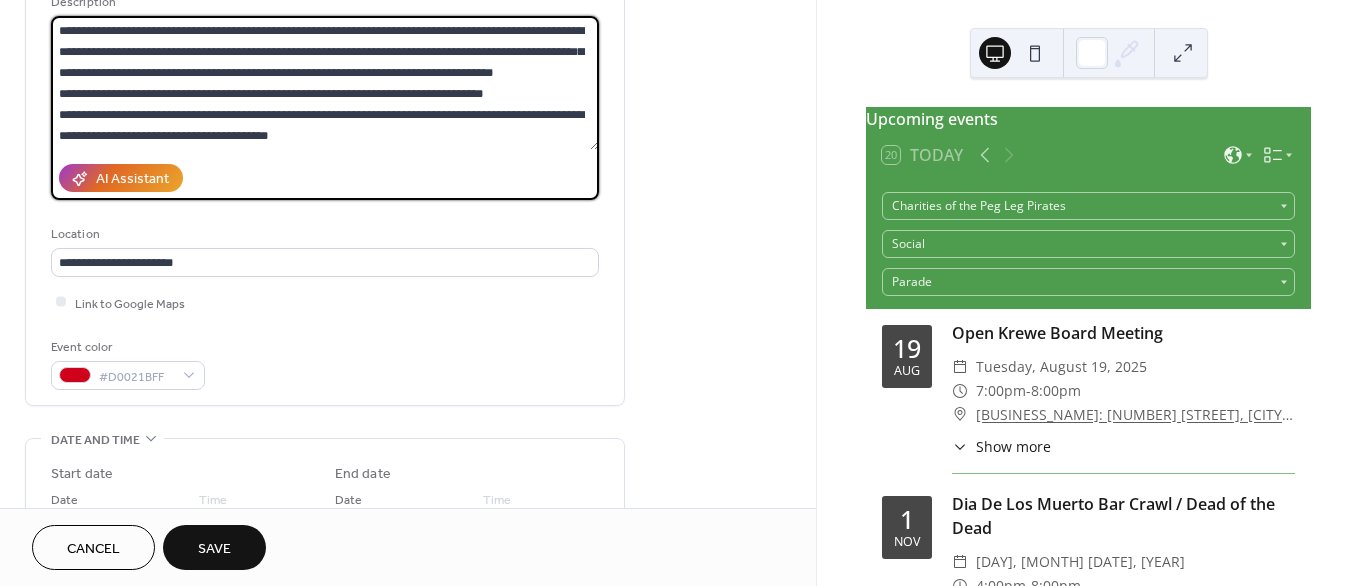 scroll, scrollTop: 101, scrollLeft: 0, axis: vertical 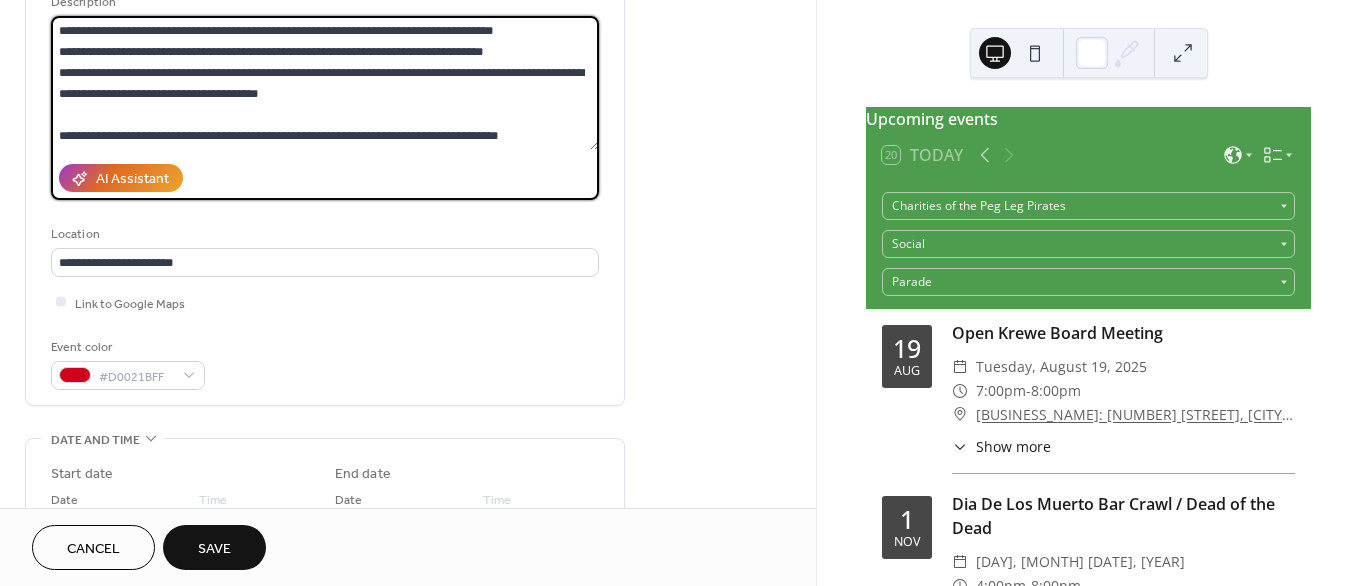 click on "**********" at bounding box center [325, 83] 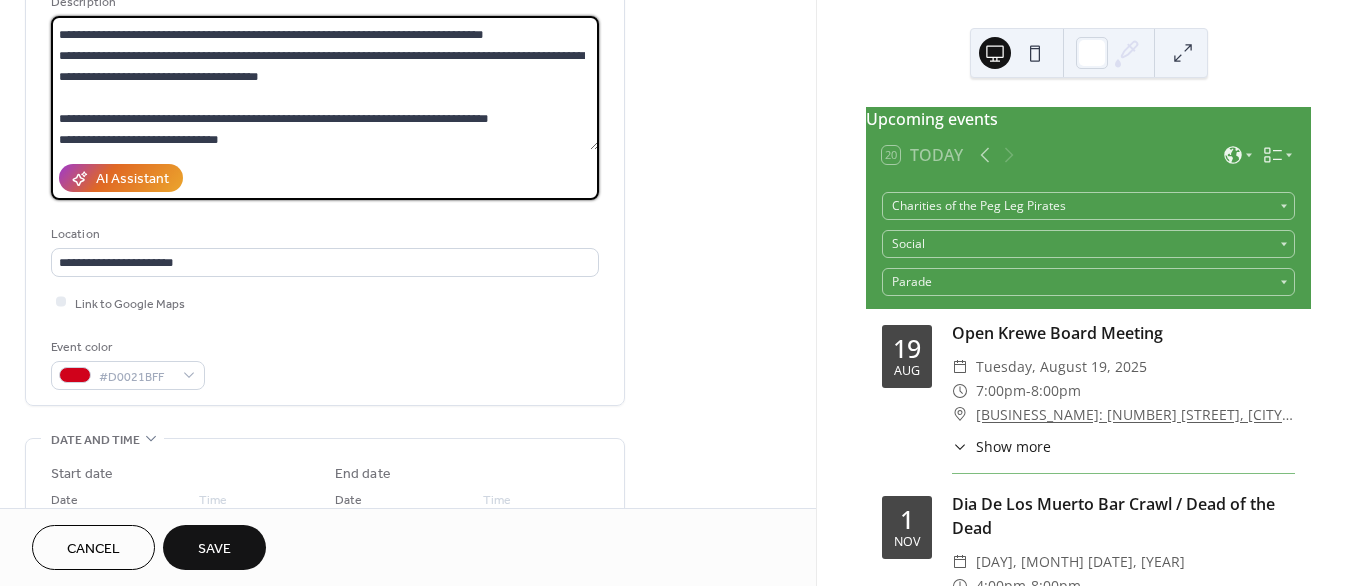 paste on "**********" 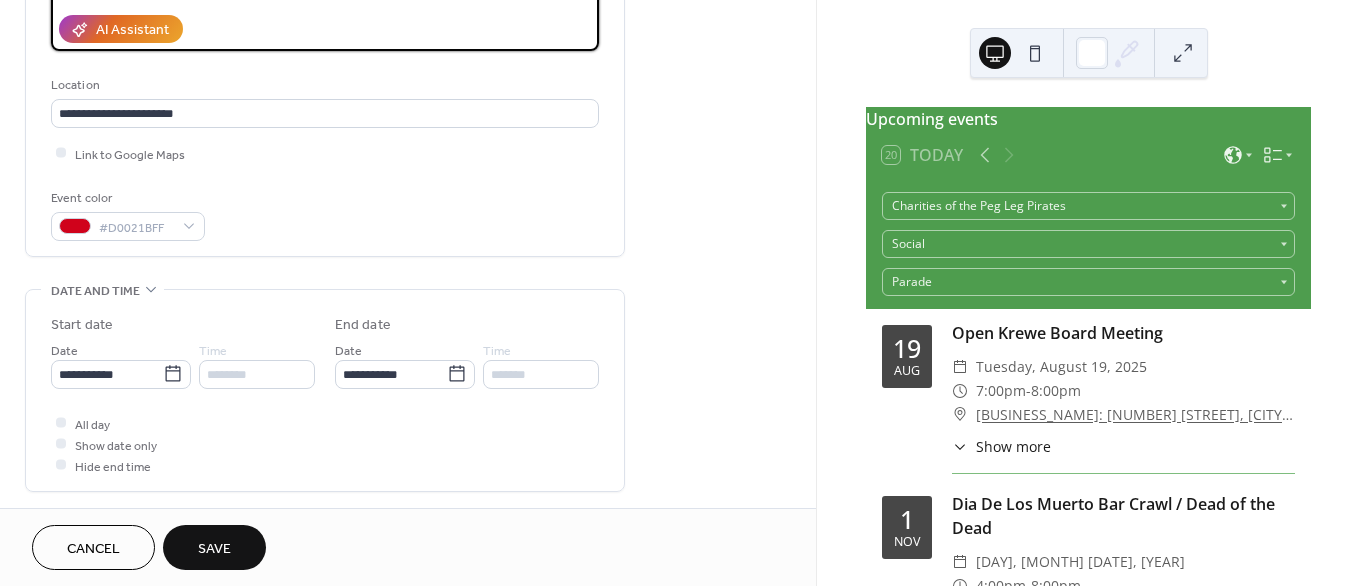 scroll, scrollTop: 403, scrollLeft: 0, axis: vertical 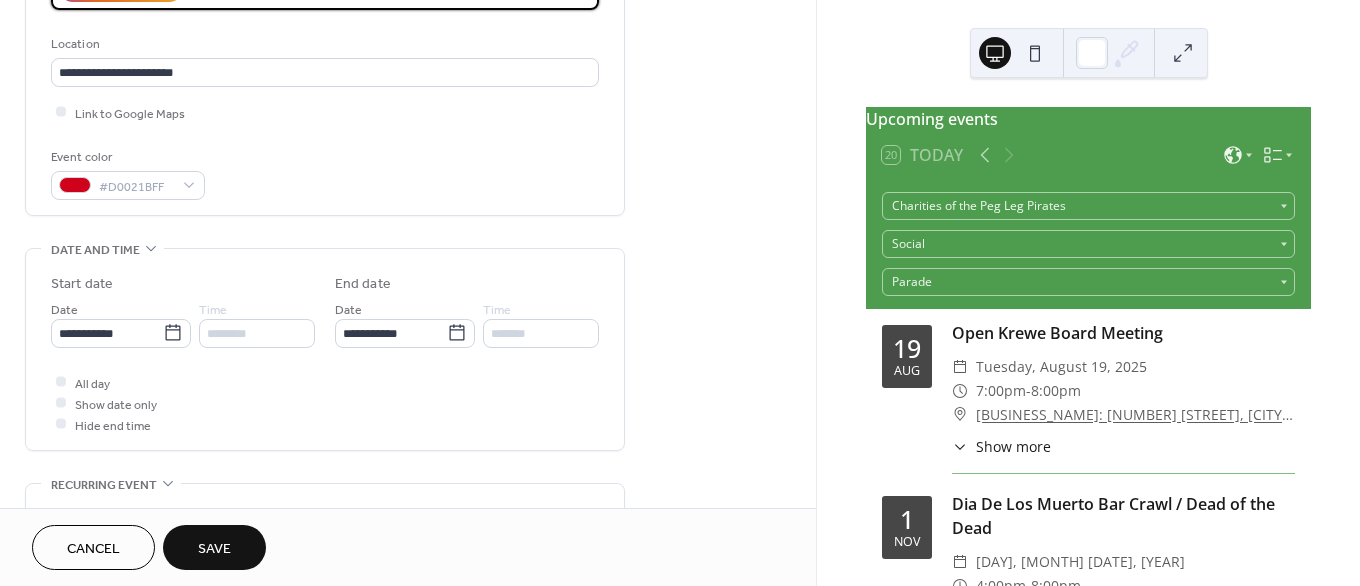 type on "**********" 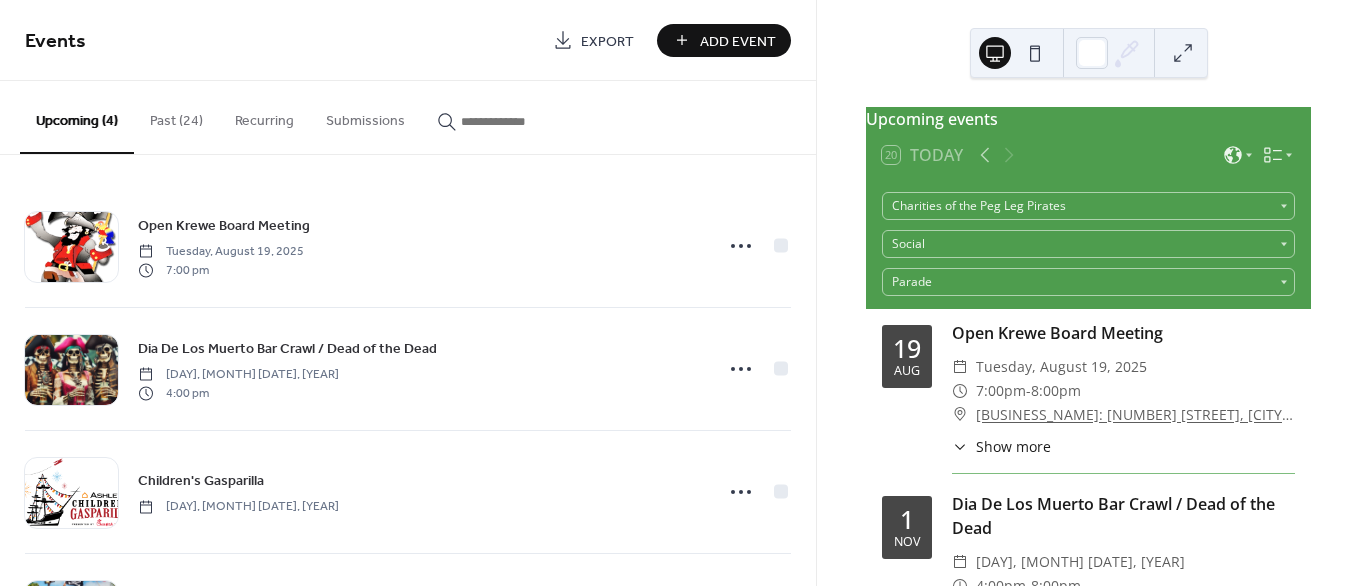 drag, startPoint x: 808, startPoint y: 430, endPoint x: 815, endPoint y: 484, distance: 54.451813 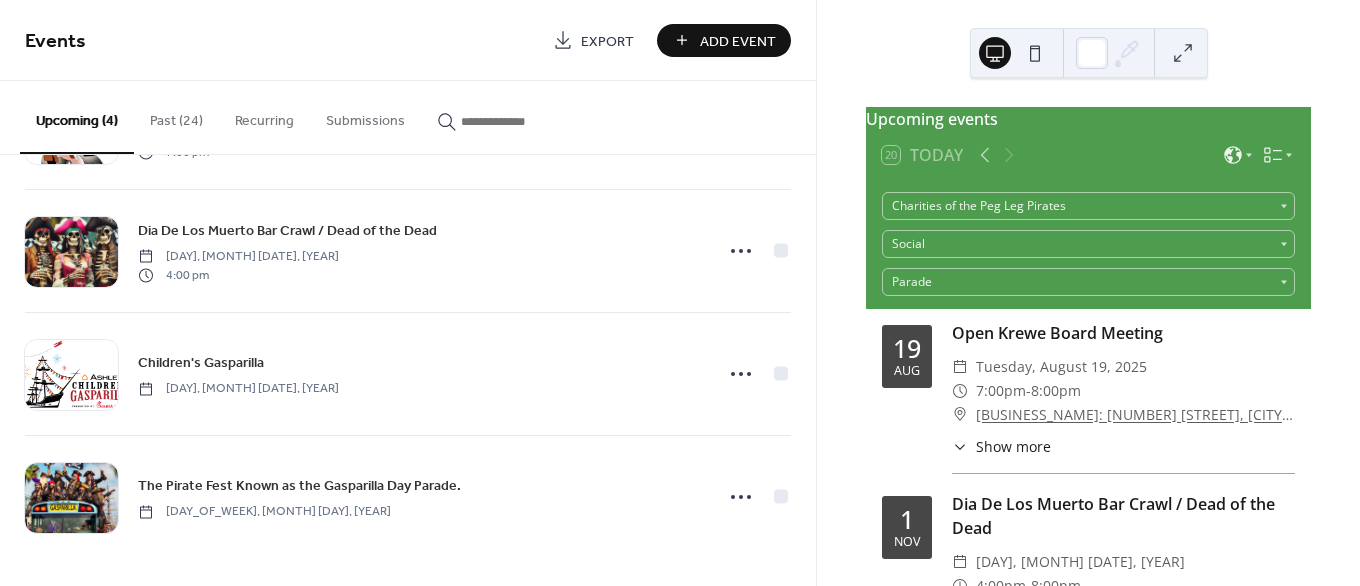 scroll, scrollTop: 0, scrollLeft: 0, axis: both 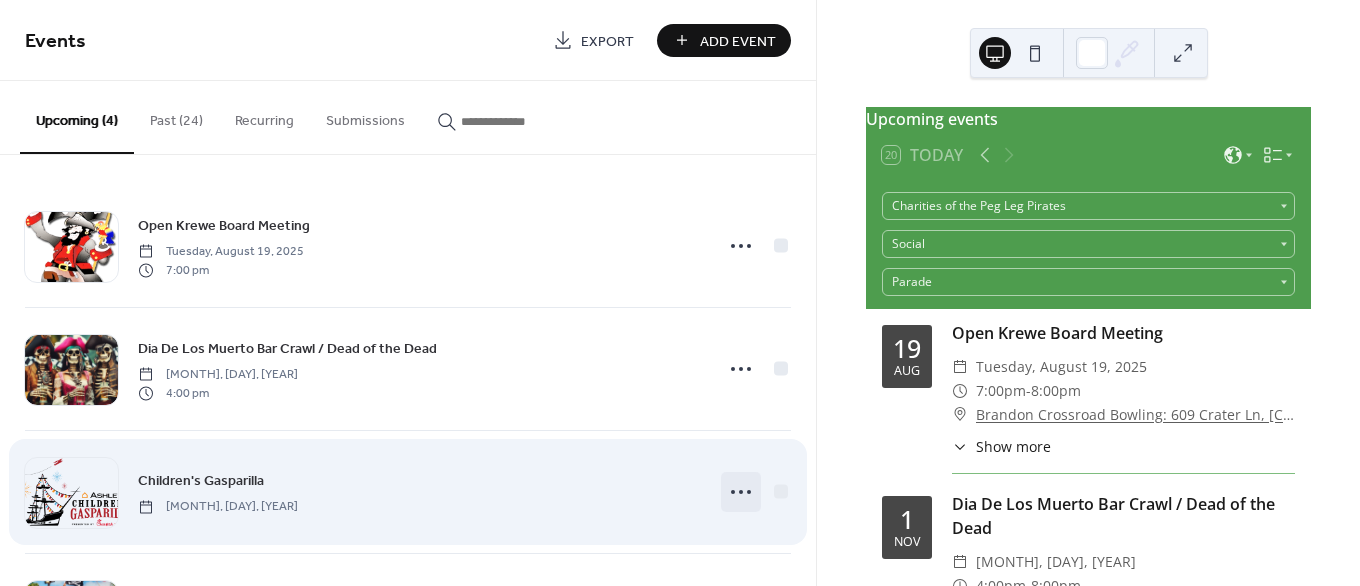click 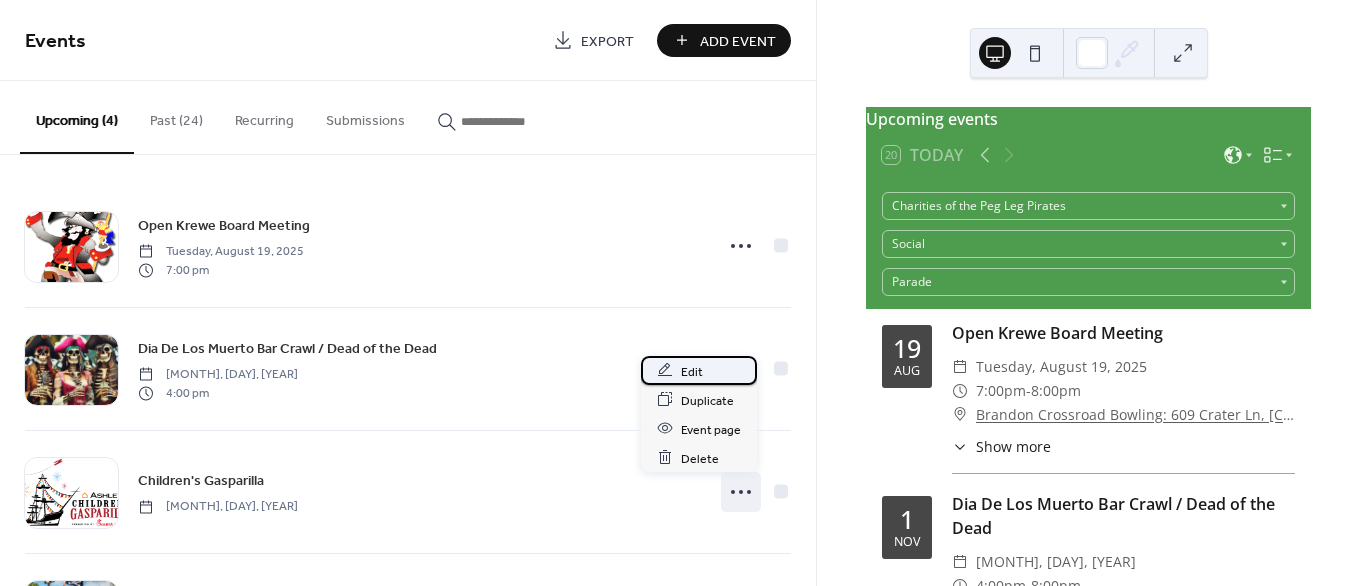 click on "Edit" at bounding box center [692, 371] 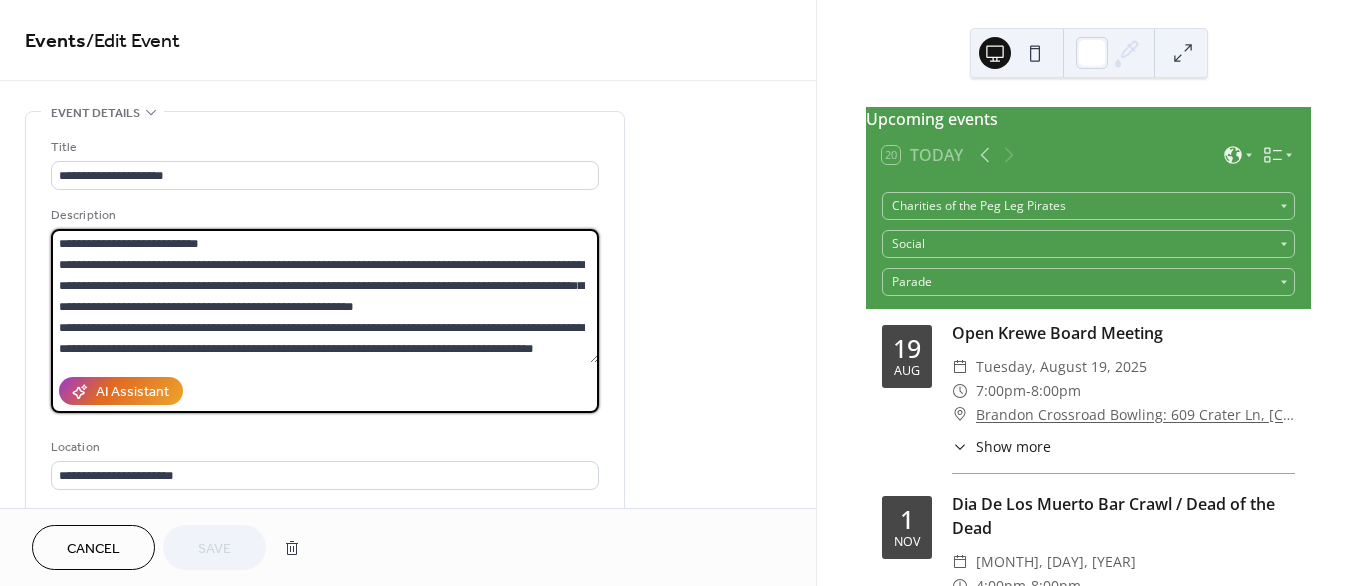 drag, startPoint x: 591, startPoint y: 273, endPoint x: 594, endPoint y: 286, distance: 13.341664 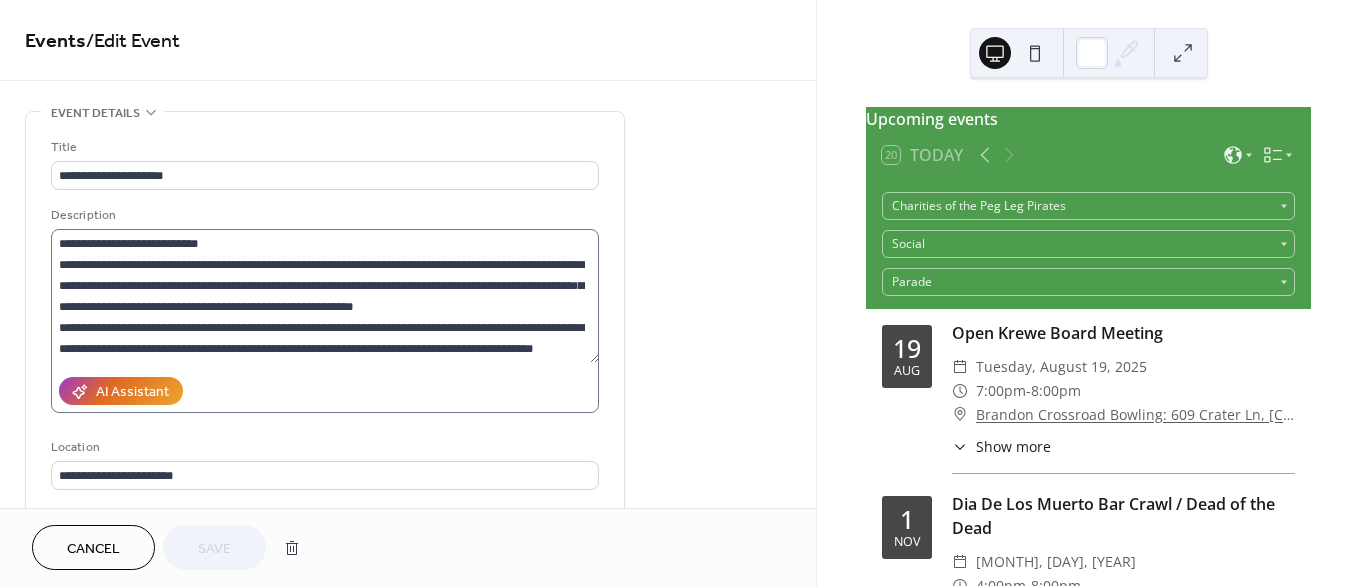 drag, startPoint x: 574, startPoint y: 363, endPoint x: 572, endPoint y: 351, distance: 12.165525 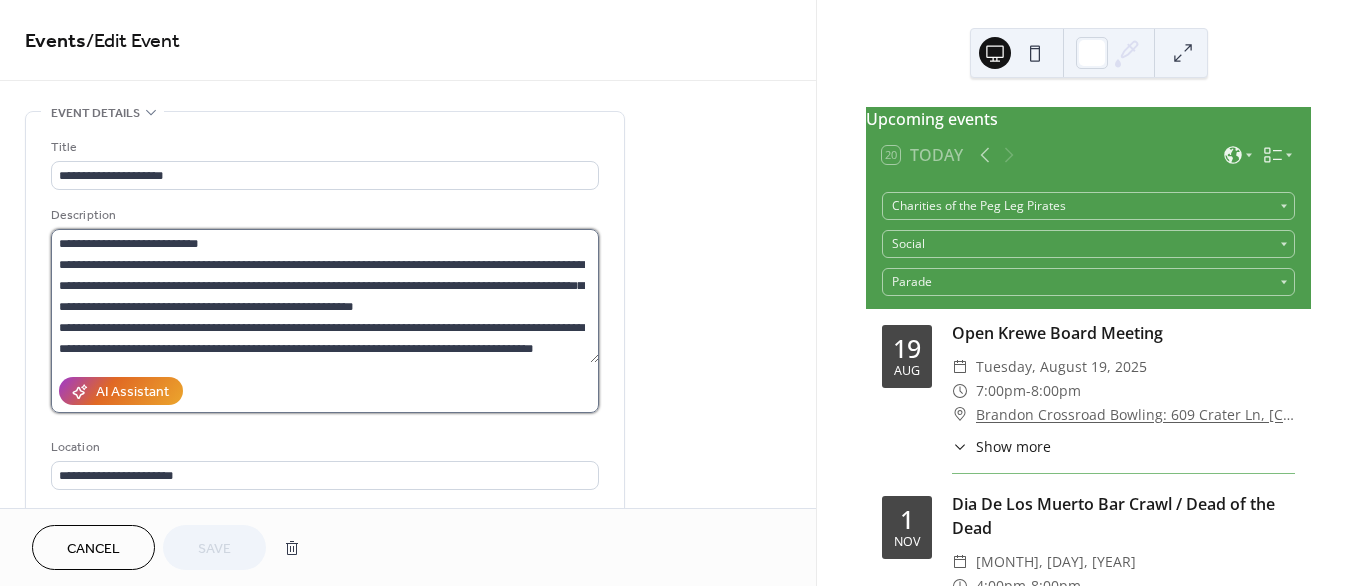 click on "**********" at bounding box center (325, 296) 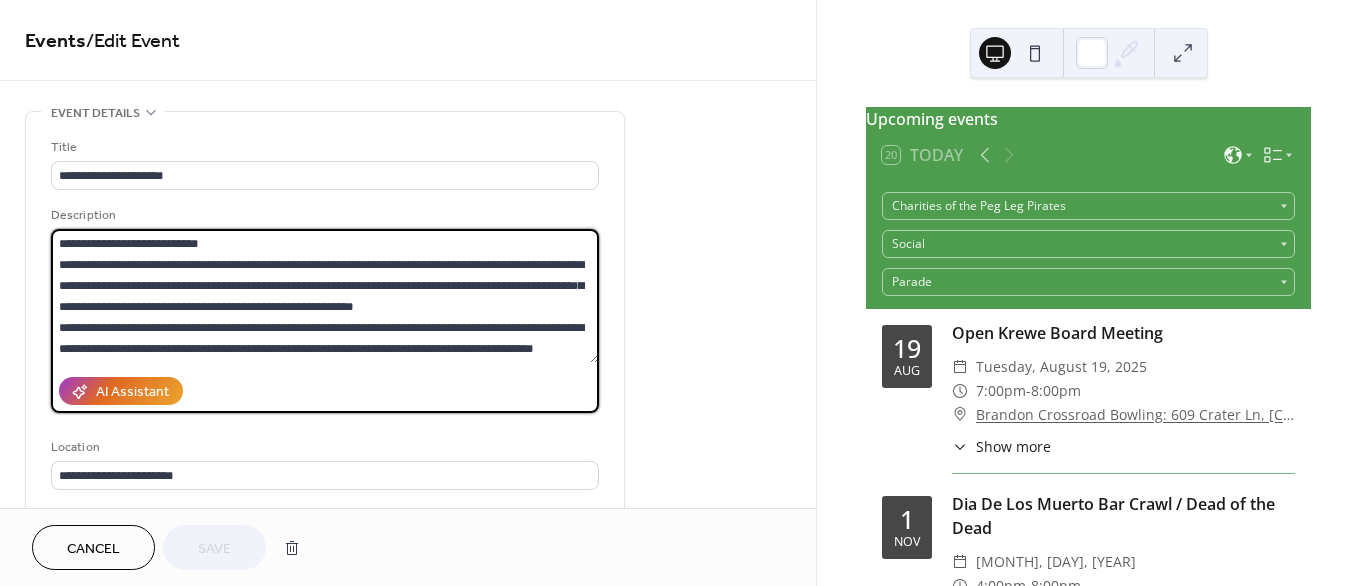 click on "**********" at bounding box center [325, 296] 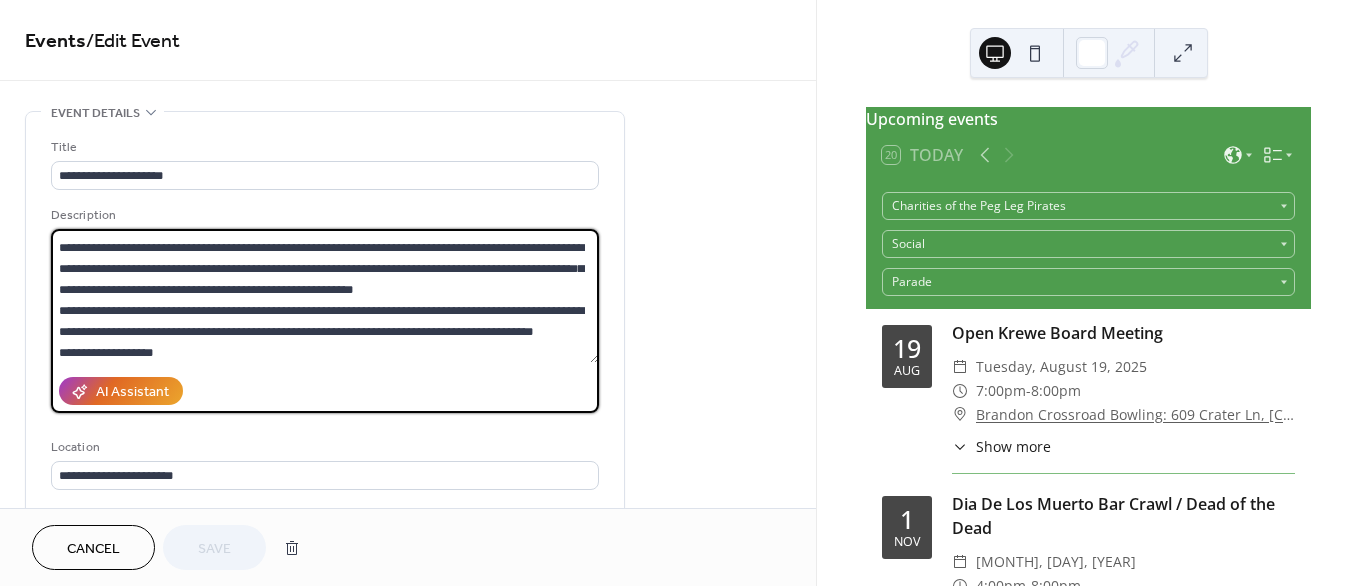 scroll, scrollTop: 122, scrollLeft: 0, axis: vertical 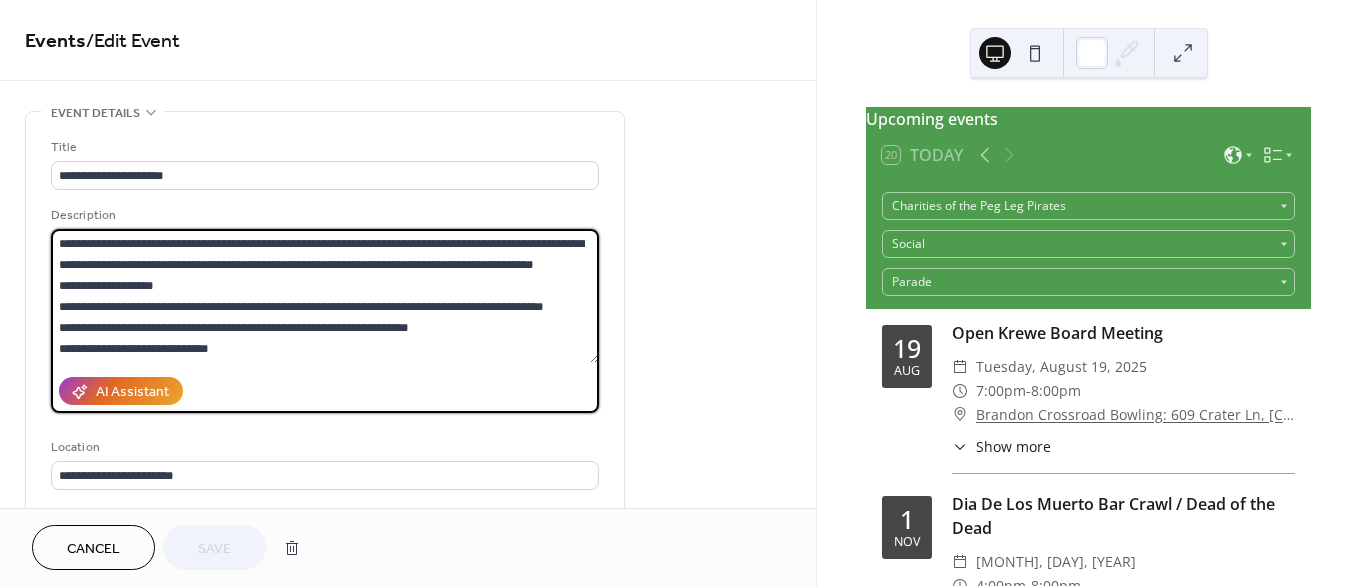 click on "**********" at bounding box center [325, 296] 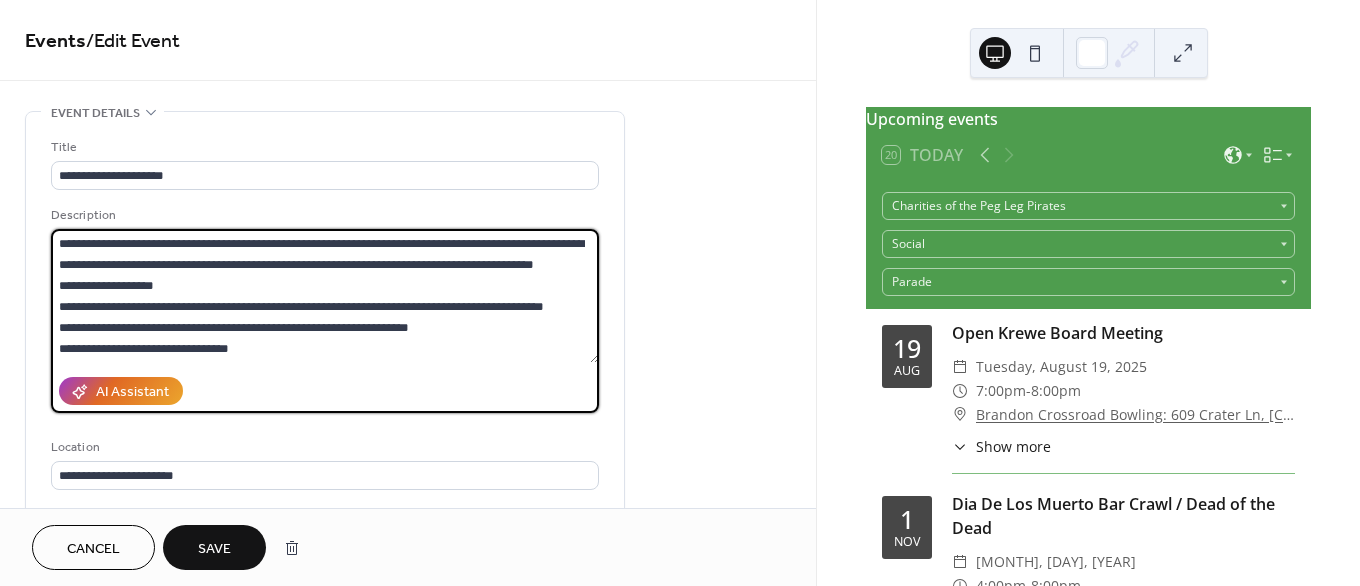 paste on "**********" 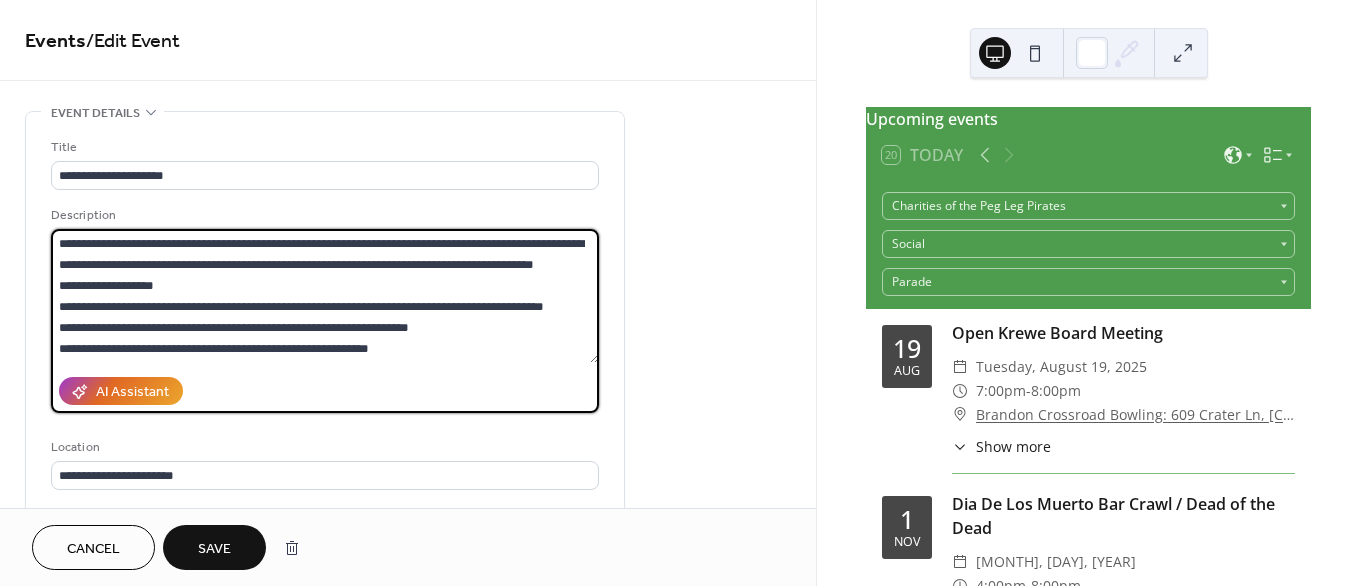 type on "**********" 